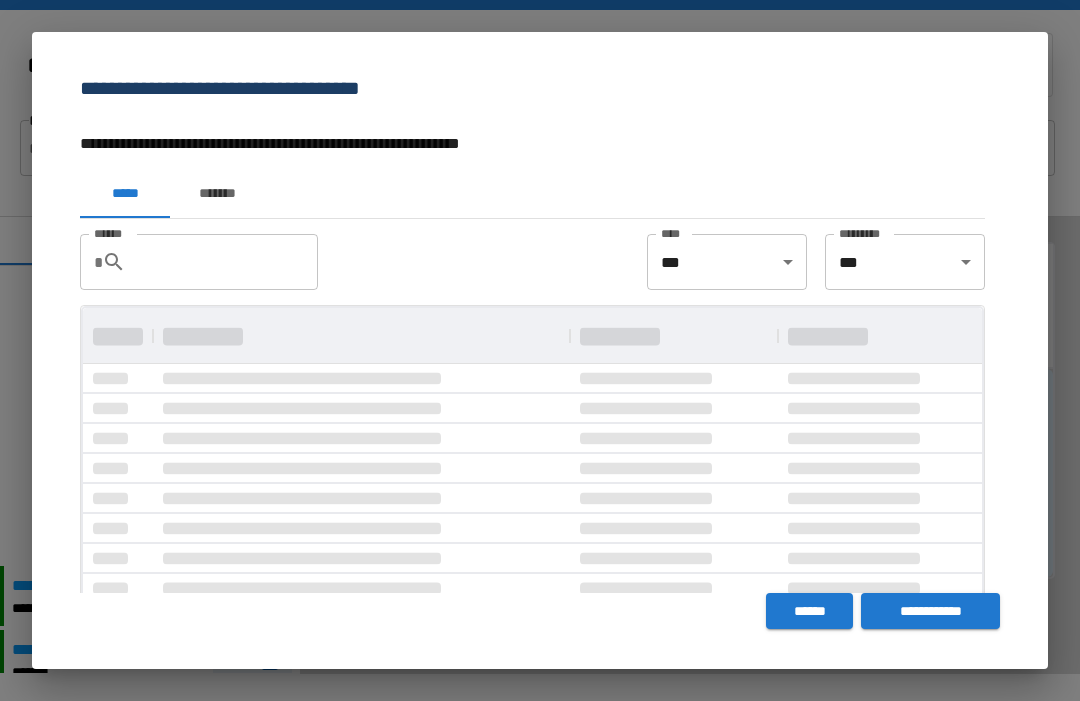 scroll, scrollTop: 0, scrollLeft: 0, axis: both 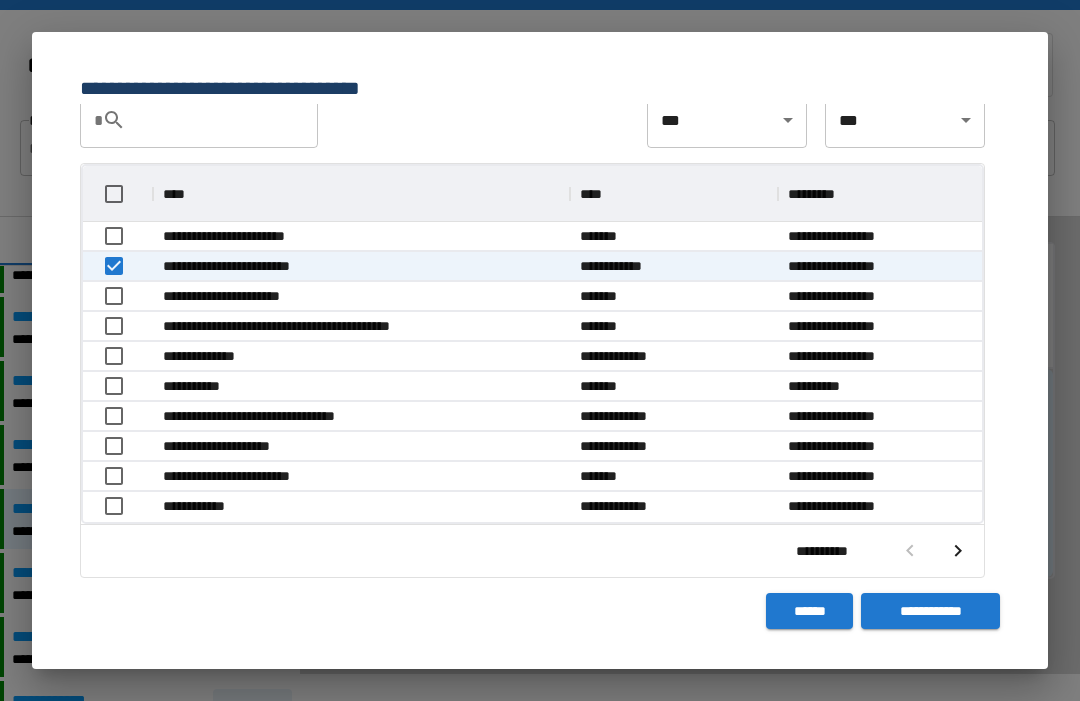 click on "**********" at bounding box center (930, 611) 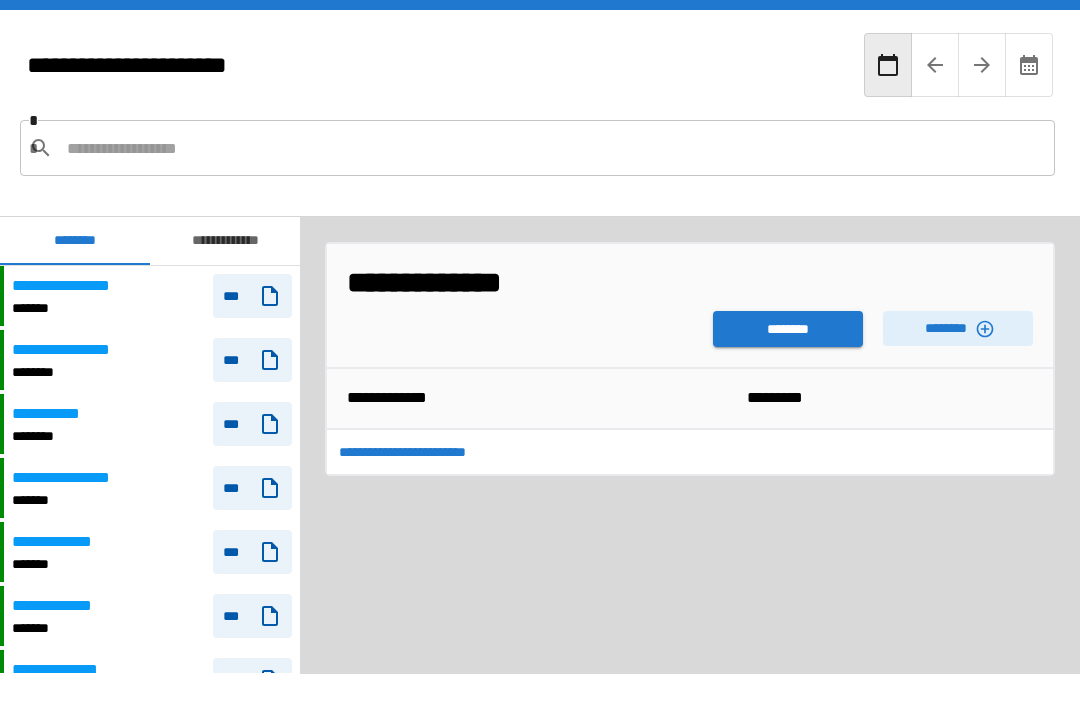 scroll, scrollTop: 60, scrollLeft: 0, axis: vertical 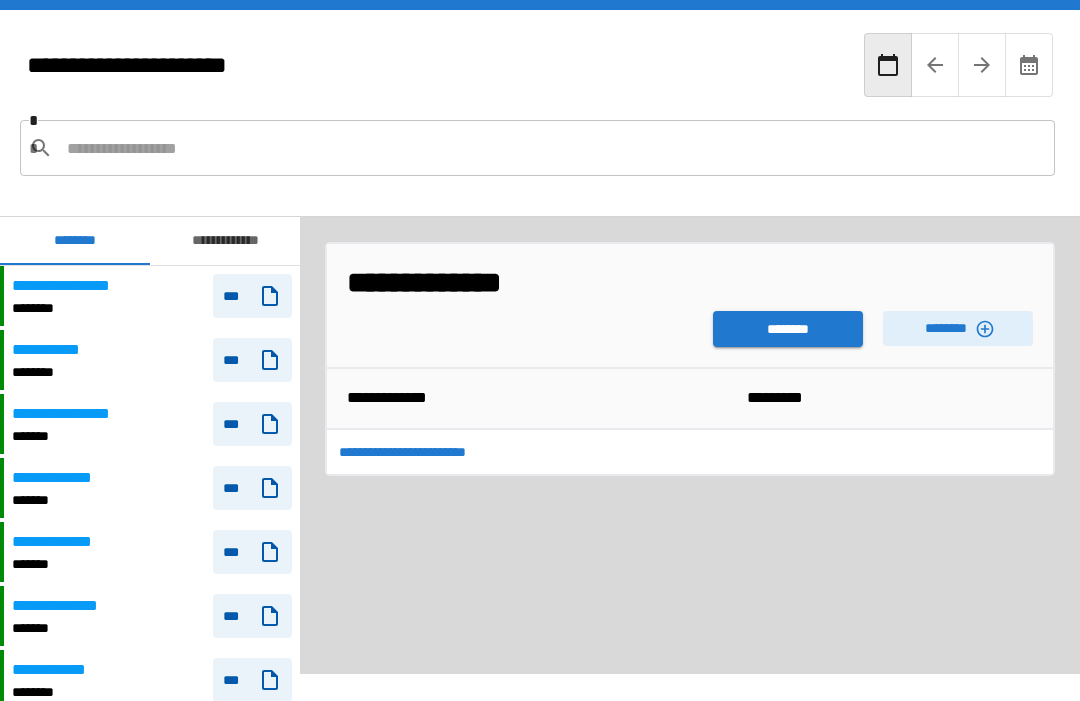 click on "********" at bounding box center (788, 329) 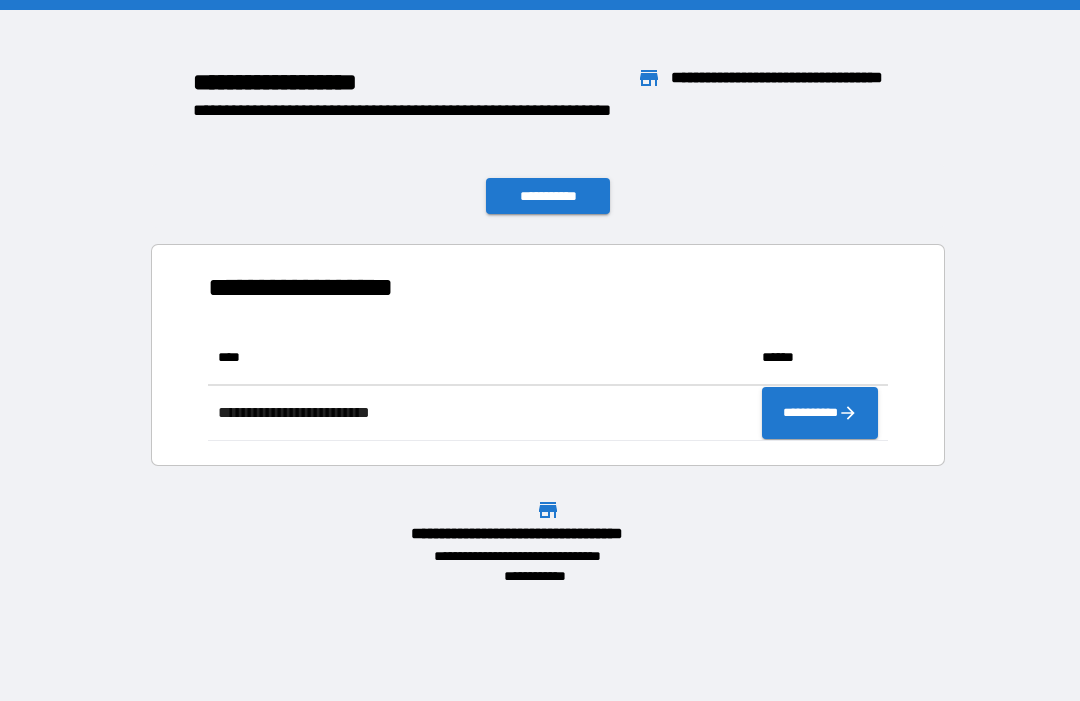 scroll, scrollTop: 111, scrollLeft: 680, axis: both 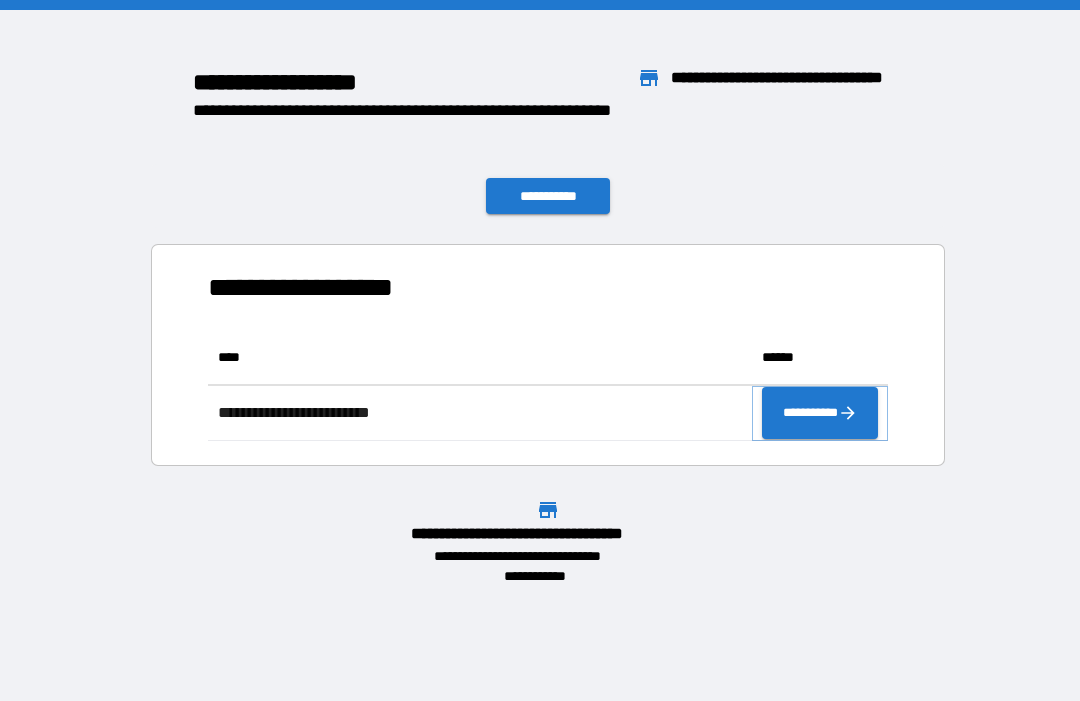 click on "**********" at bounding box center (820, 413) 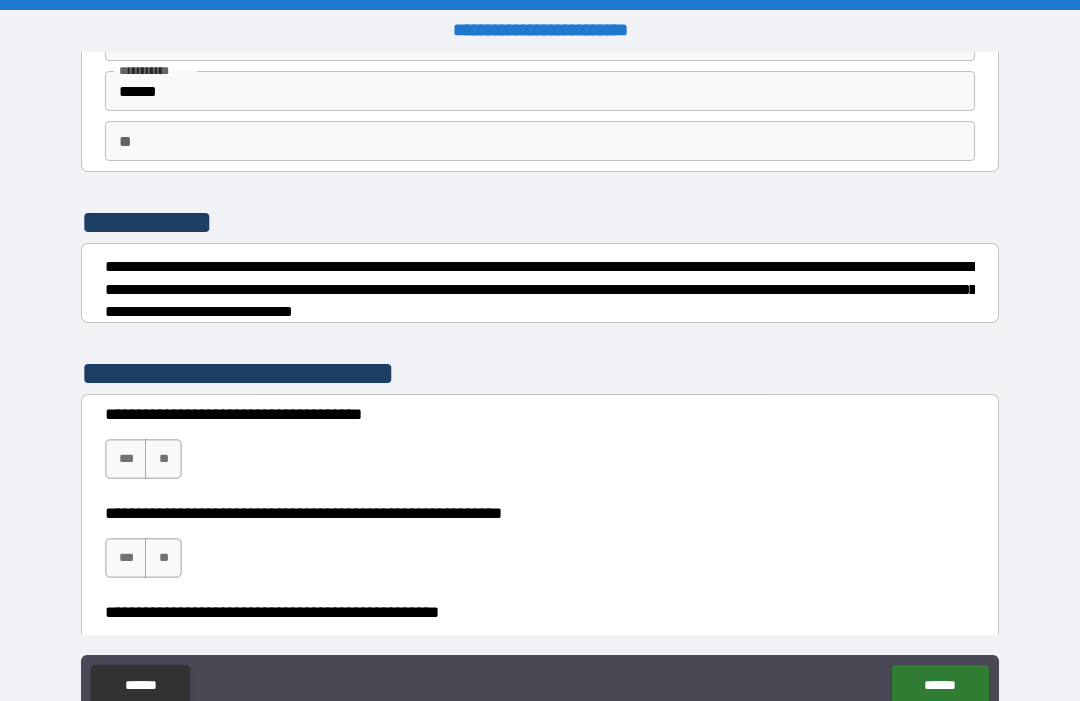 scroll, scrollTop: 105, scrollLeft: 0, axis: vertical 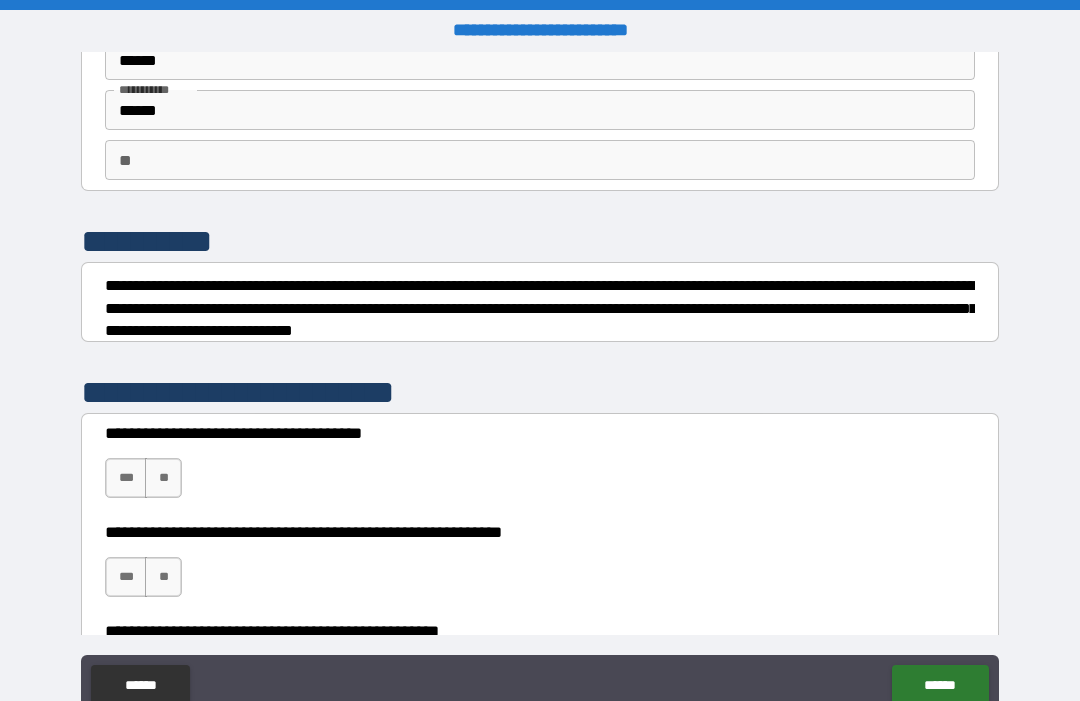 click on "***" at bounding box center [126, 478] 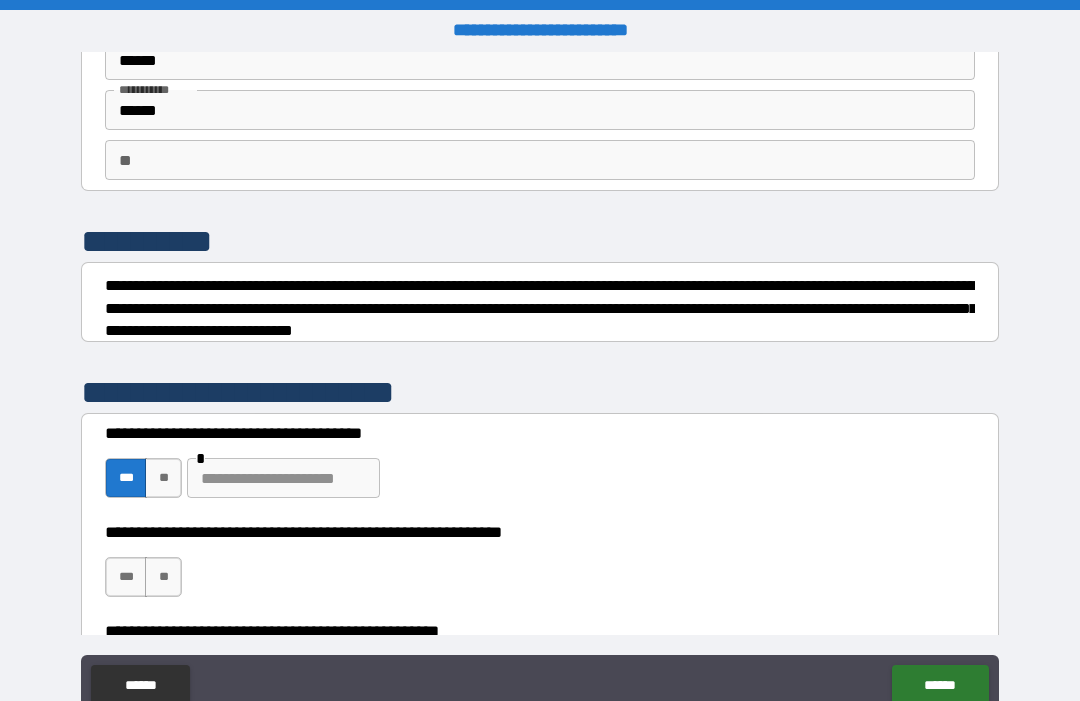 click on "**" at bounding box center (163, 577) 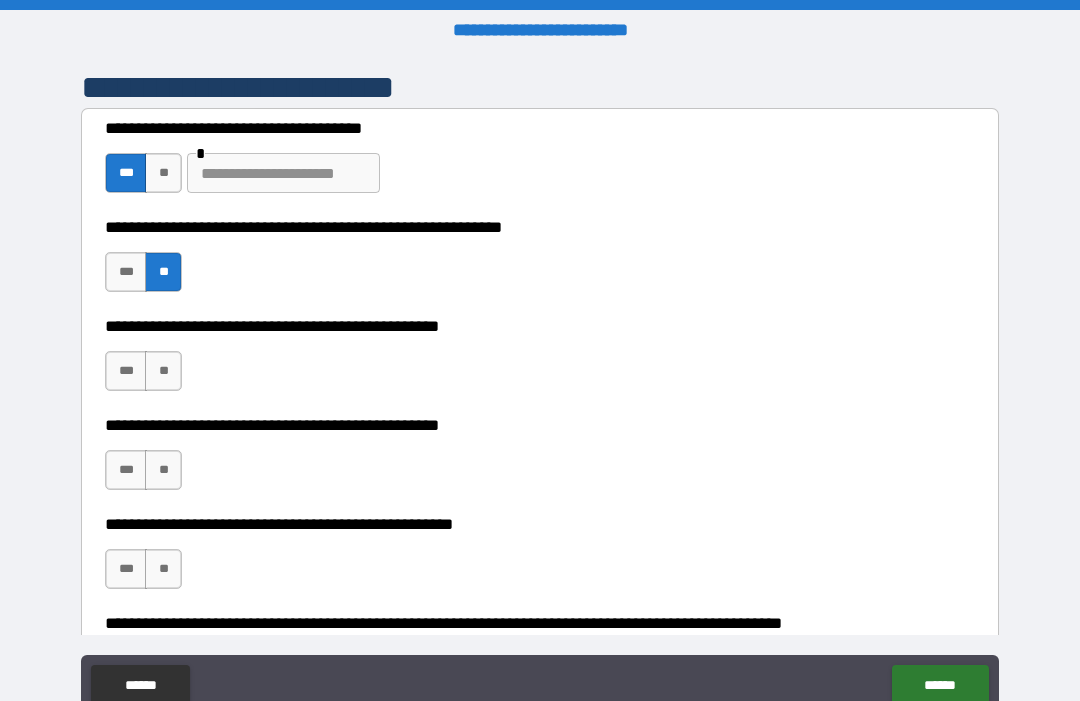 scroll, scrollTop: 414, scrollLeft: 0, axis: vertical 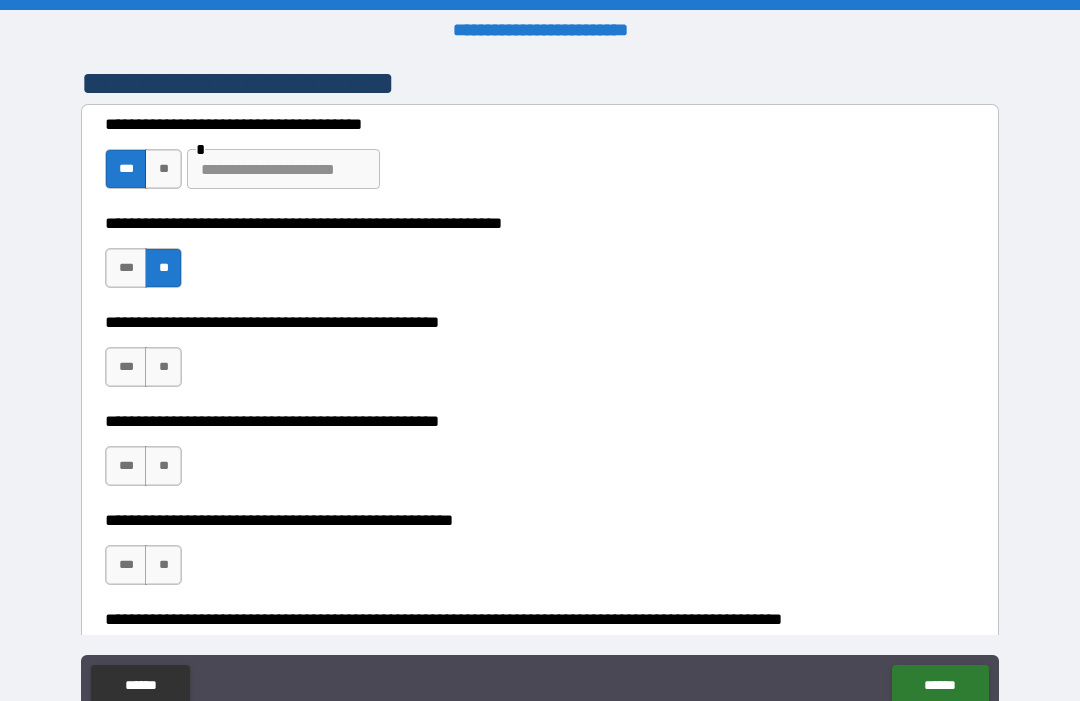 click on "**" at bounding box center (163, 169) 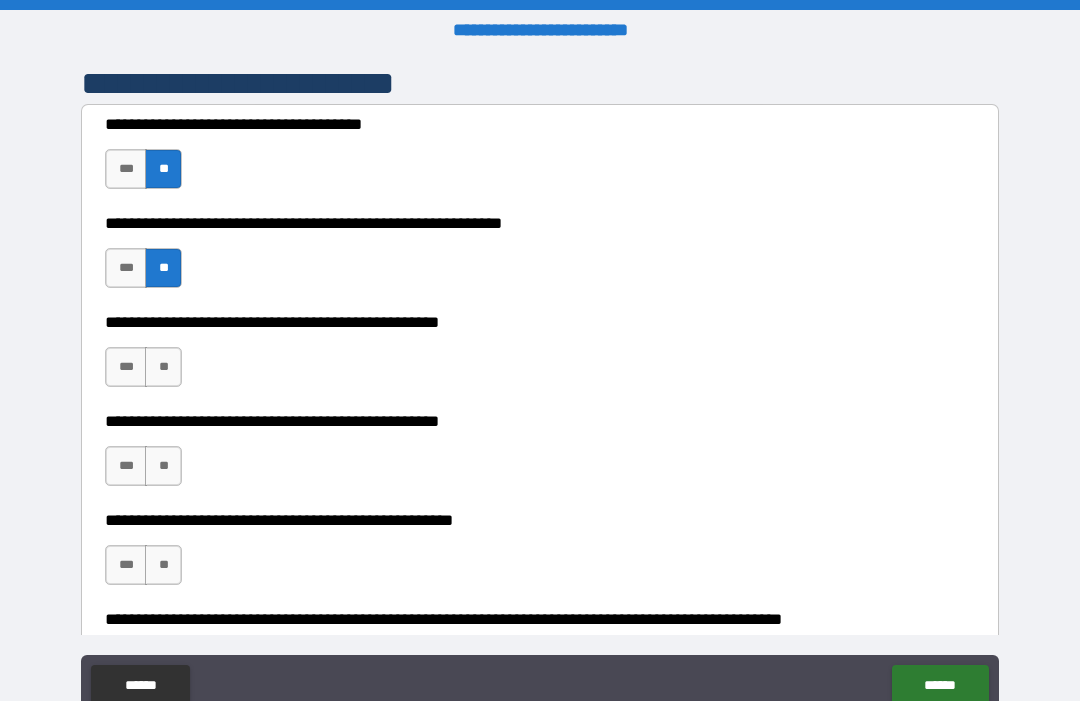 click on "***" at bounding box center (126, 466) 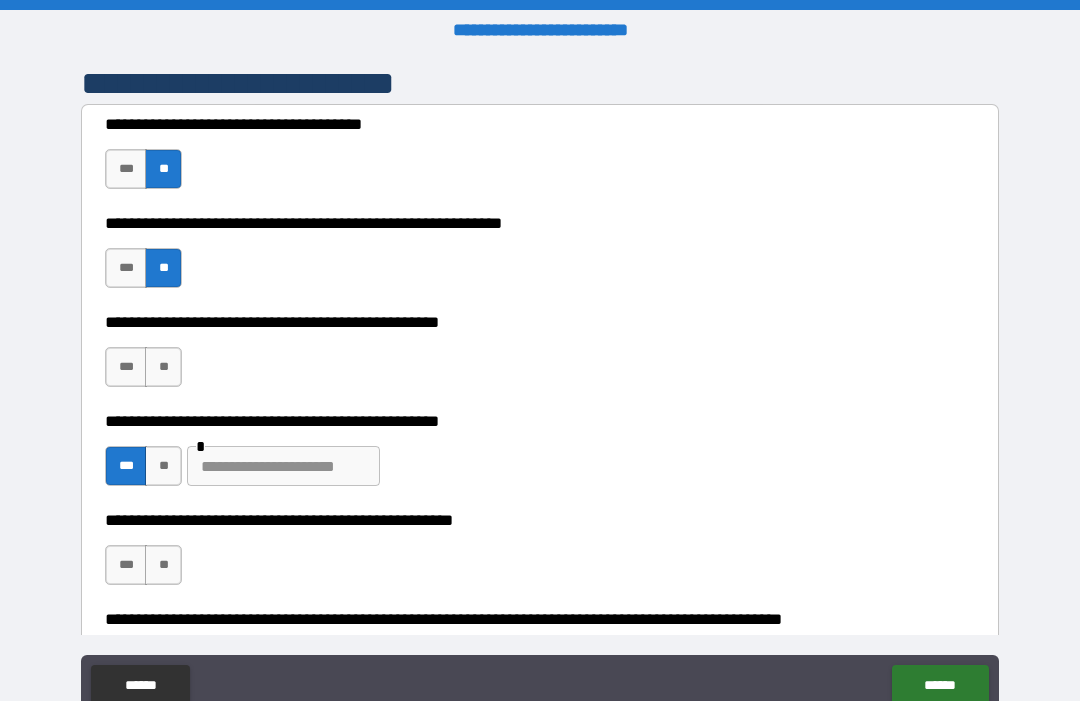 click at bounding box center (283, 466) 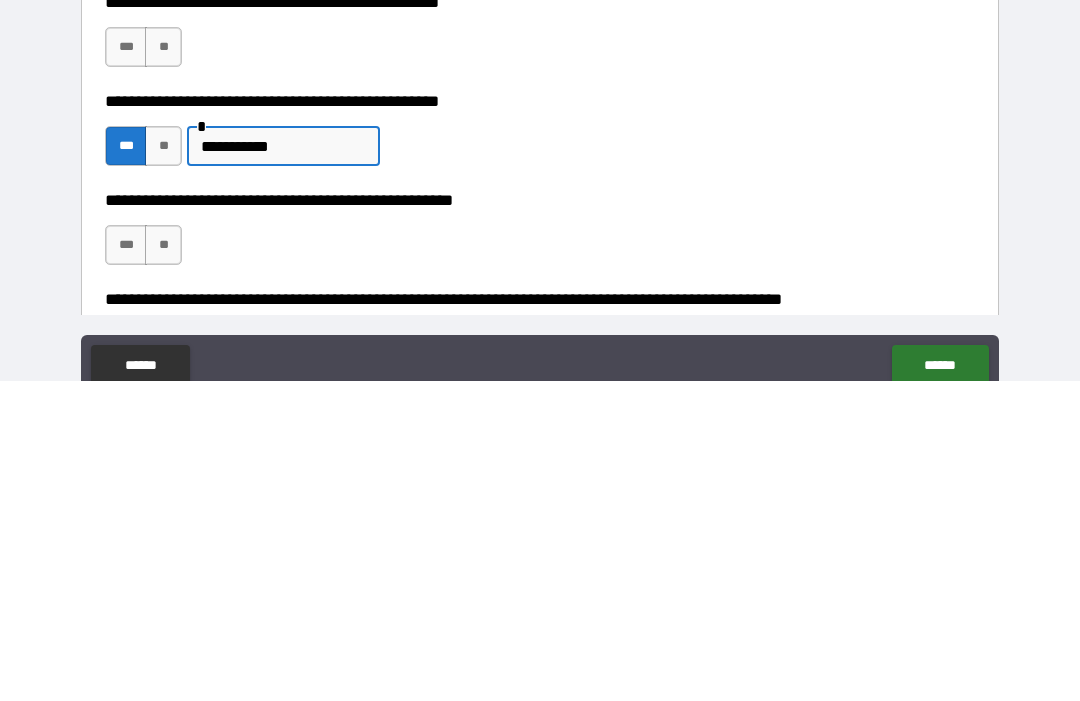 type on "**********" 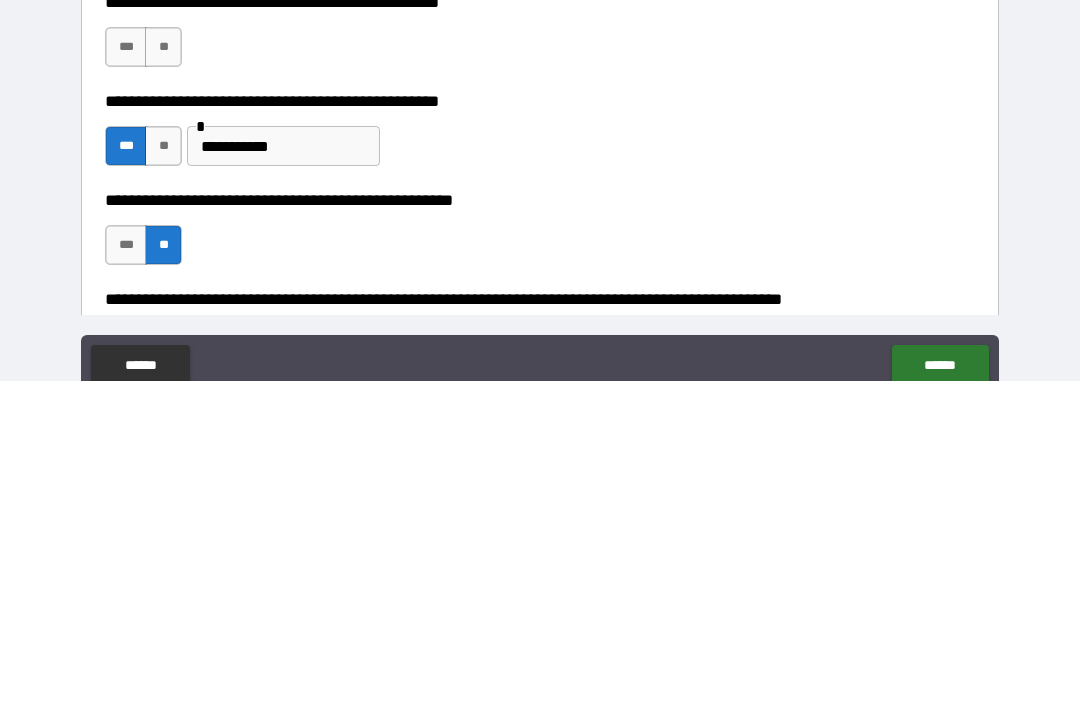 scroll, scrollTop: 67, scrollLeft: 0, axis: vertical 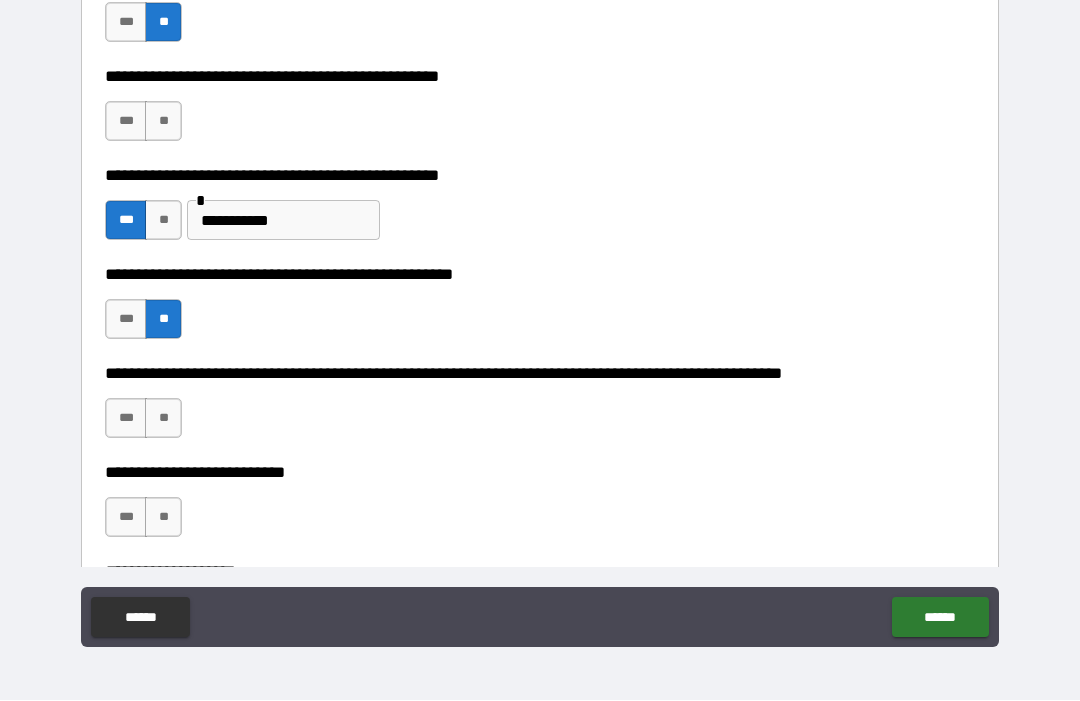 click on "**" at bounding box center [163, 419] 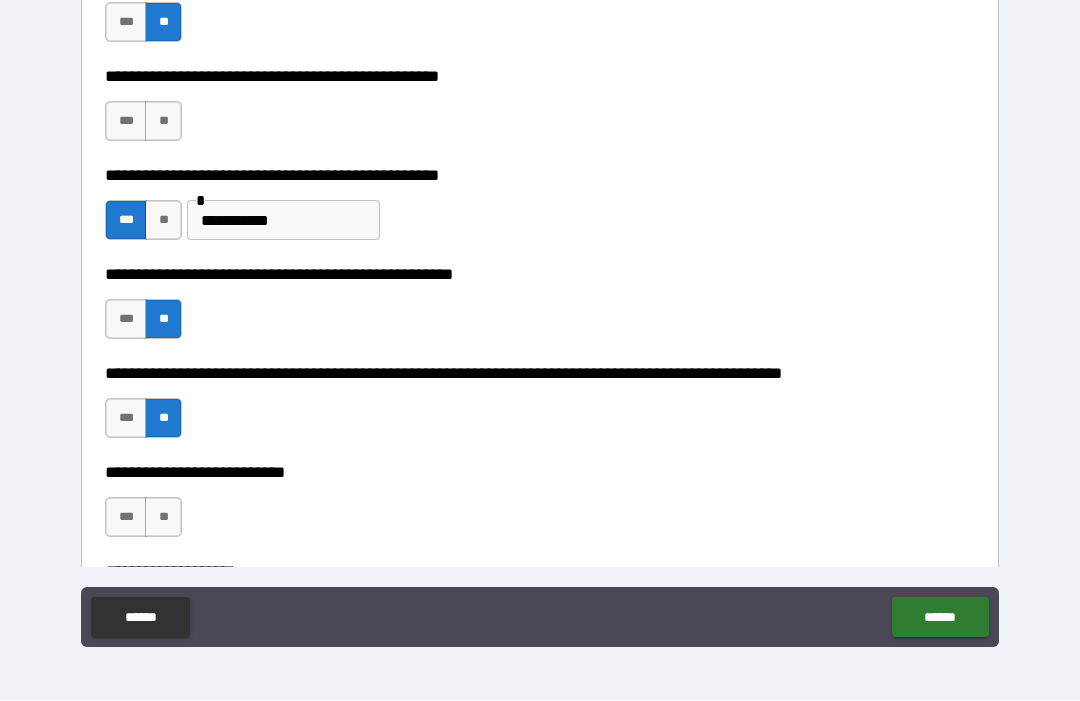 click on "**" at bounding box center (163, 518) 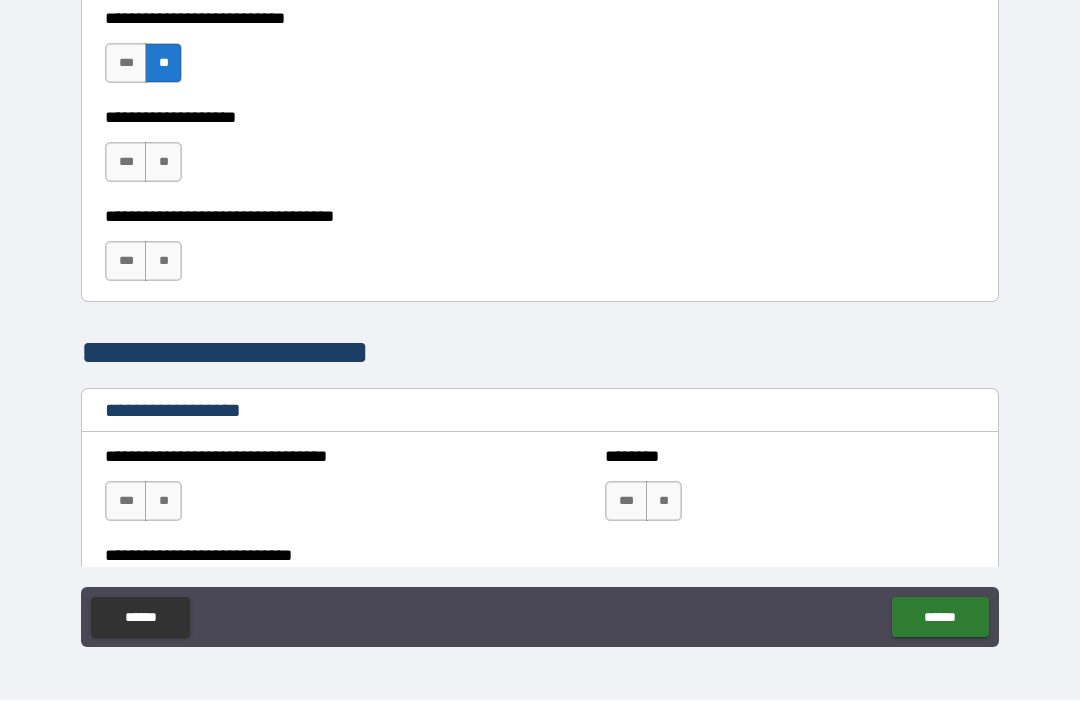 scroll, scrollTop: 1050, scrollLeft: 0, axis: vertical 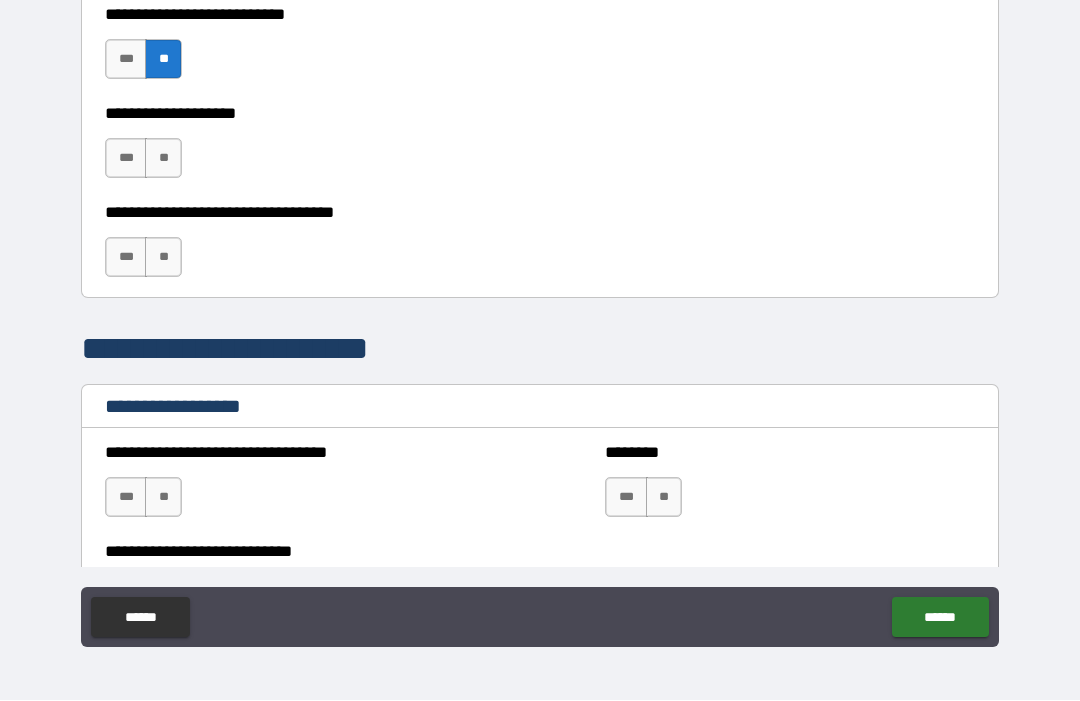 click on "**" at bounding box center (163, 159) 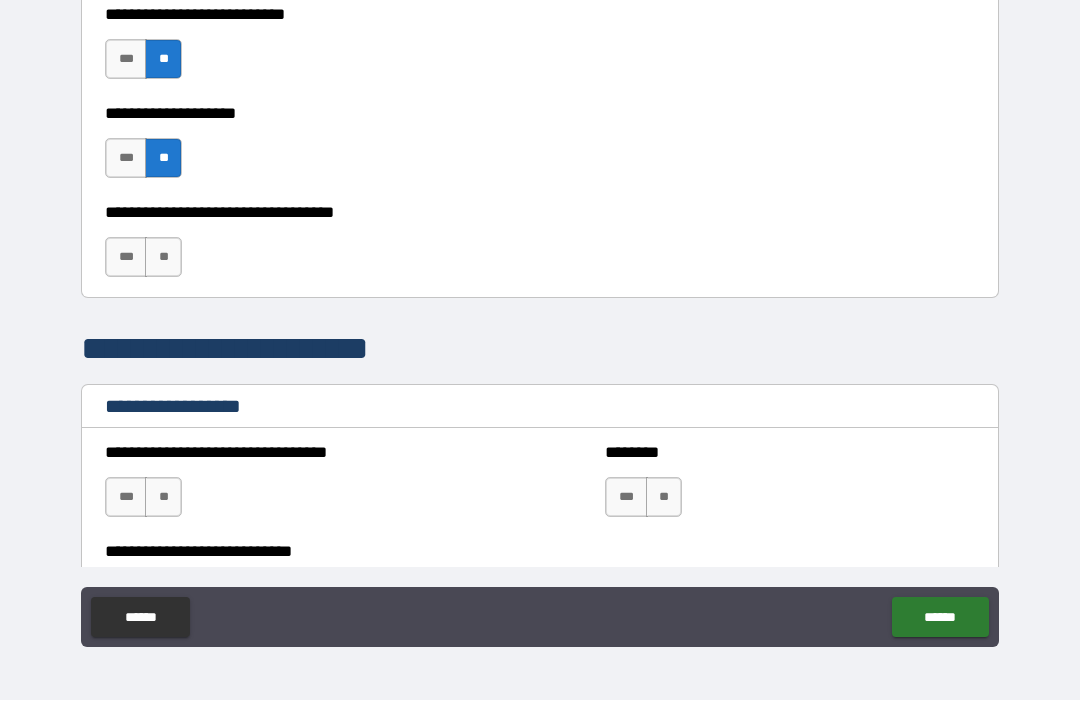 click on "**" at bounding box center (163, 258) 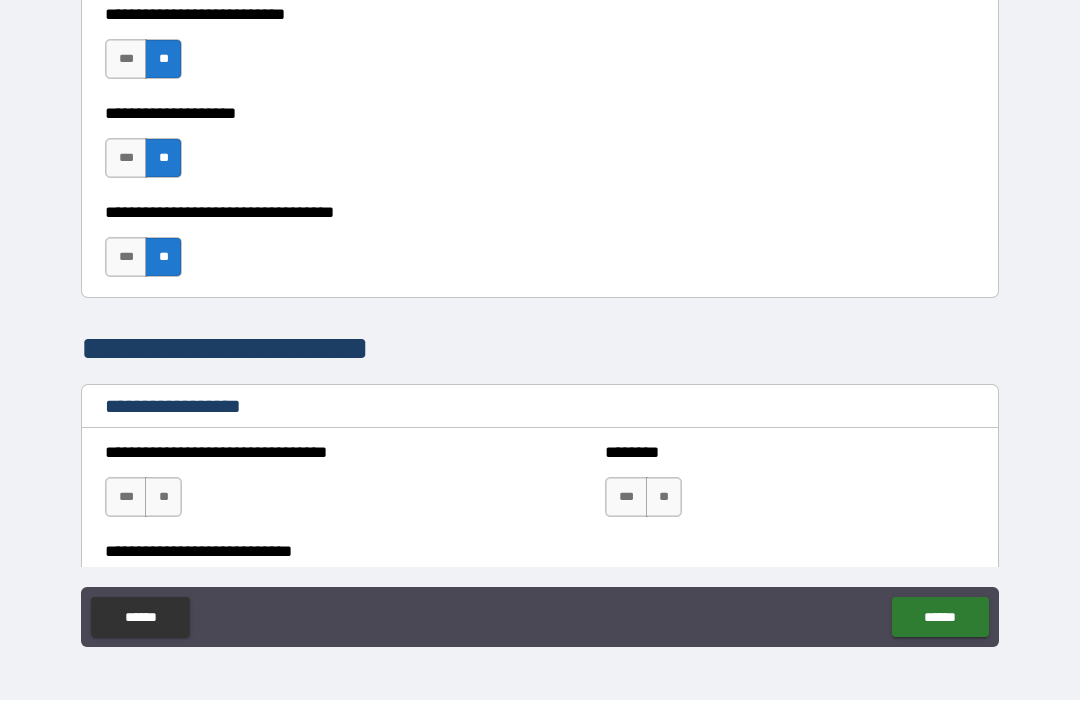 click on "**" at bounding box center [163, 498] 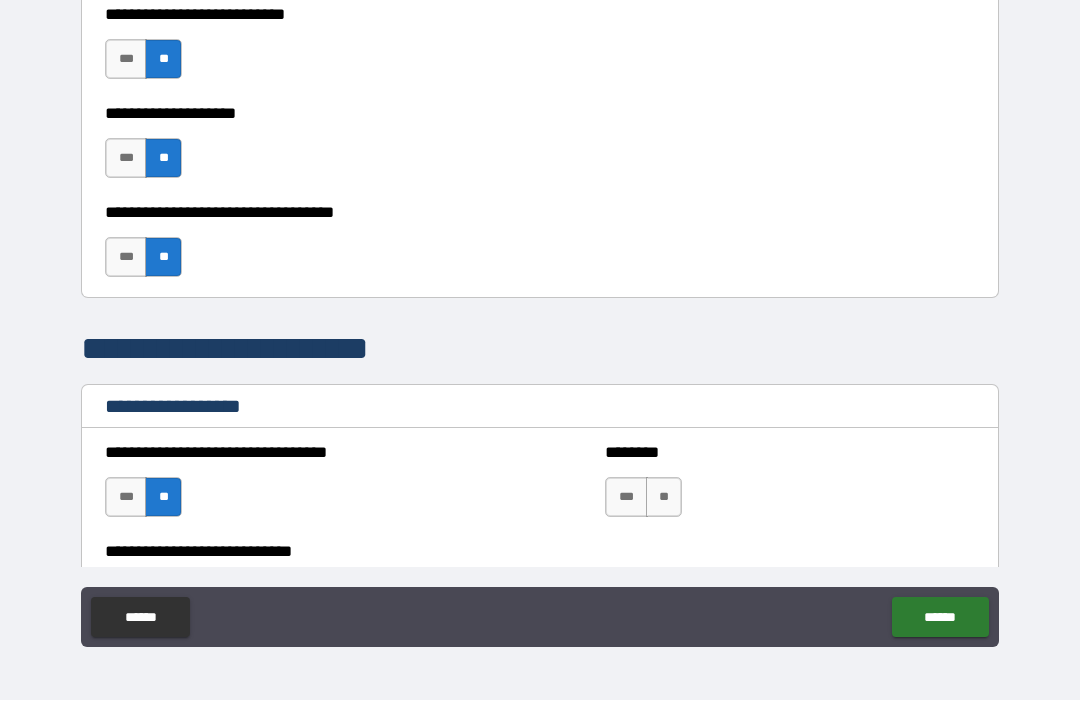 click on "**" at bounding box center [664, 498] 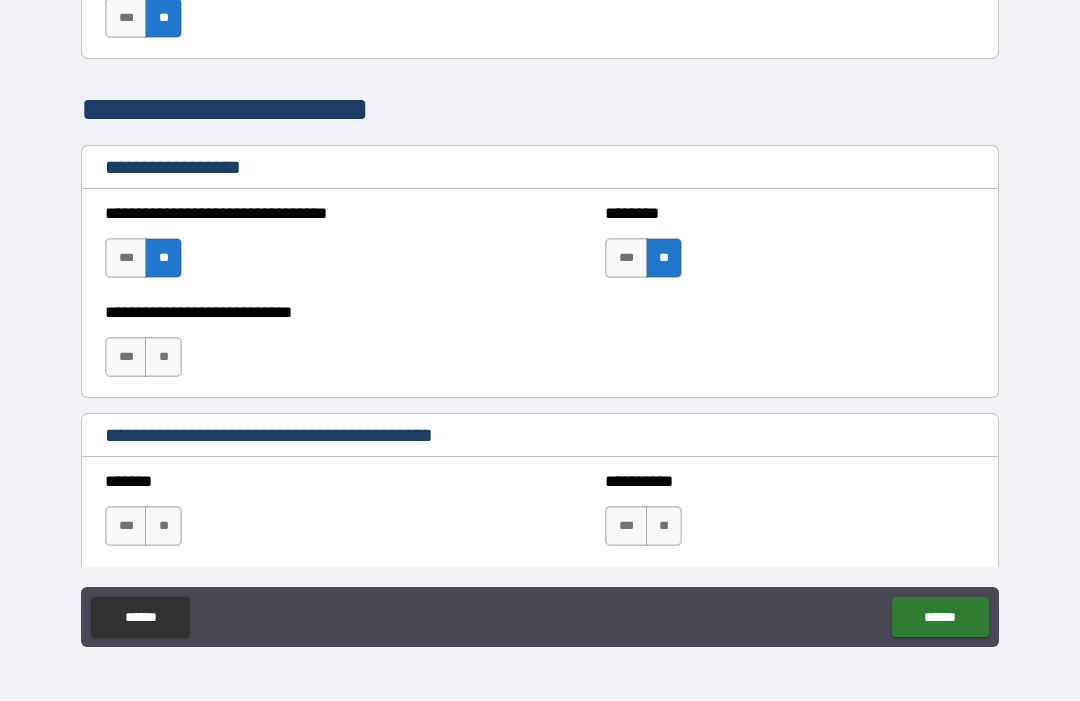 scroll, scrollTop: 1331, scrollLeft: 0, axis: vertical 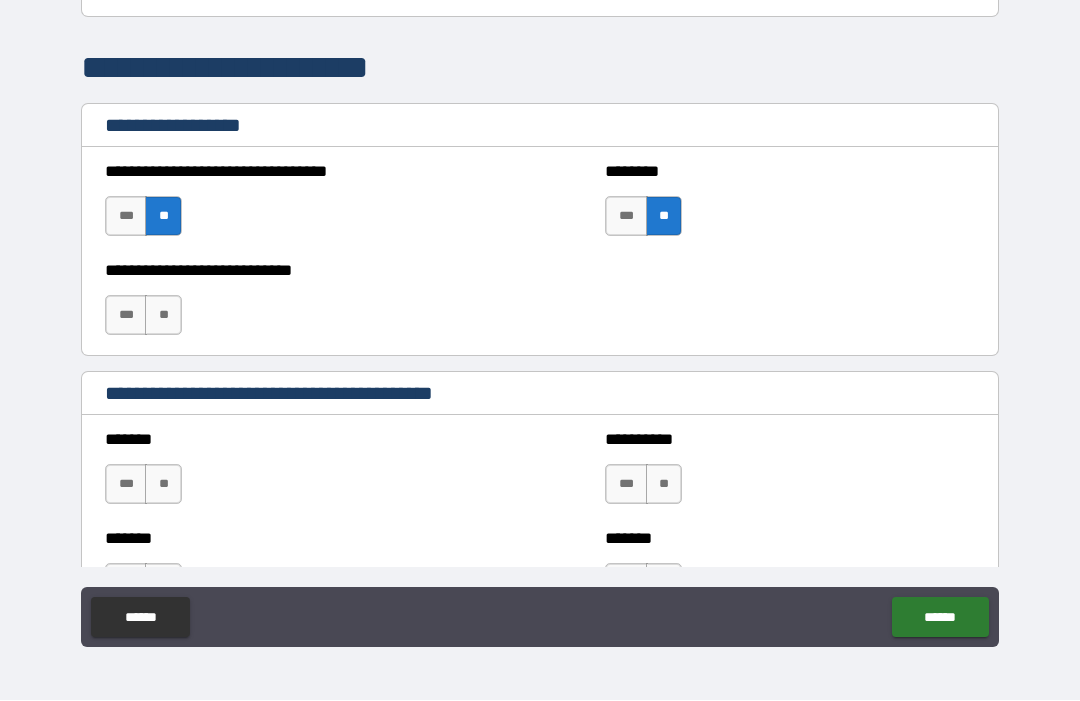click on "**" at bounding box center [163, 485] 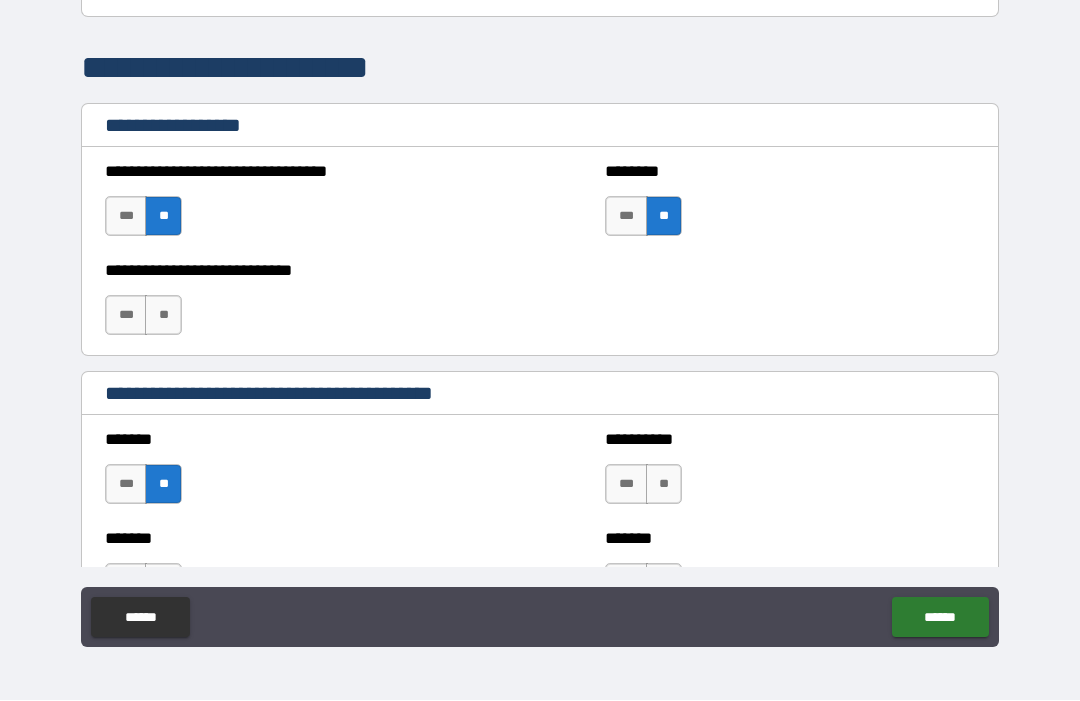 click on "**" at bounding box center [664, 485] 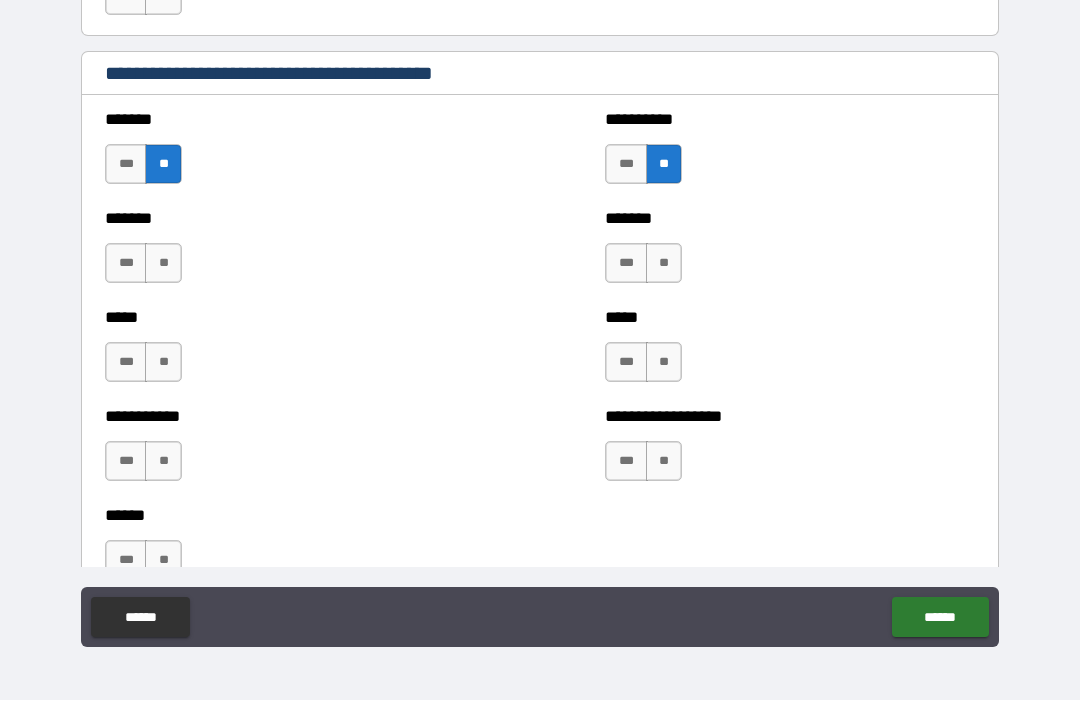 scroll, scrollTop: 1654, scrollLeft: 0, axis: vertical 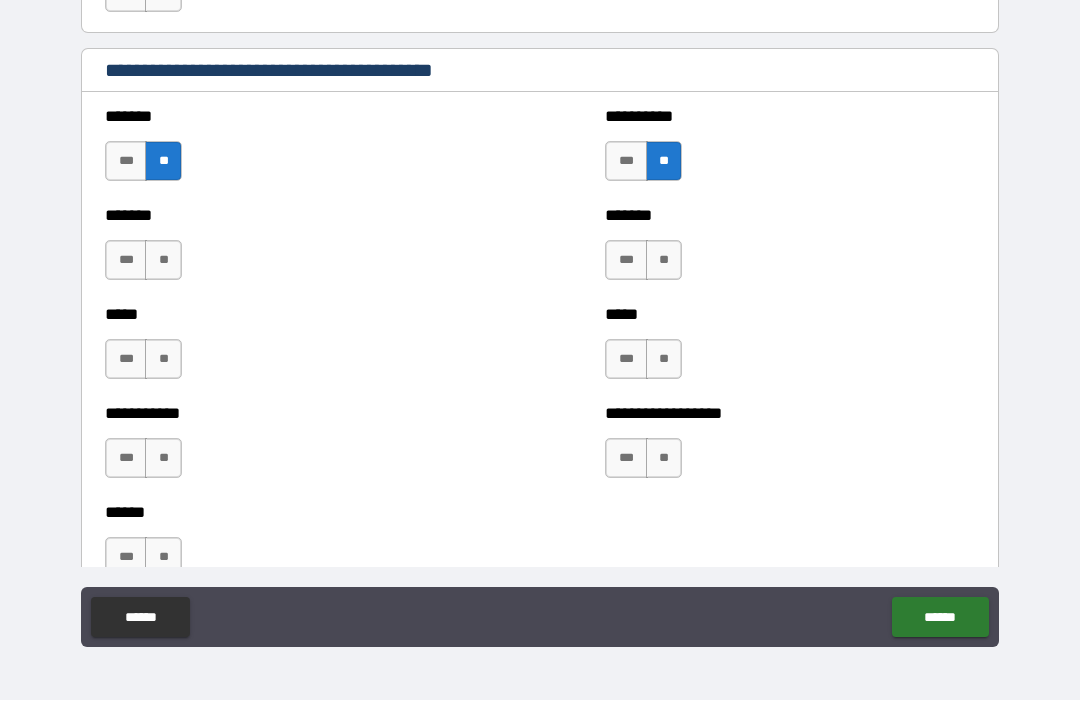 click on "**" at bounding box center [163, 261] 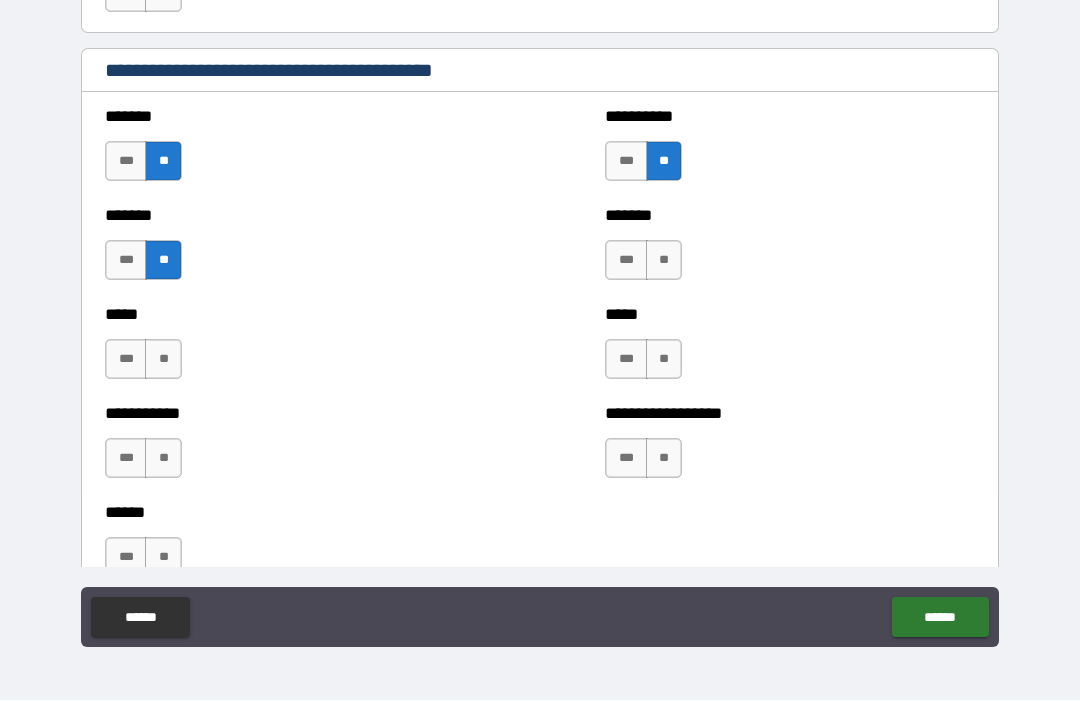 click on "**" at bounding box center (664, 261) 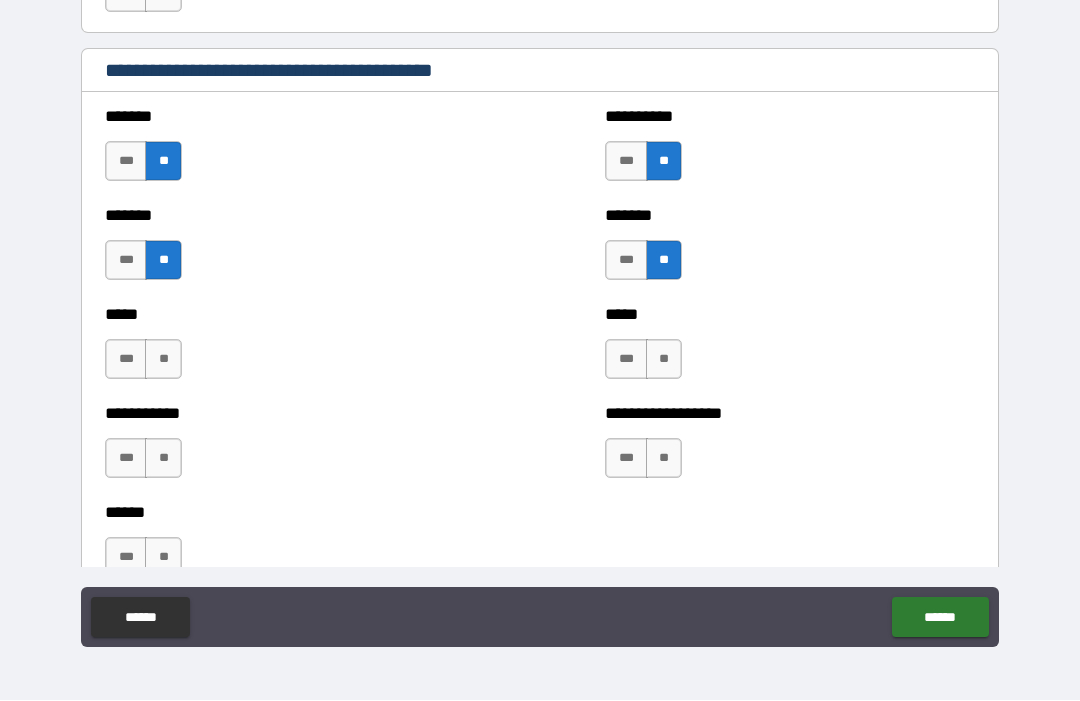 click on "**" at bounding box center [664, 360] 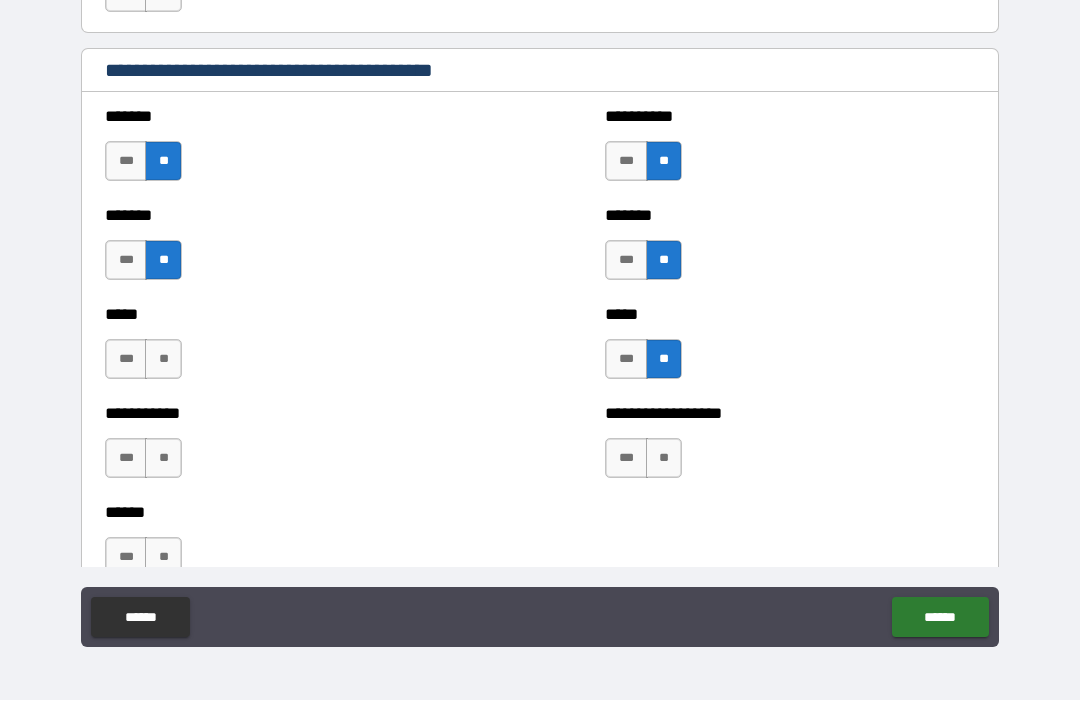 click on "**" at bounding box center [163, 360] 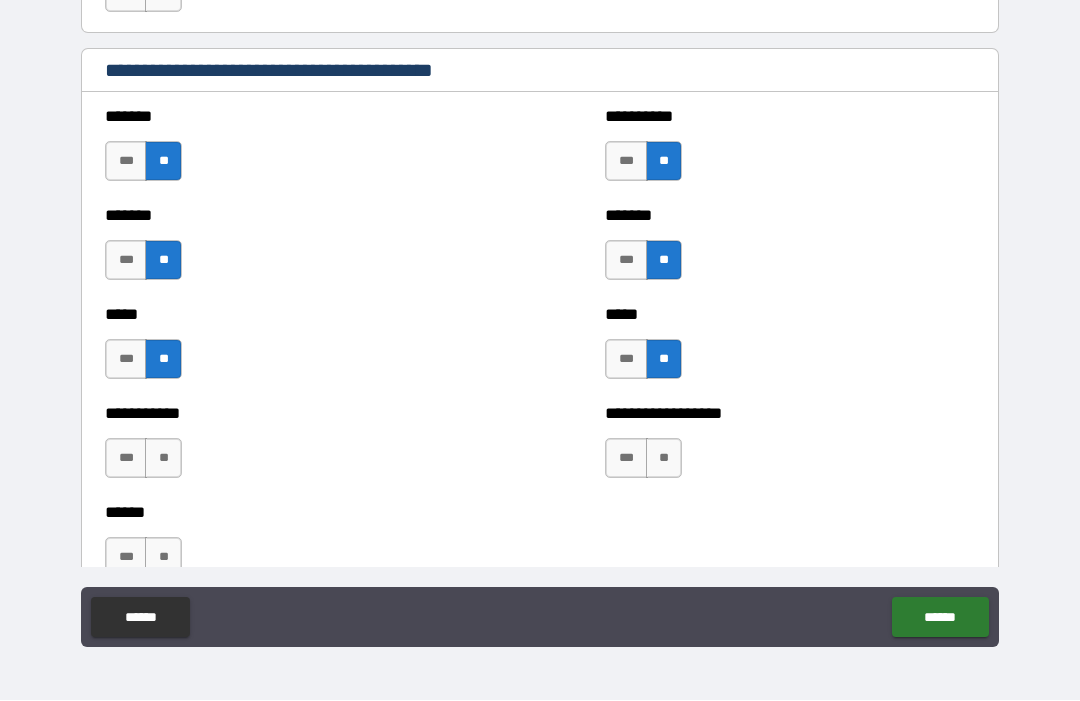 click on "**" at bounding box center [664, 459] 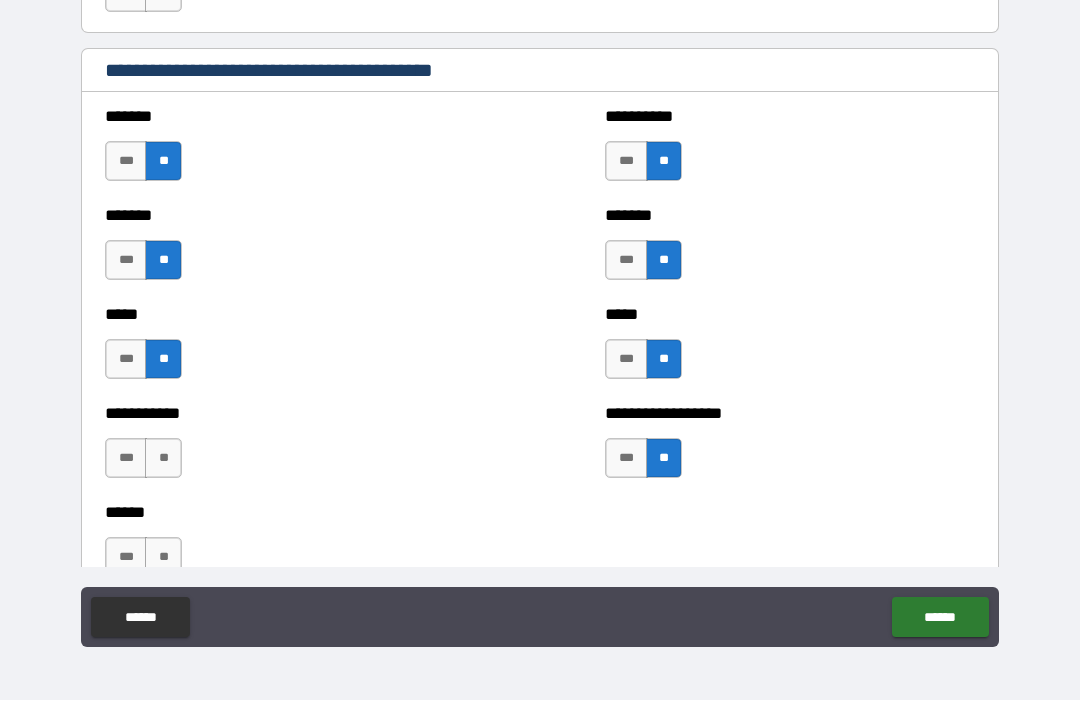 click on "**" at bounding box center [163, 459] 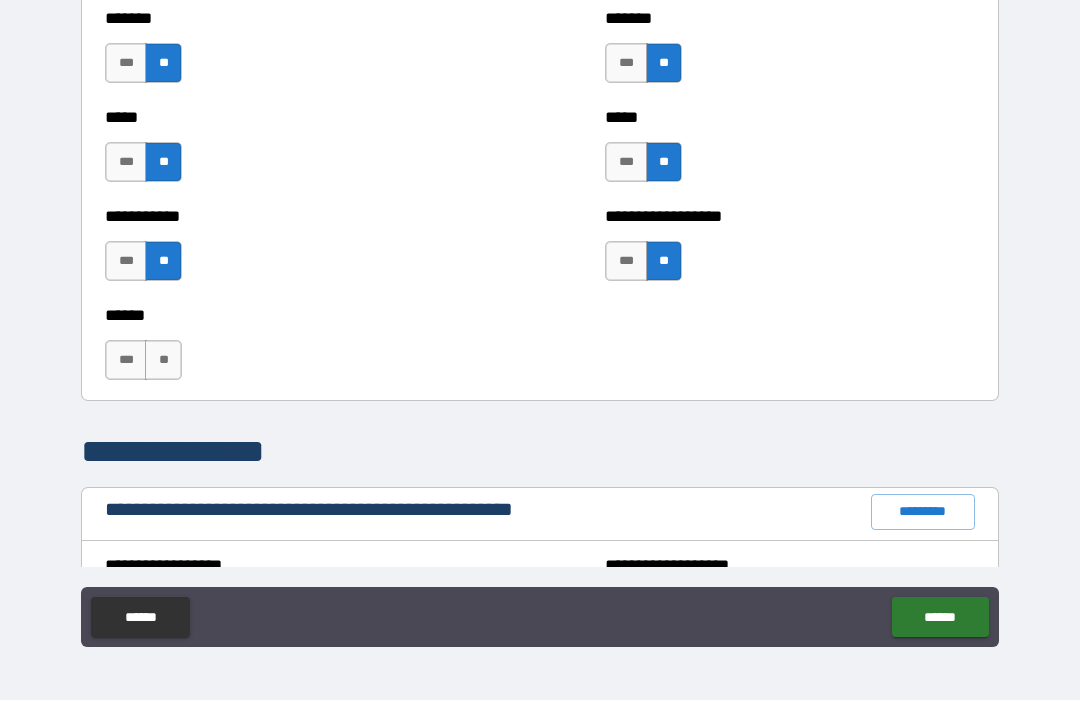 scroll, scrollTop: 1852, scrollLeft: 0, axis: vertical 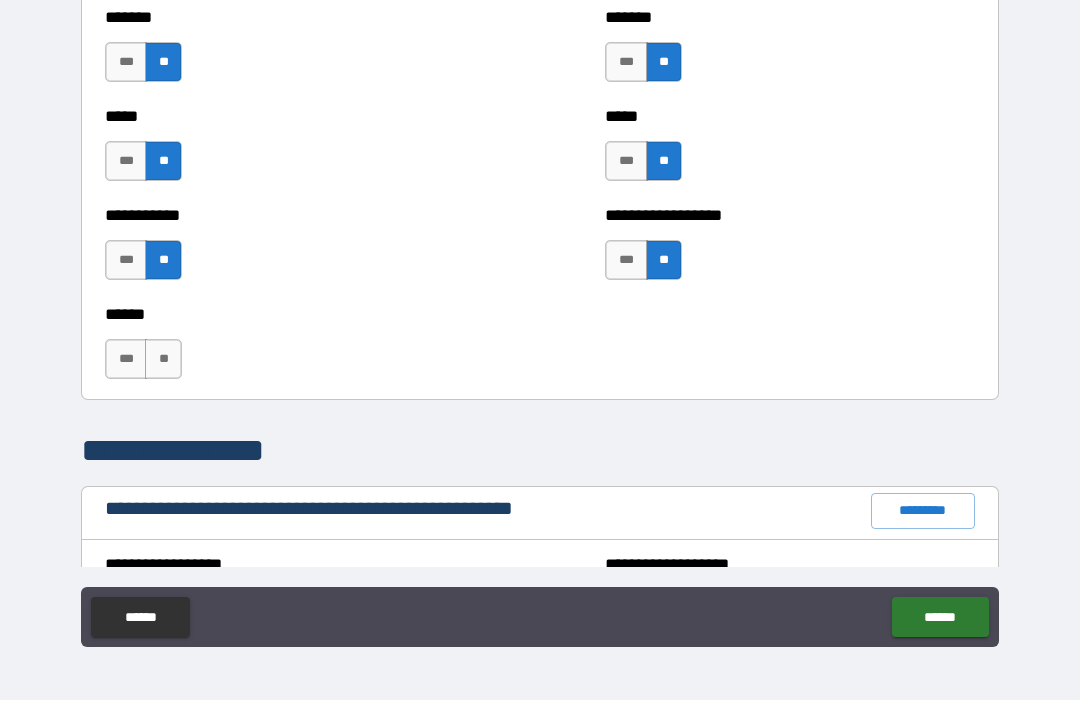 click on "**" at bounding box center [163, 360] 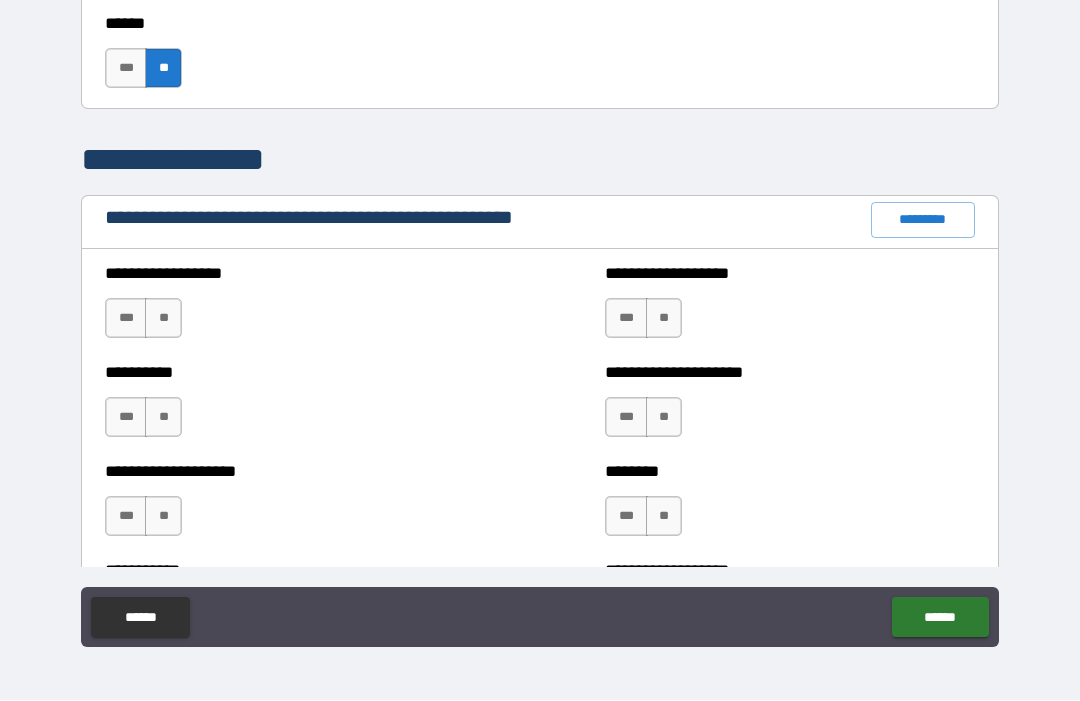 scroll, scrollTop: 2146, scrollLeft: 0, axis: vertical 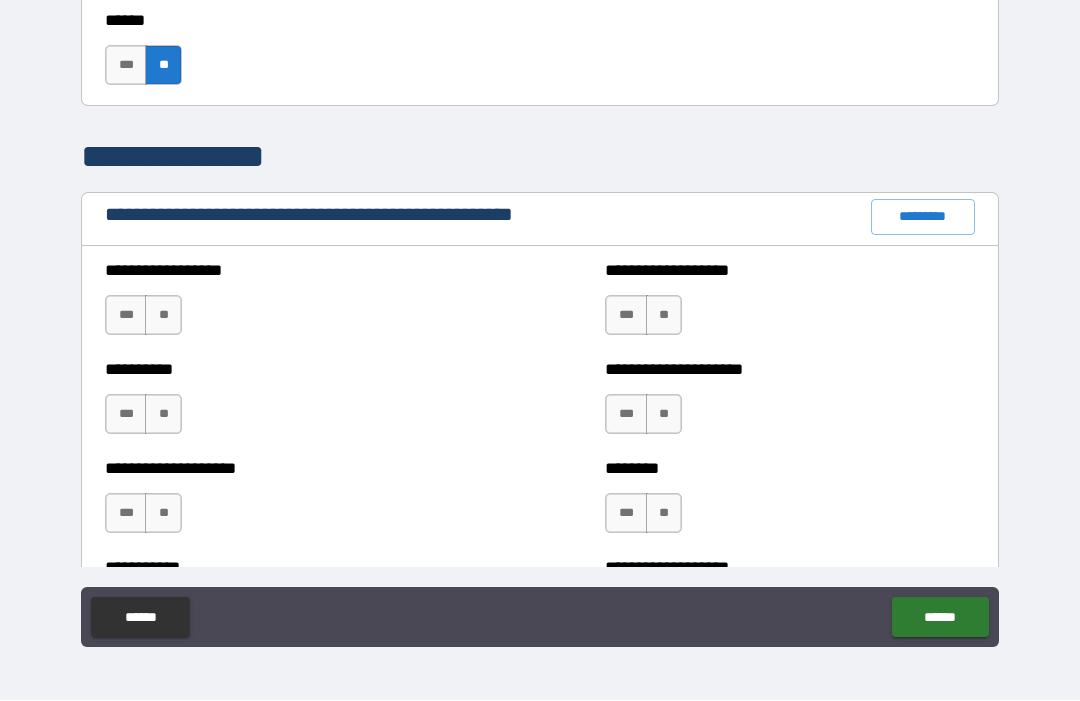 click on "**" at bounding box center [664, 316] 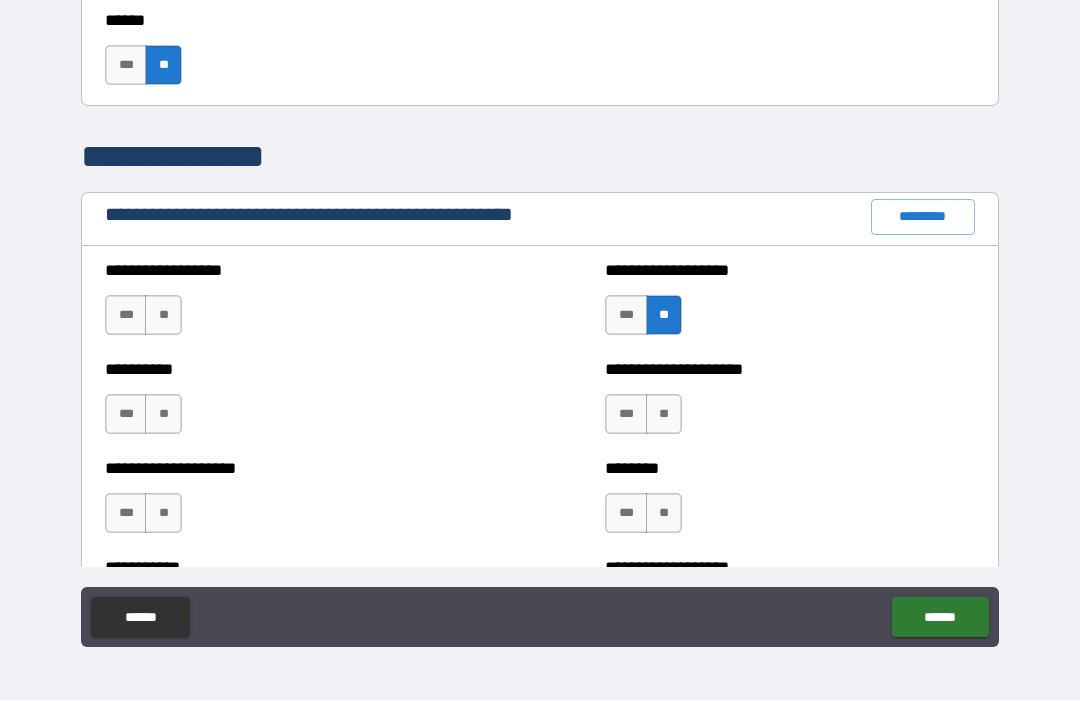 click on "**" at bounding box center (163, 316) 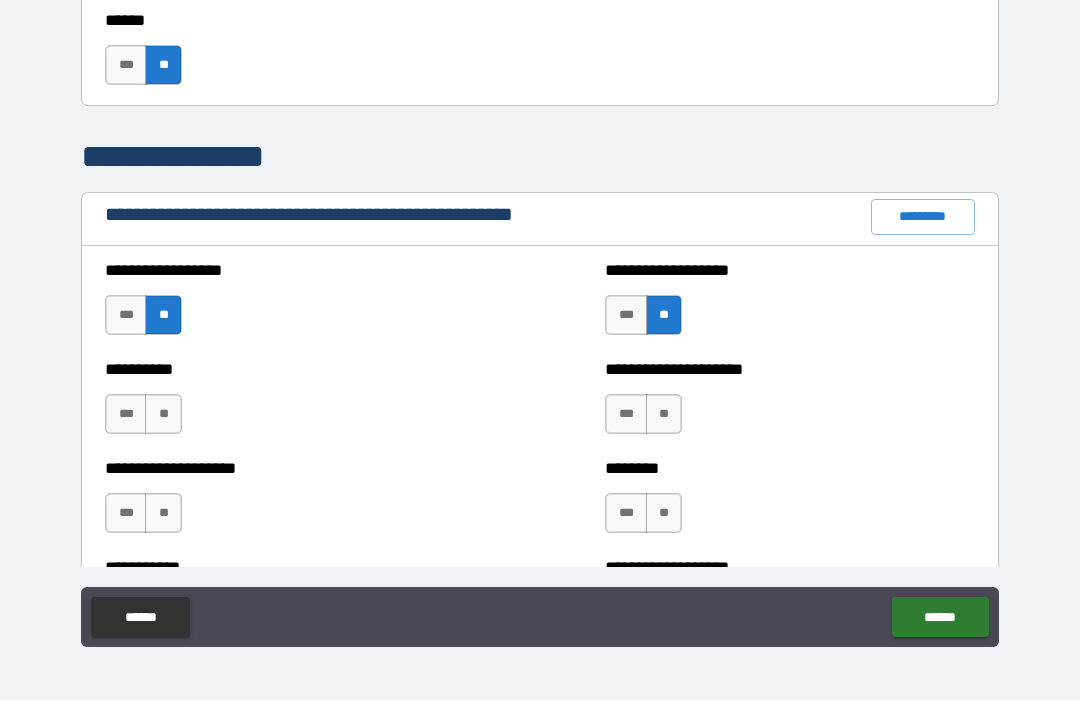 click on "**" at bounding box center [664, 415] 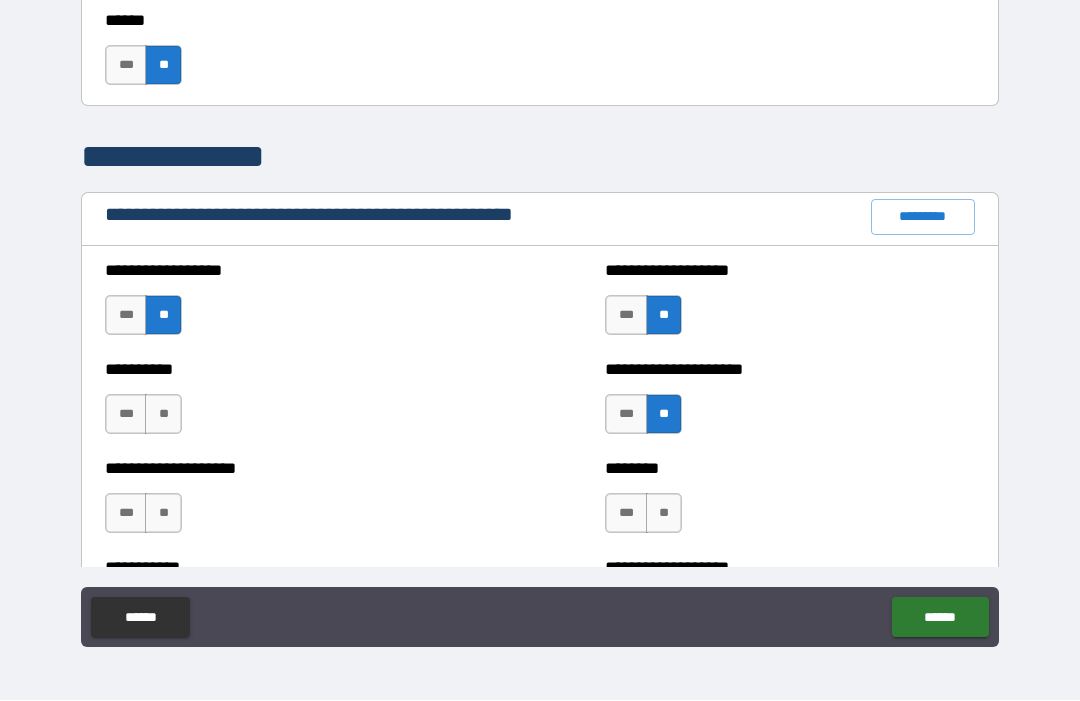 click on "**" at bounding box center (163, 415) 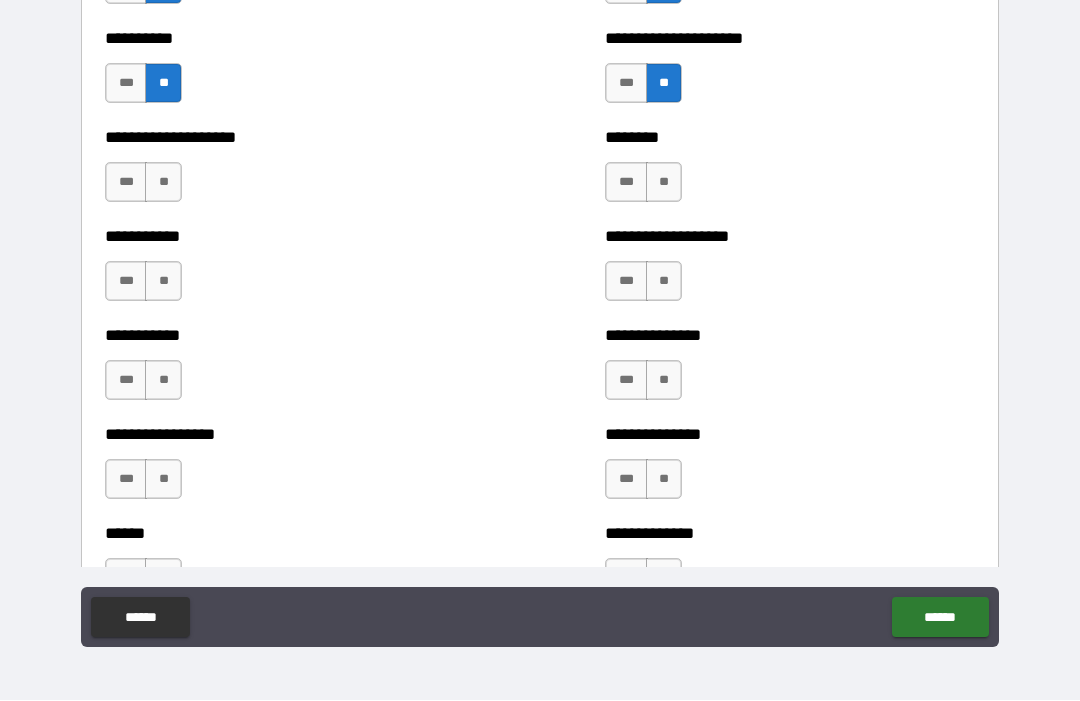 scroll, scrollTop: 2480, scrollLeft: 0, axis: vertical 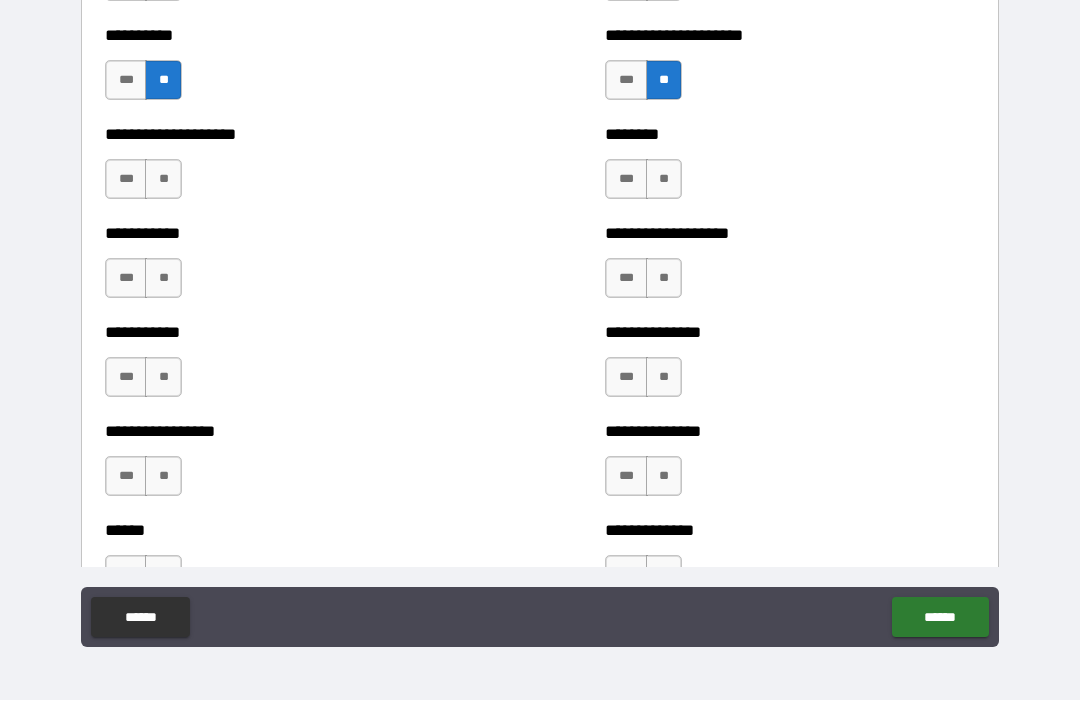 click on "**" at bounding box center [664, 180] 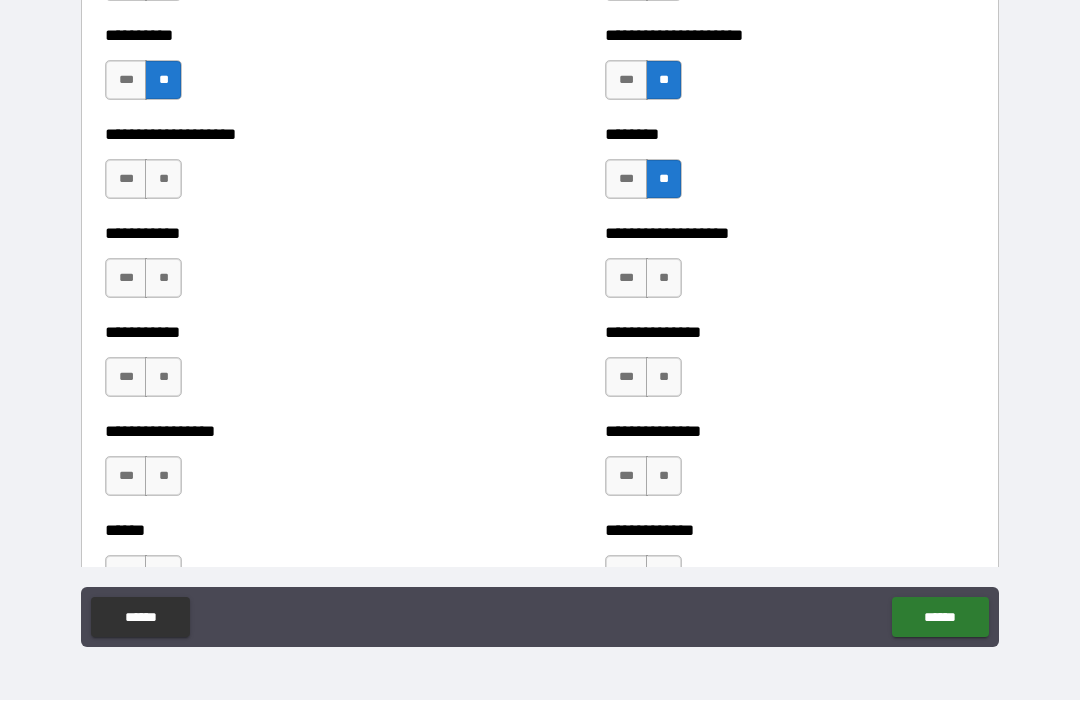 click on "**" at bounding box center [163, 180] 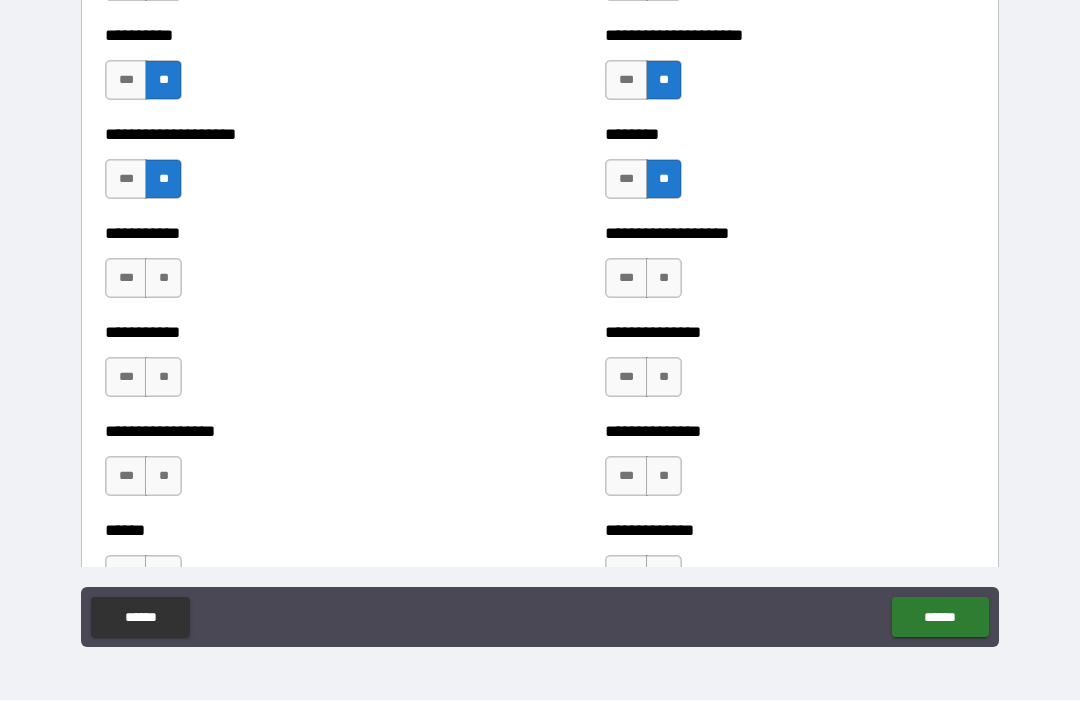 click on "**" at bounding box center [664, 279] 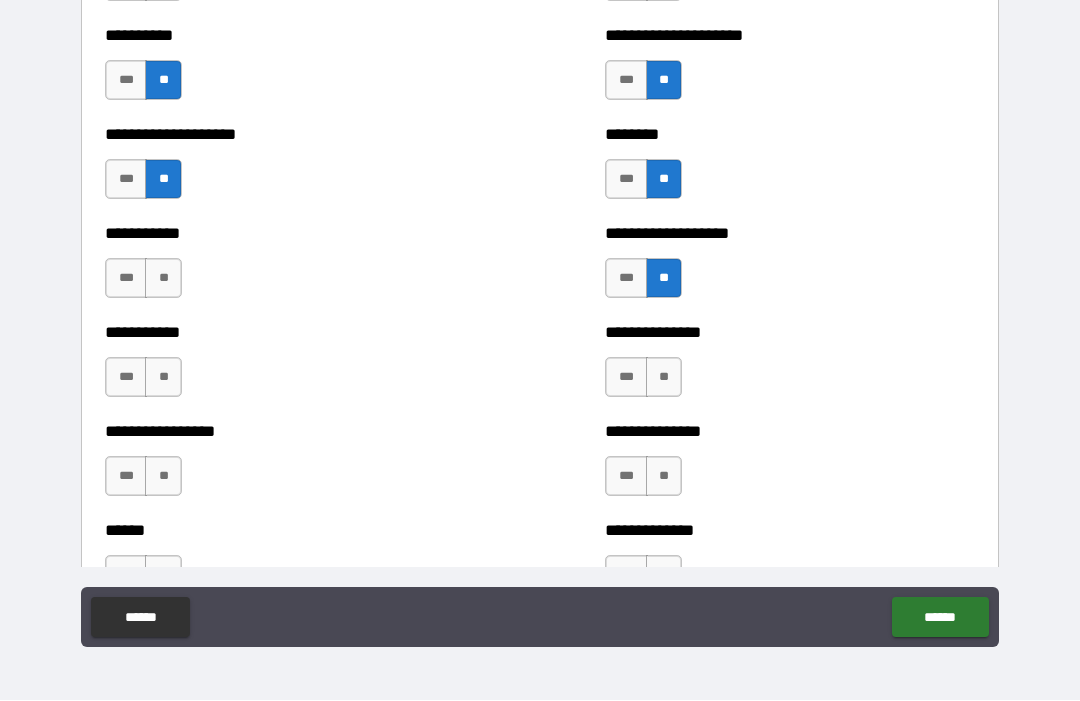 click on "**" at bounding box center [163, 279] 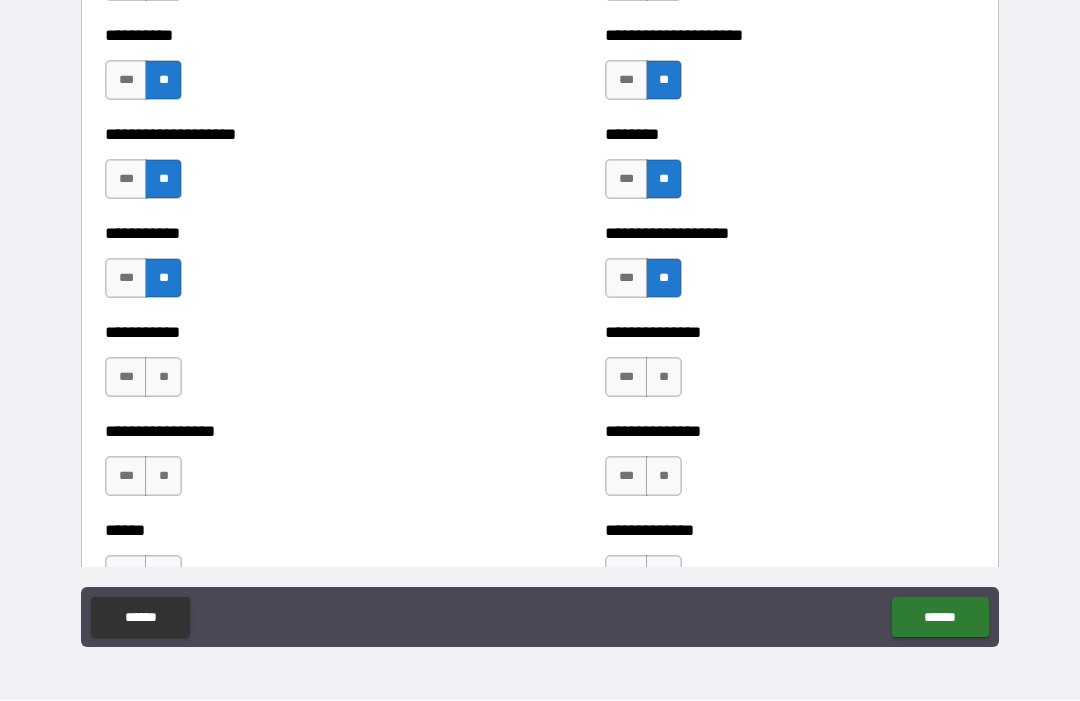click on "**" at bounding box center [163, 378] 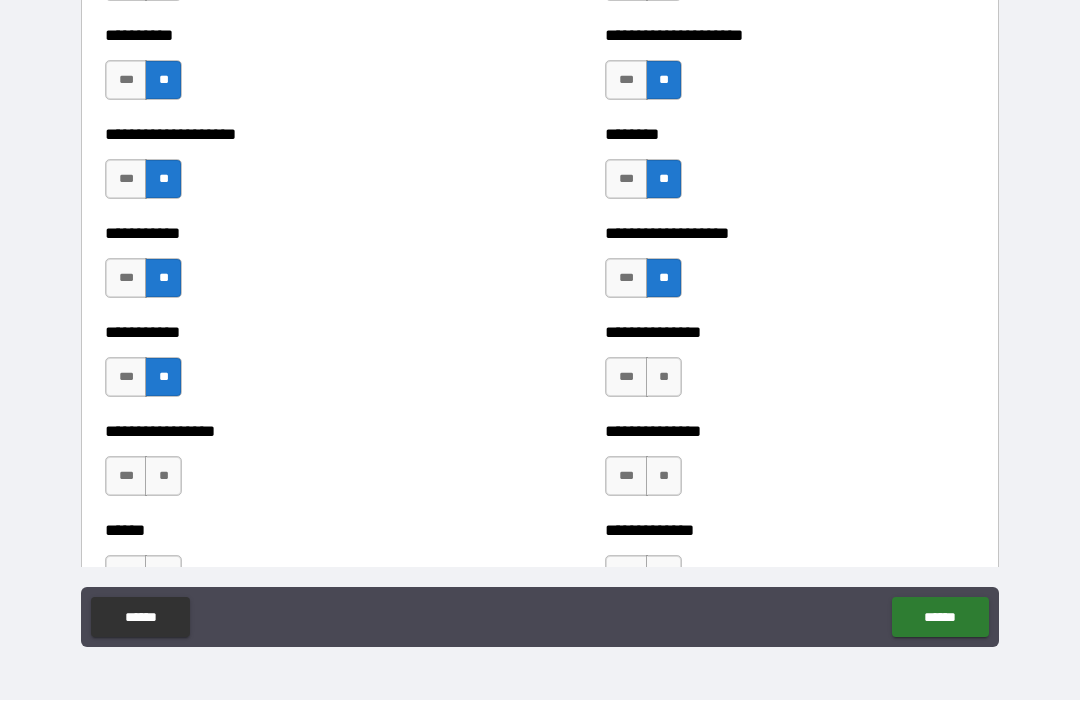 click on "**" at bounding box center [664, 378] 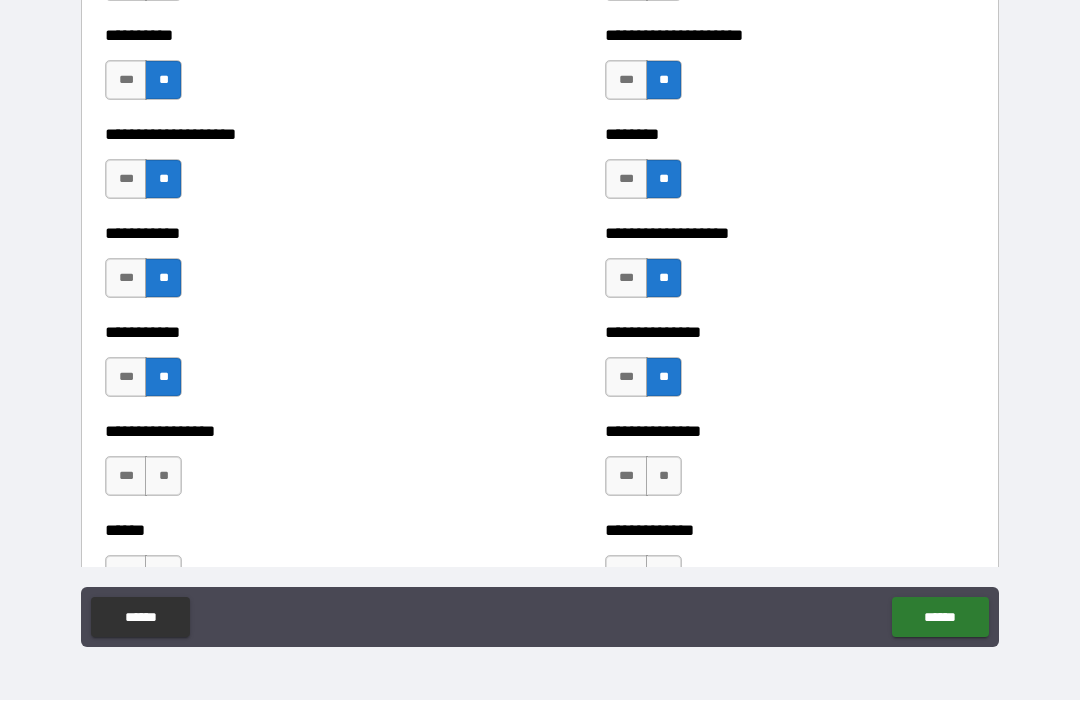 click on "**" at bounding box center (664, 477) 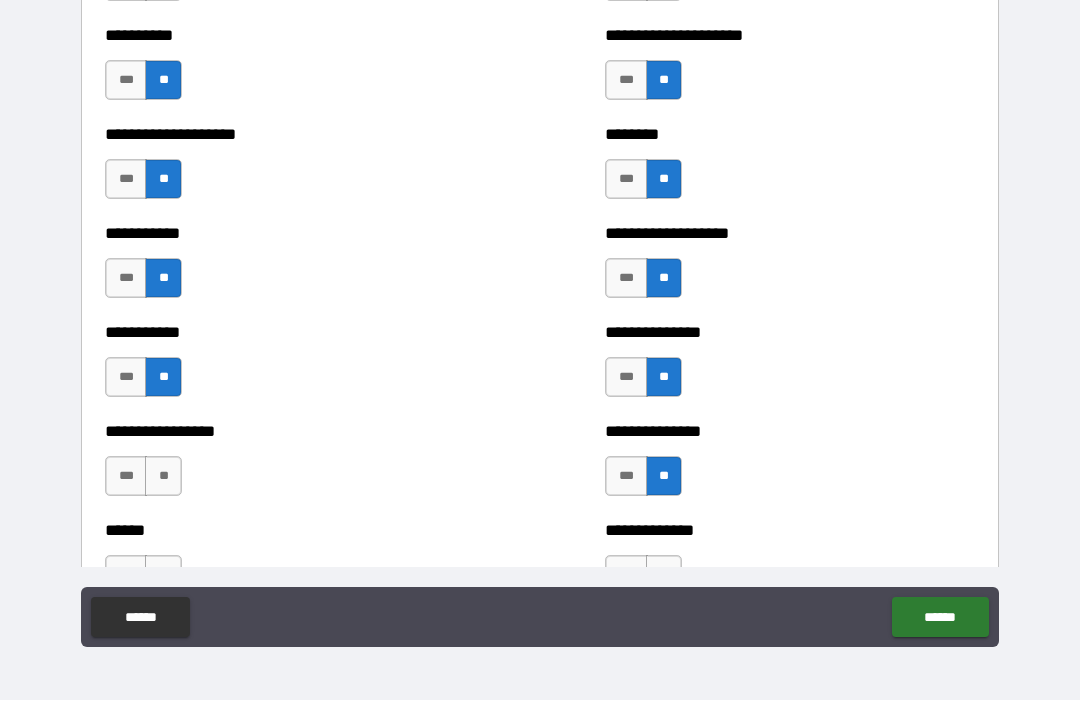 click on "**" at bounding box center [163, 477] 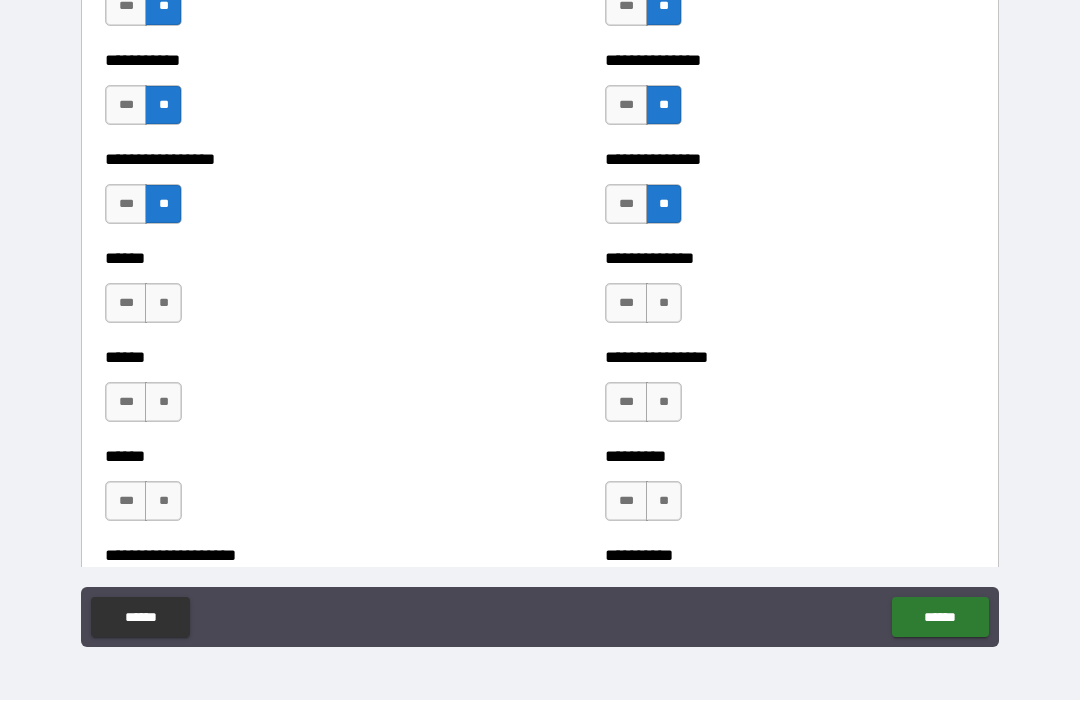 scroll, scrollTop: 2754, scrollLeft: 0, axis: vertical 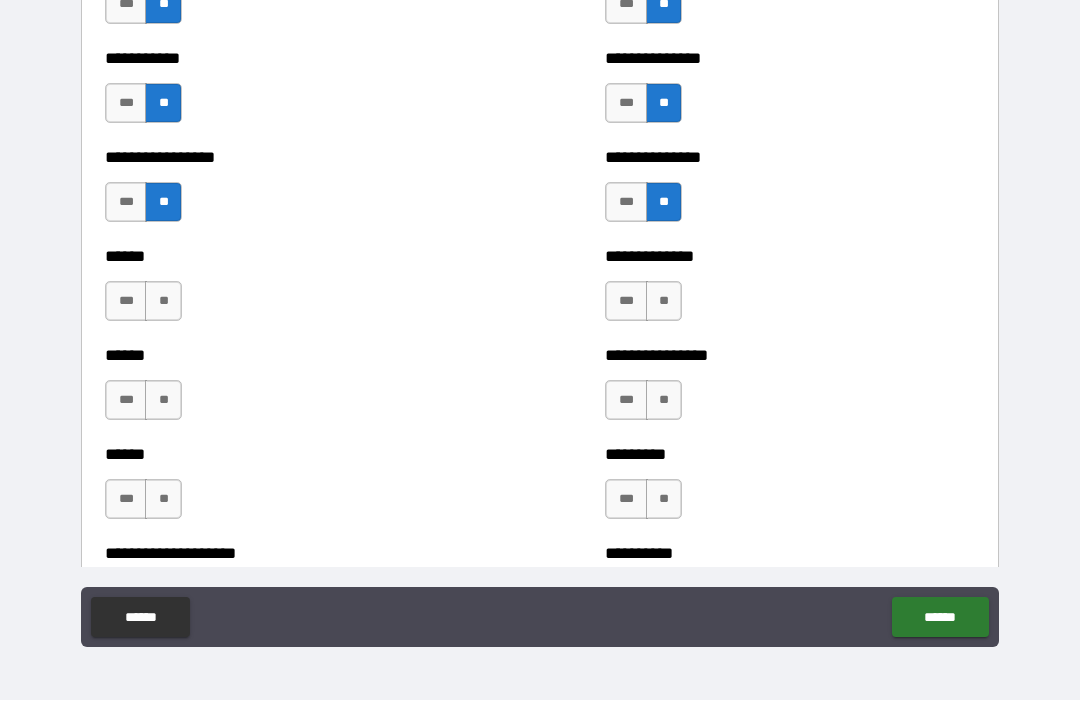 click on "**" at bounding box center [163, 302] 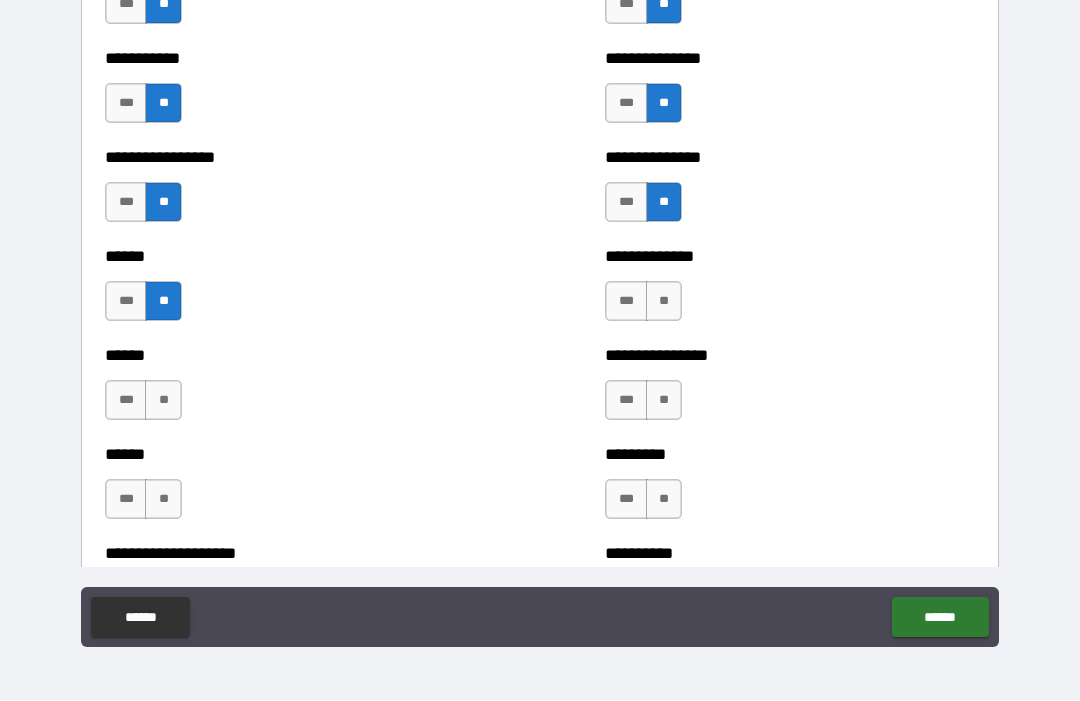 click on "**" at bounding box center [664, 302] 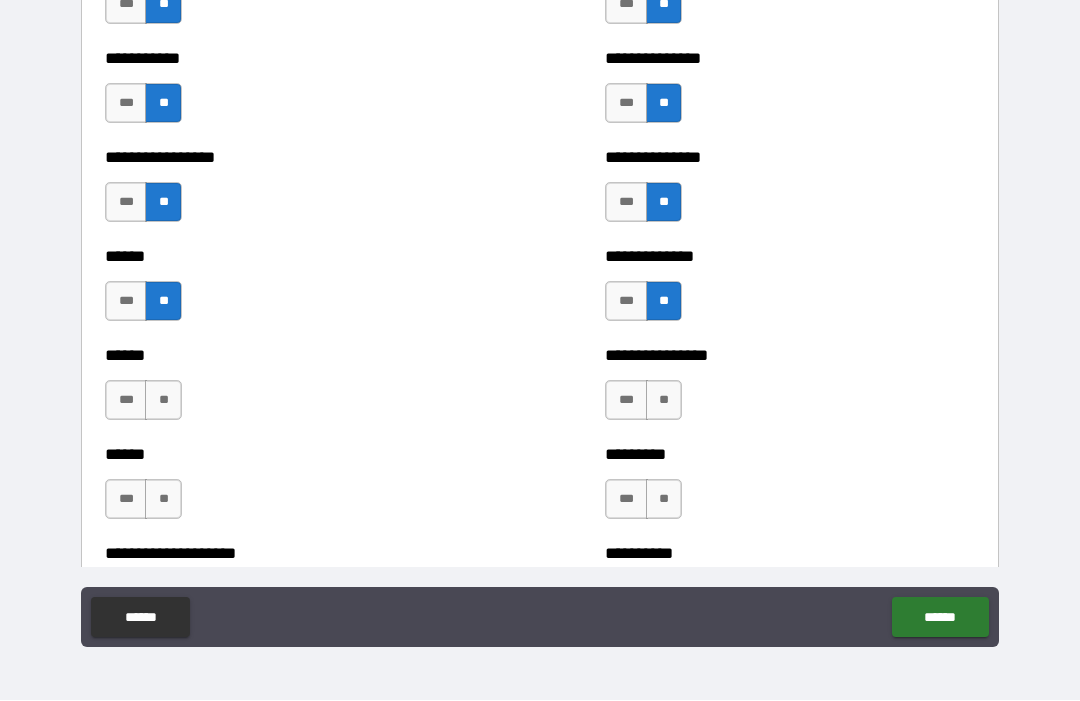 click on "**" at bounding box center (163, 401) 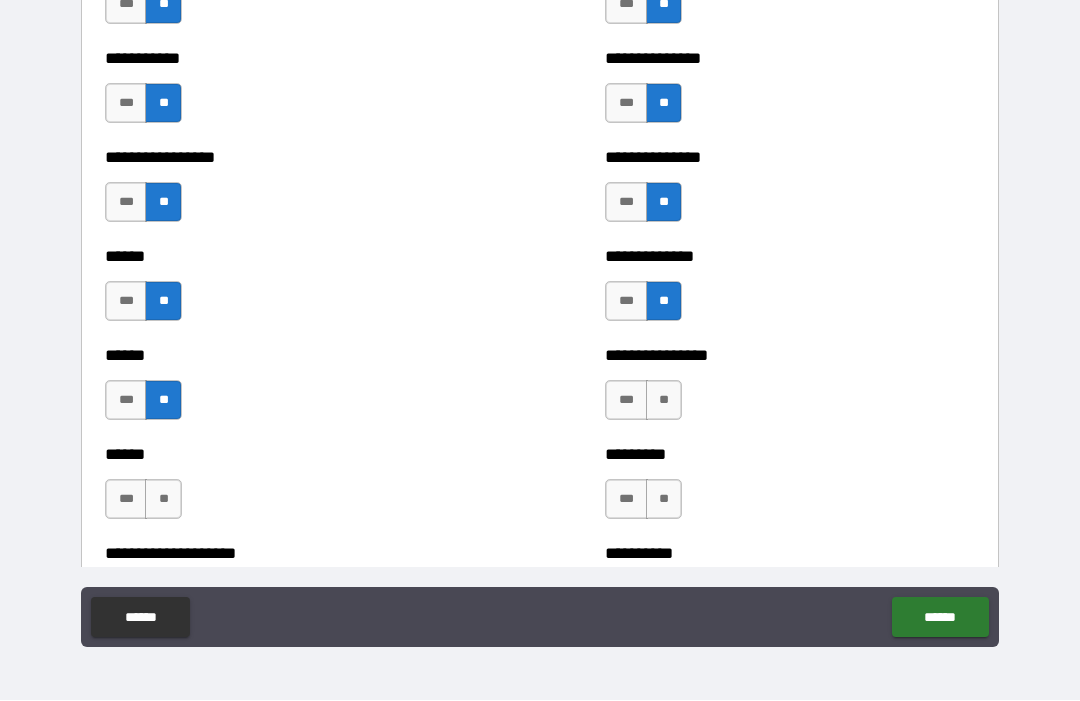 click on "**" at bounding box center (664, 401) 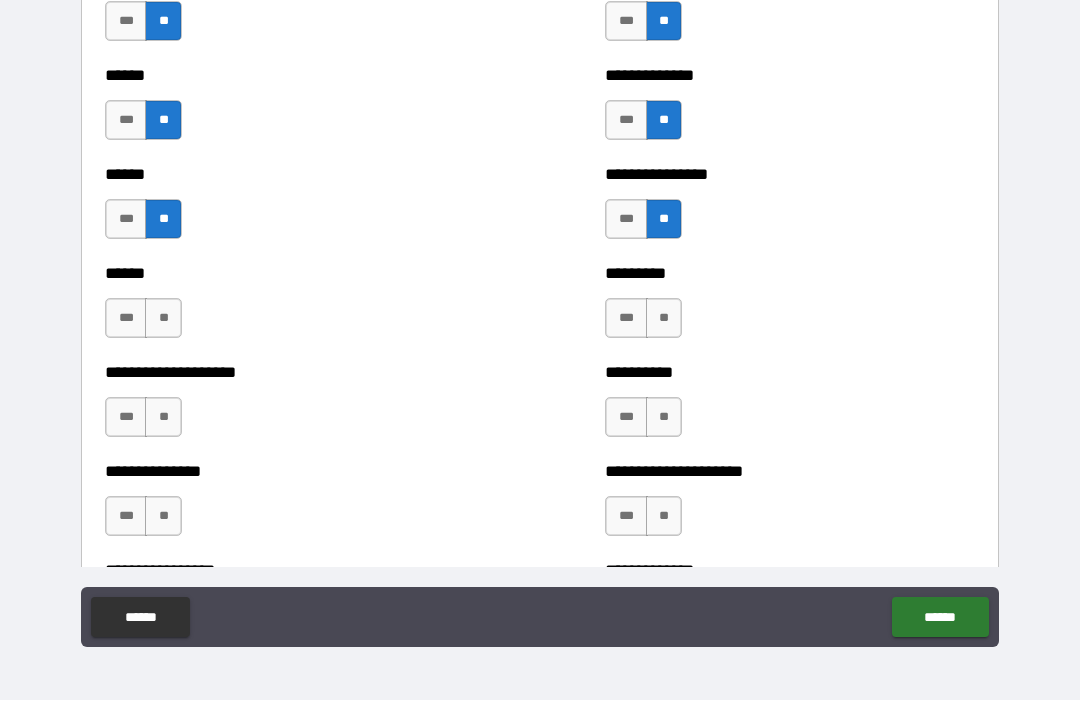 scroll, scrollTop: 2942, scrollLeft: 0, axis: vertical 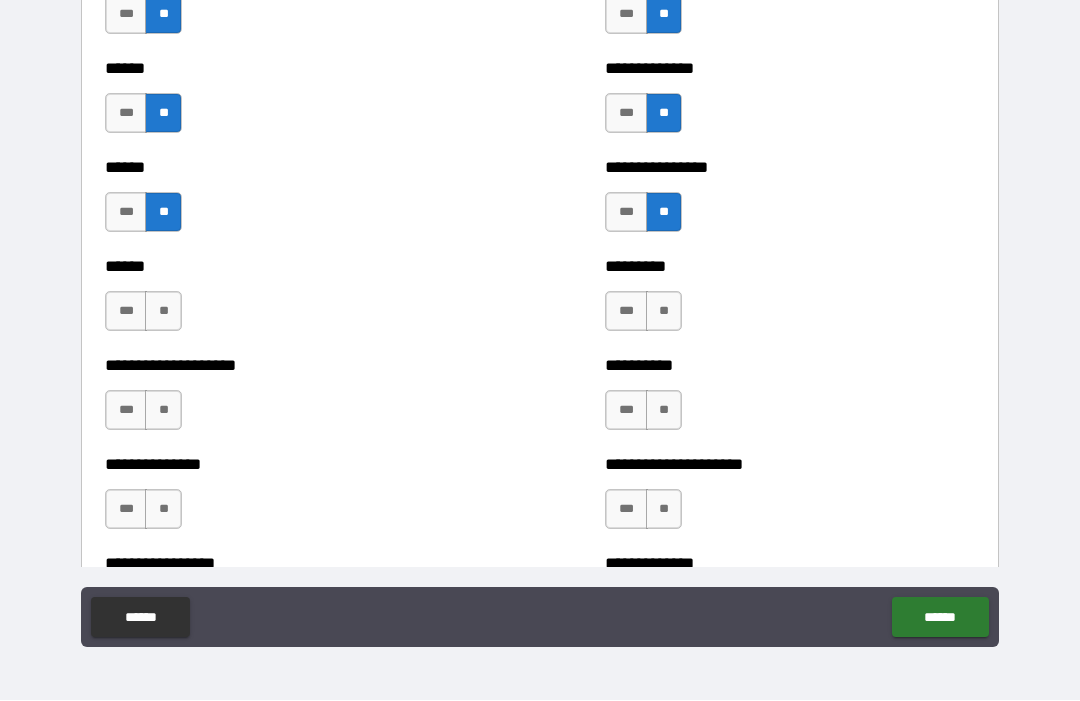 click on "**" at bounding box center [664, 312] 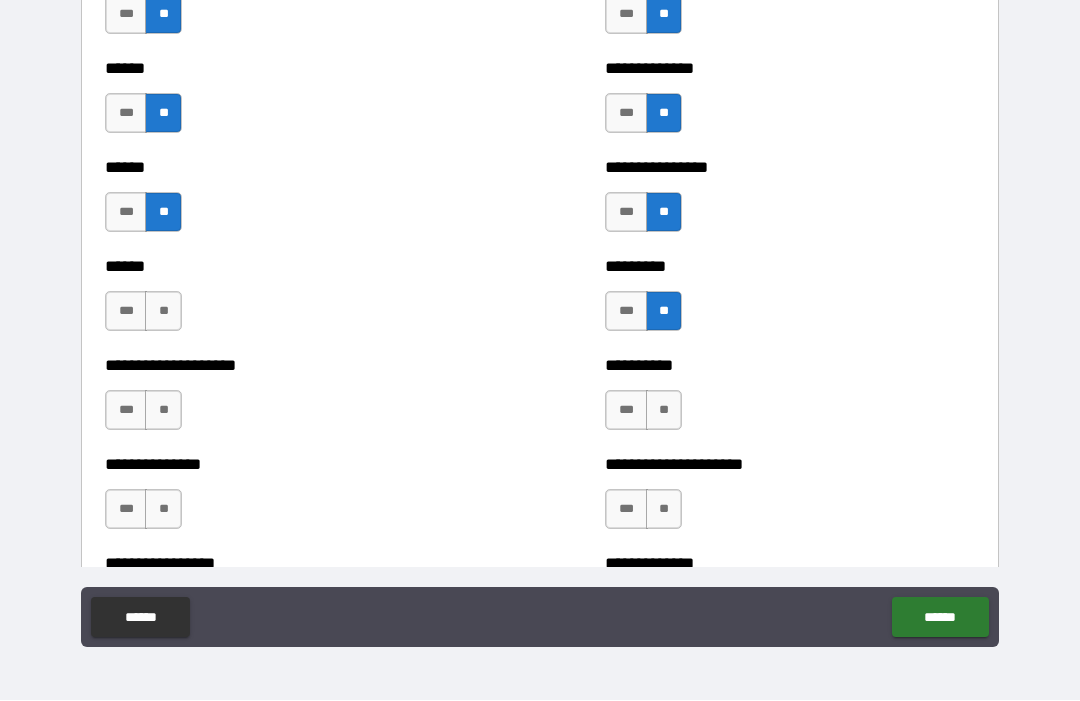 click on "**" at bounding box center (163, 411) 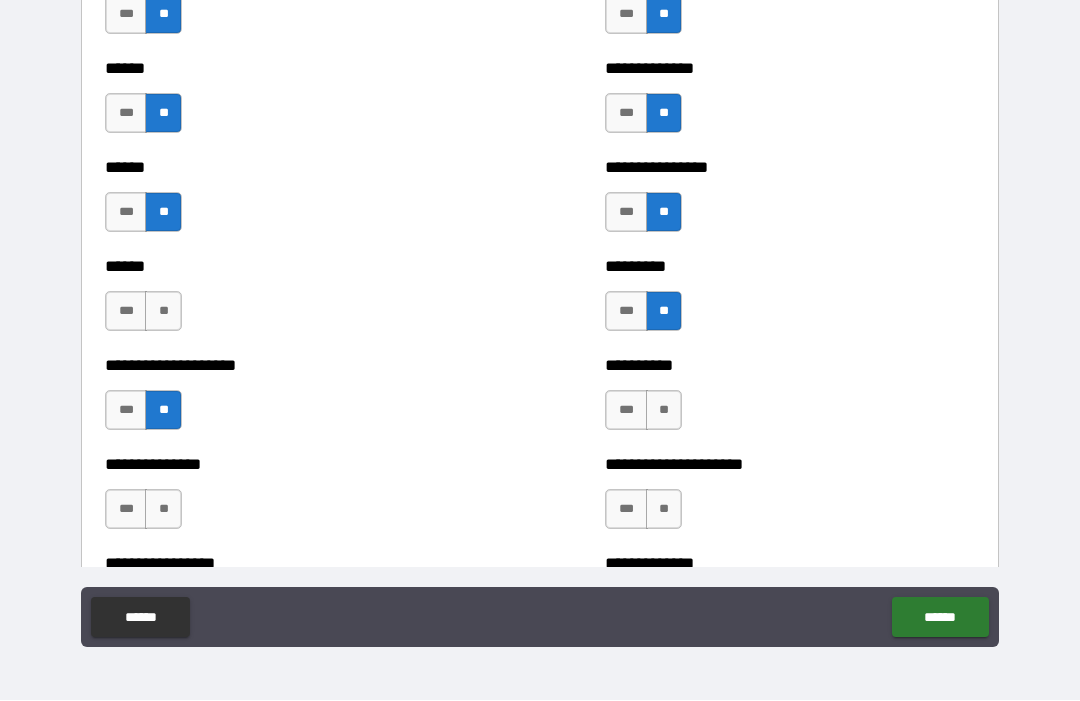 click on "**" at bounding box center [664, 411] 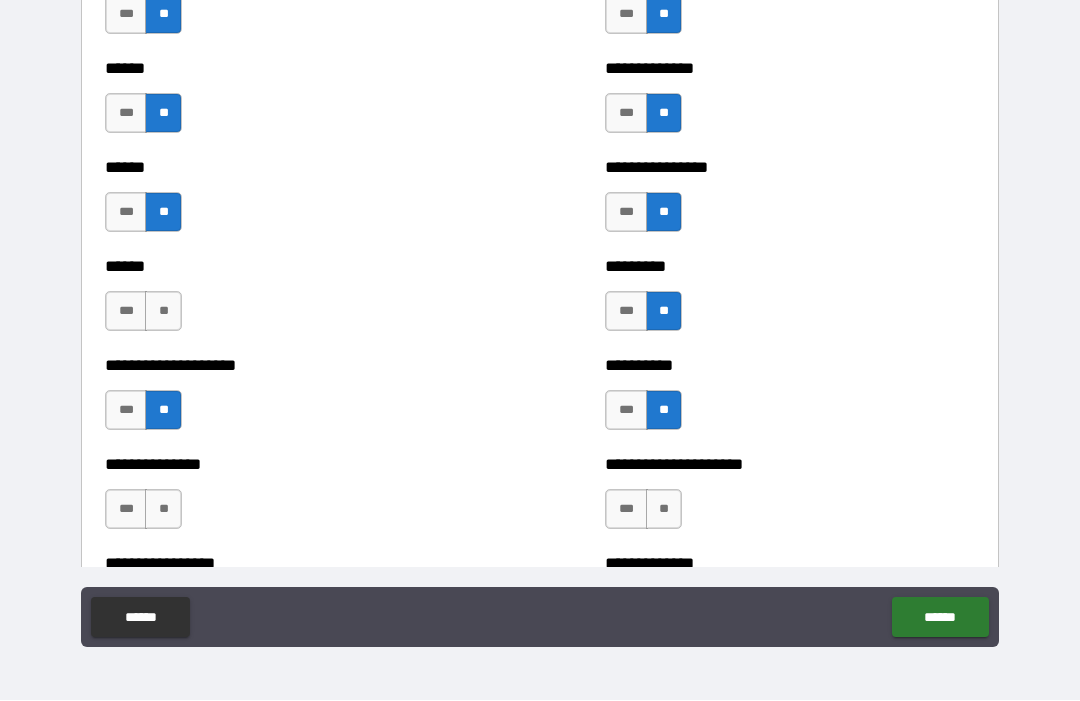 click on "***" at bounding box center [126, 411] 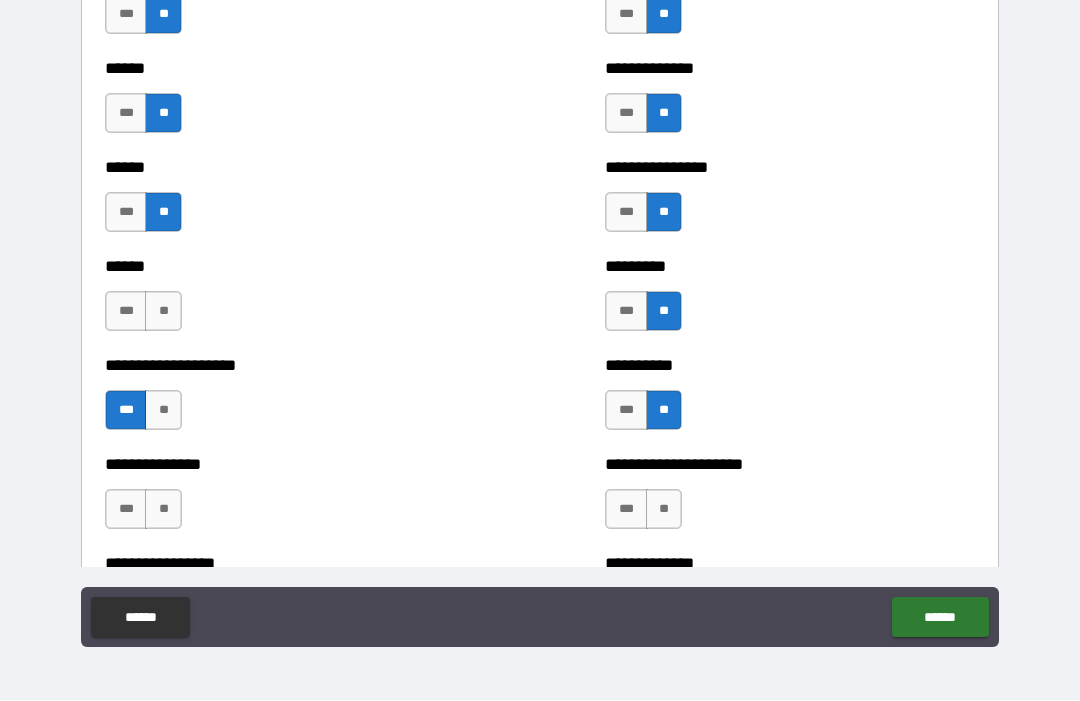 click on "**" at bounding box center (163, 312) 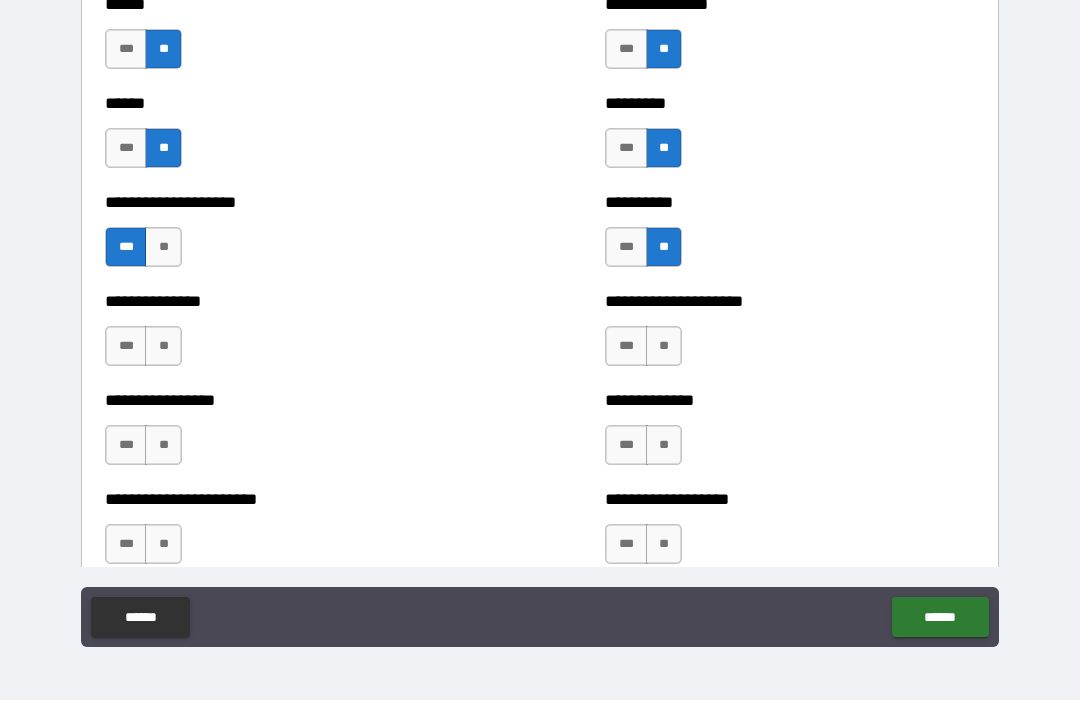 scroll, scrollTop: 3122, scrollLeft: 0, axis: vertical 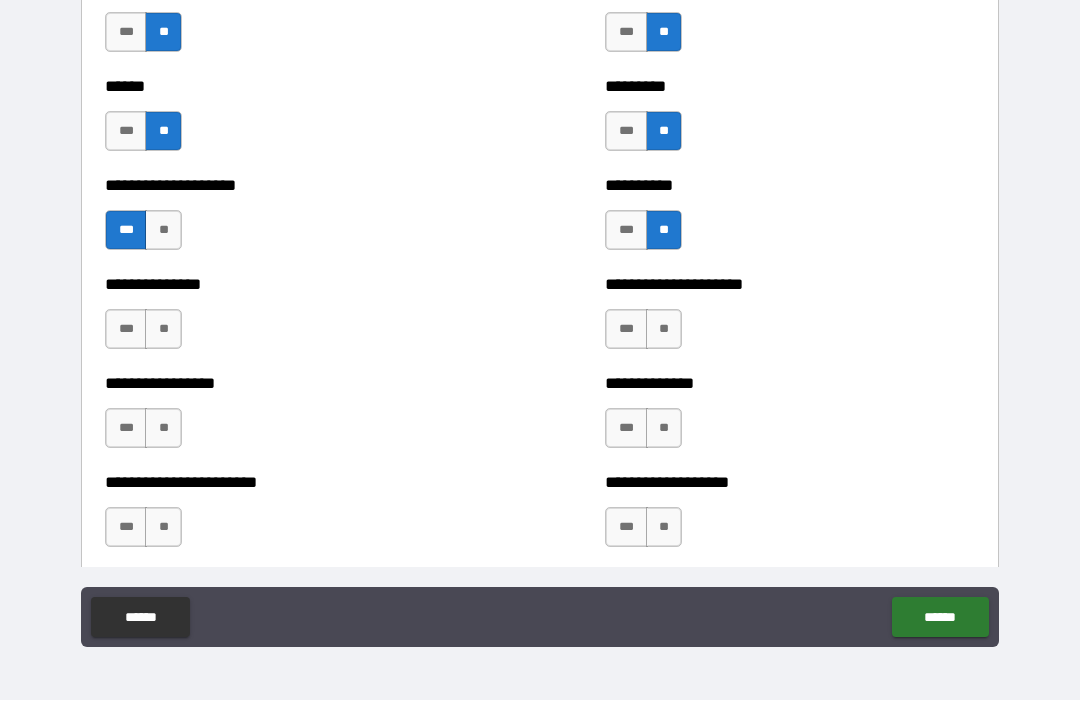 click on "**" at bounding box center [163, 330] 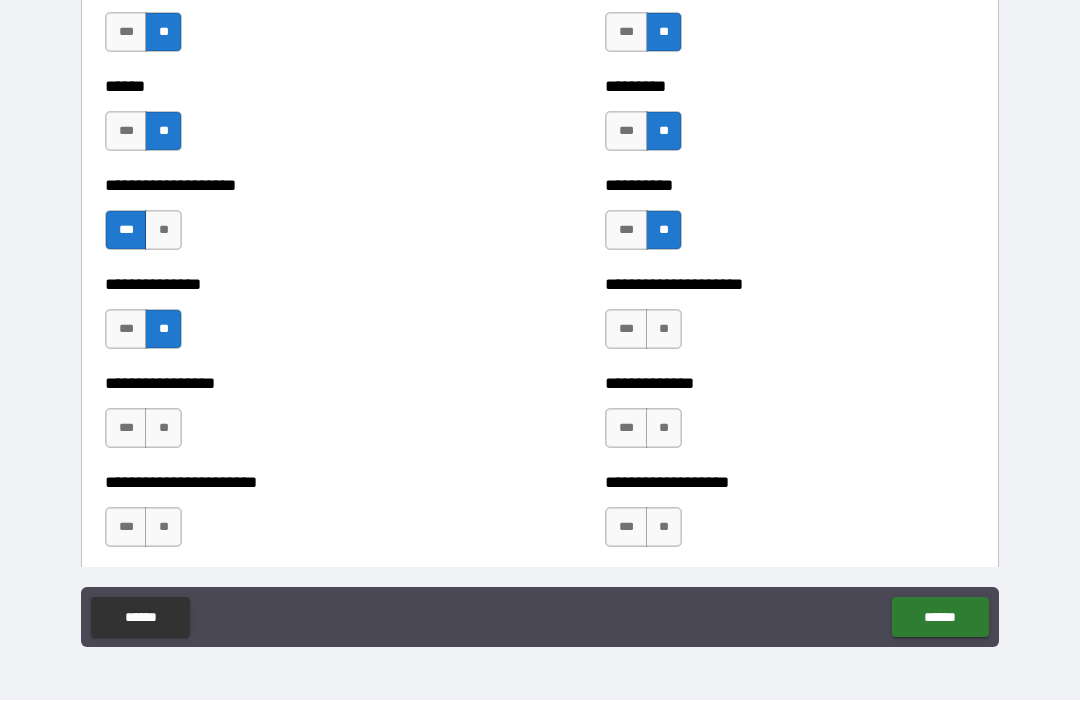 click on "**" at bounding box center [664, 330] 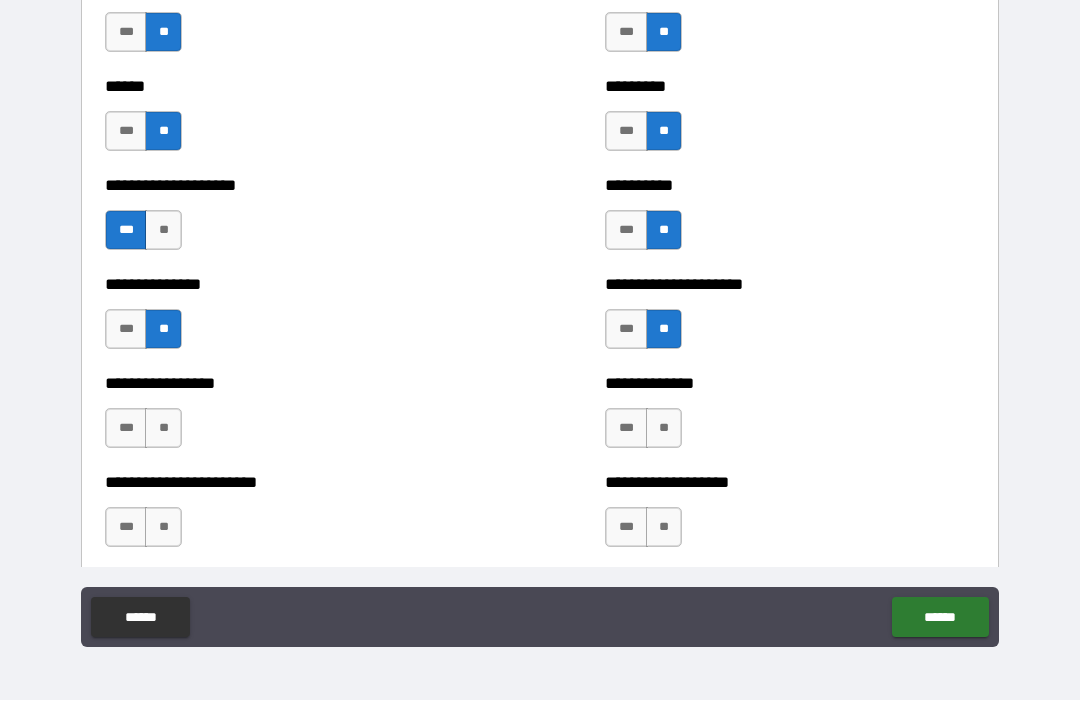 click on "**" at bounding box center (163, 429) 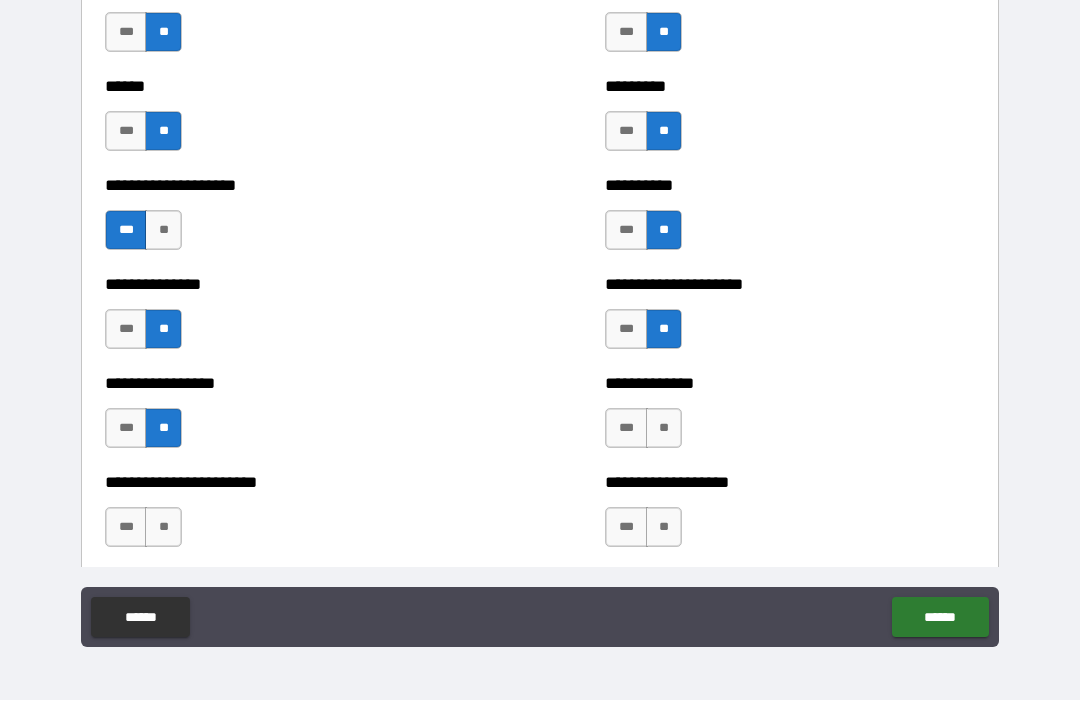 click on "**" at bounding box center (664, 429) 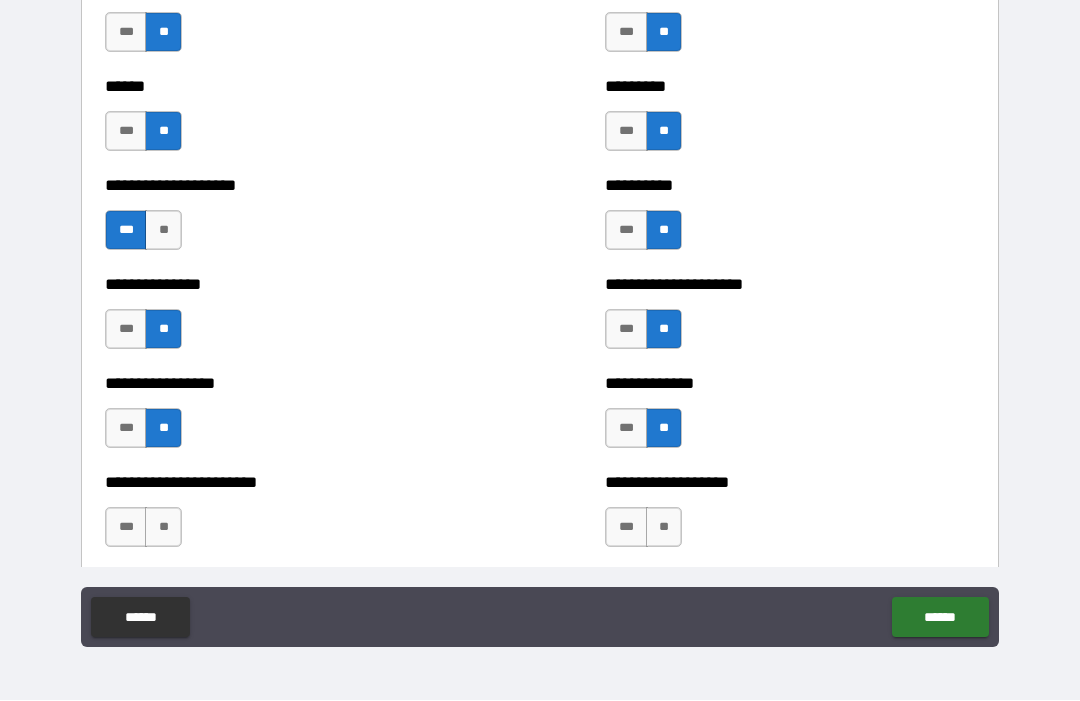 click on "**" at bounding box center (664, 528) 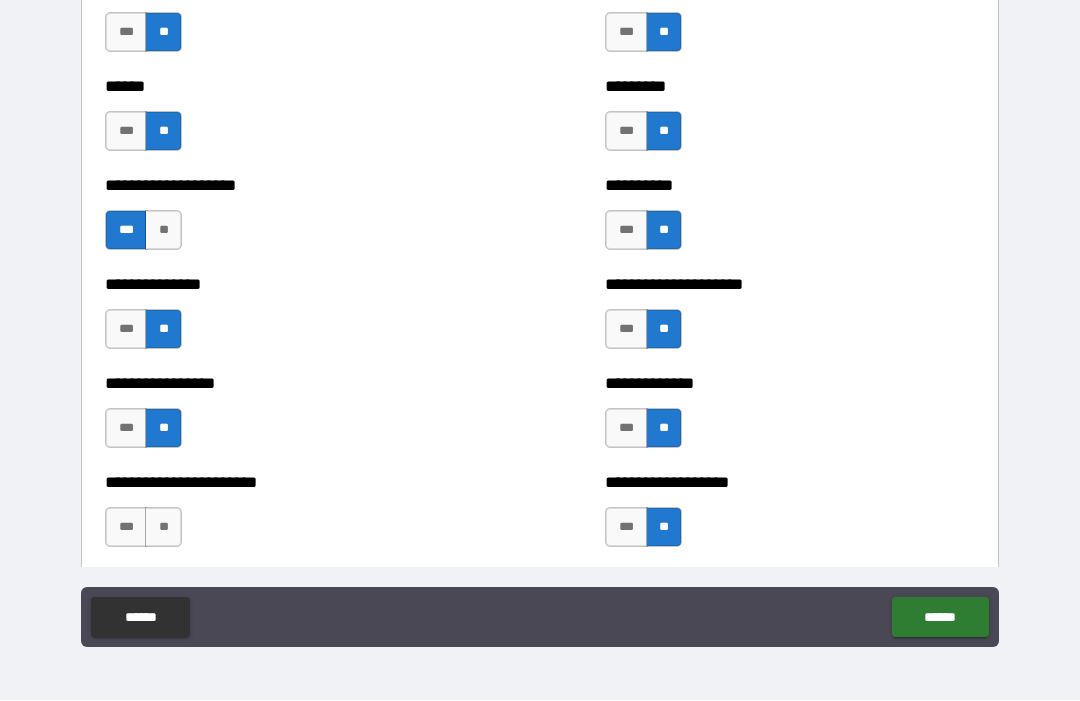 click on "**" at bounding box center [163, 528] 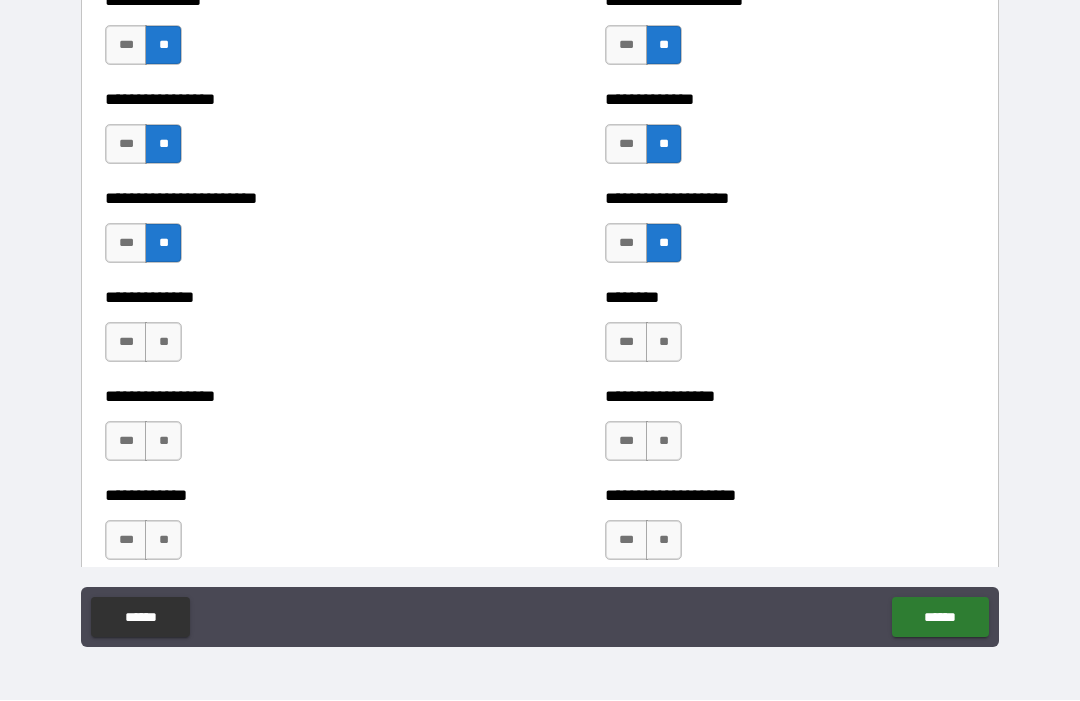 scroll, scrollTop: 3417, scrollLeft: 0, axis: vertical 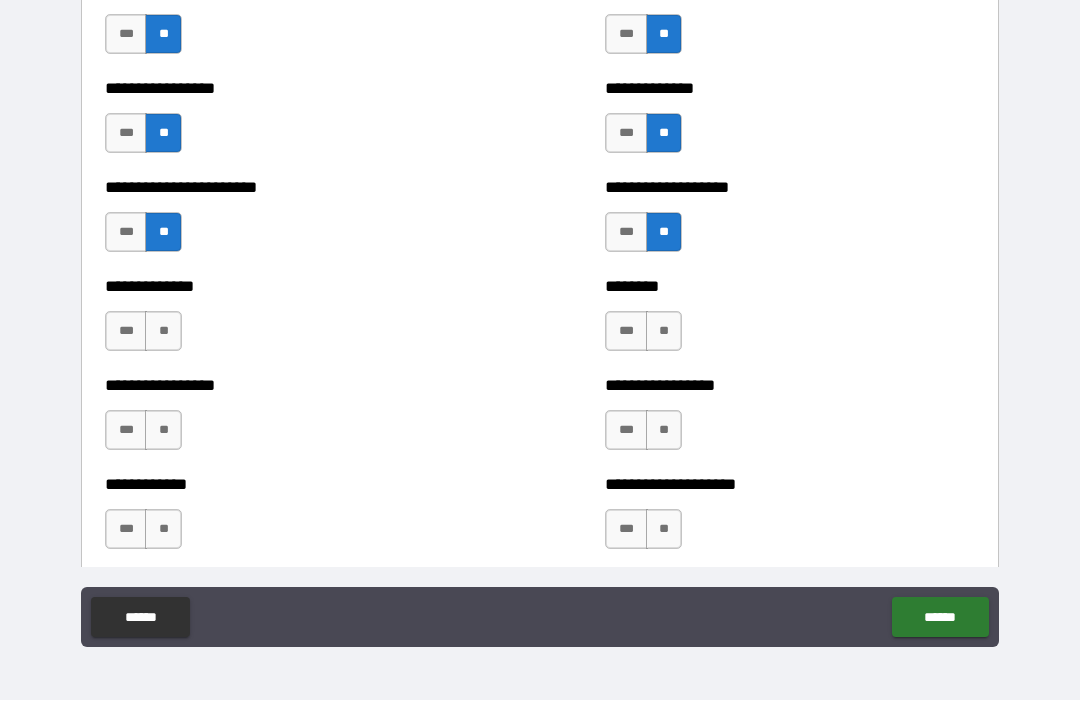 click on "**" at bounding box center [163, 332] 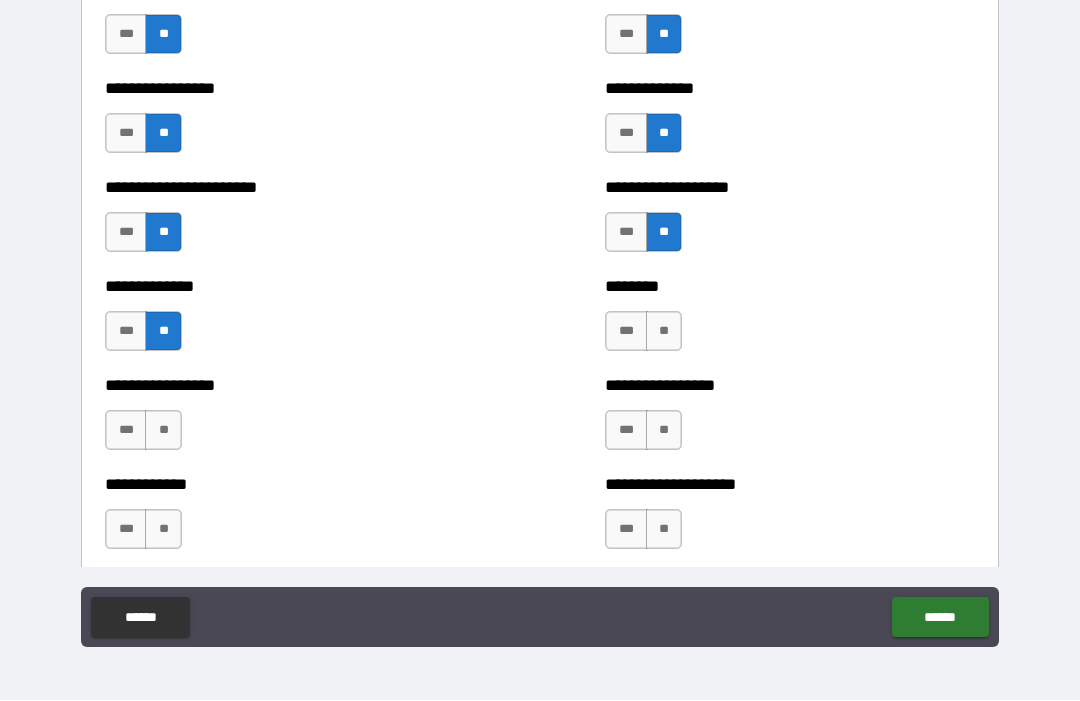 click on "**" at bounding box center [664, 332] 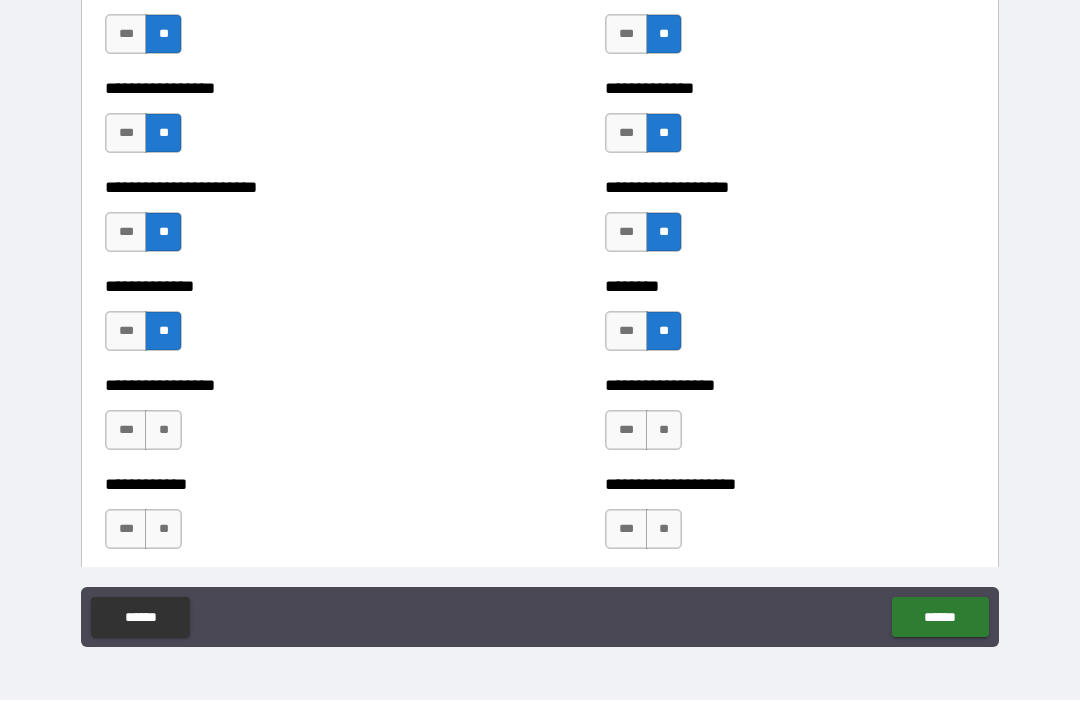 click on "**" at bounding box center (664, 431) 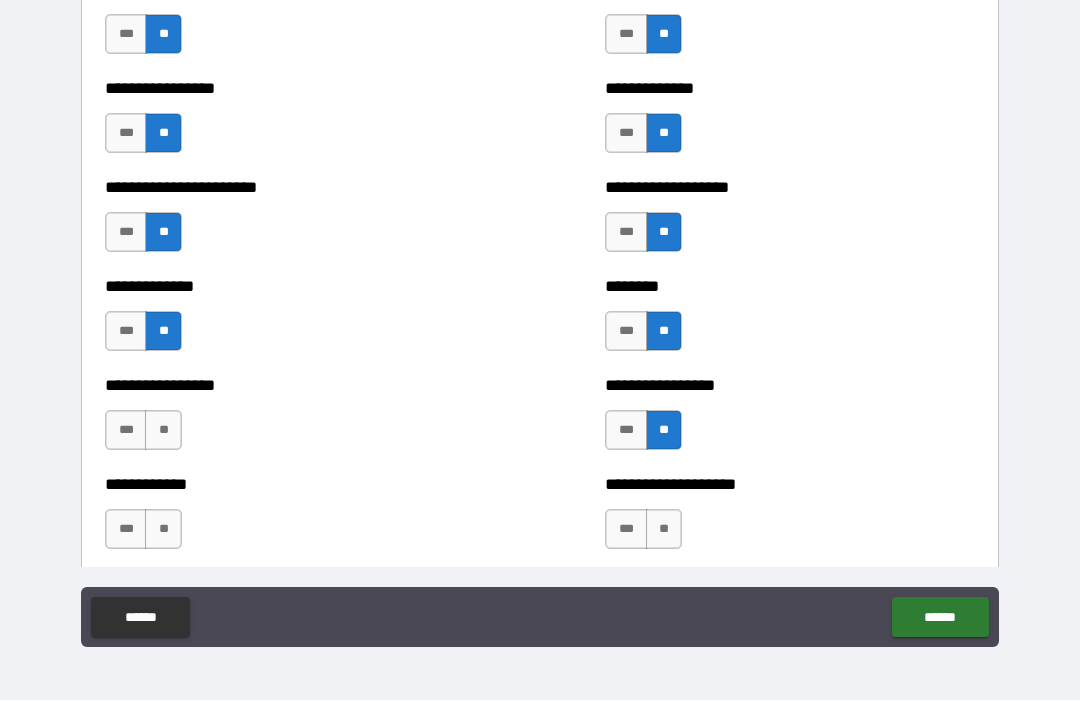 click on "**" at bounding box center [163, 431] 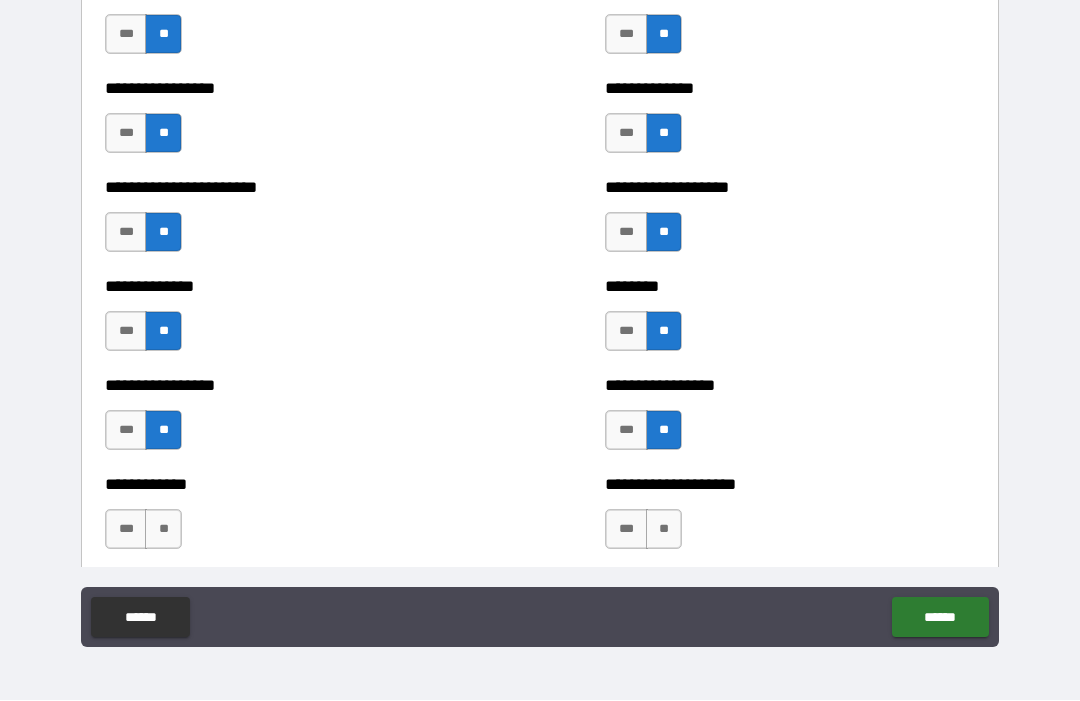 click on "**" at bounding box center [664, 530] 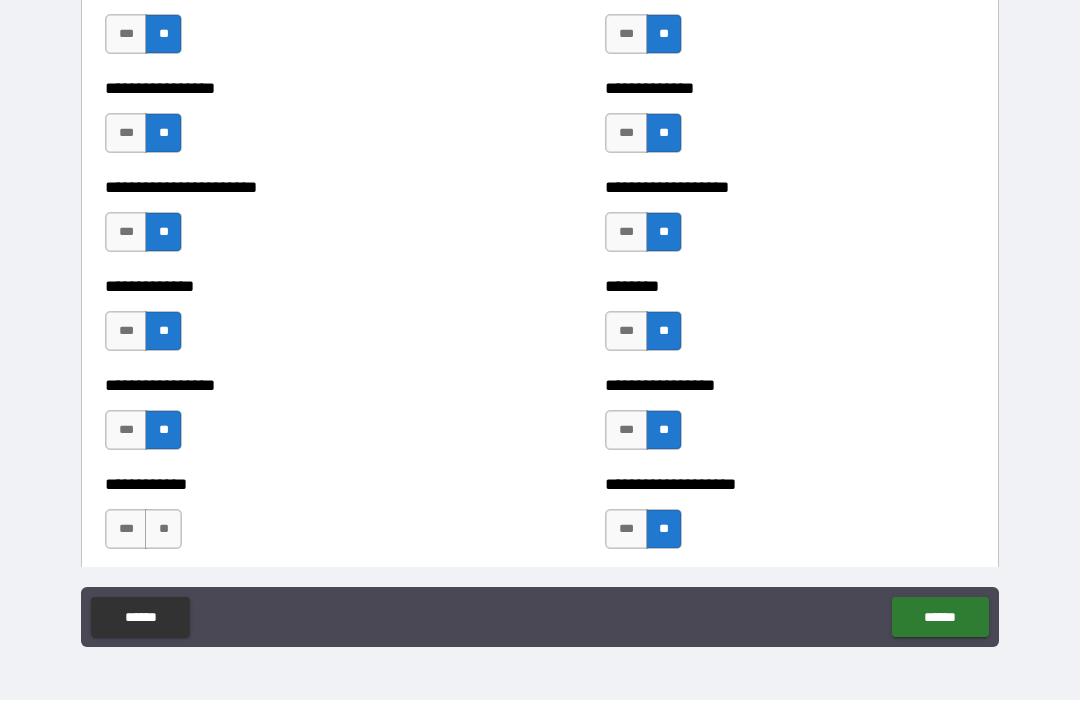 click on "**" at bounding box center [163, 530] 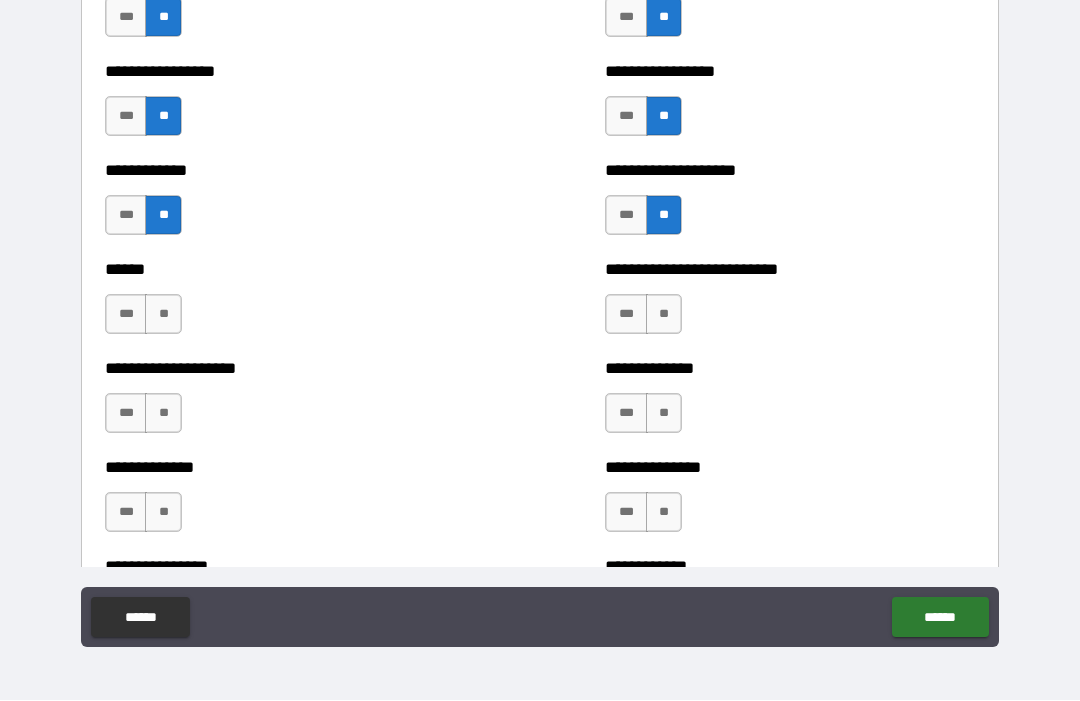 scroll, scrollTop: 3736, scrollLeft: 0, axis: vertical 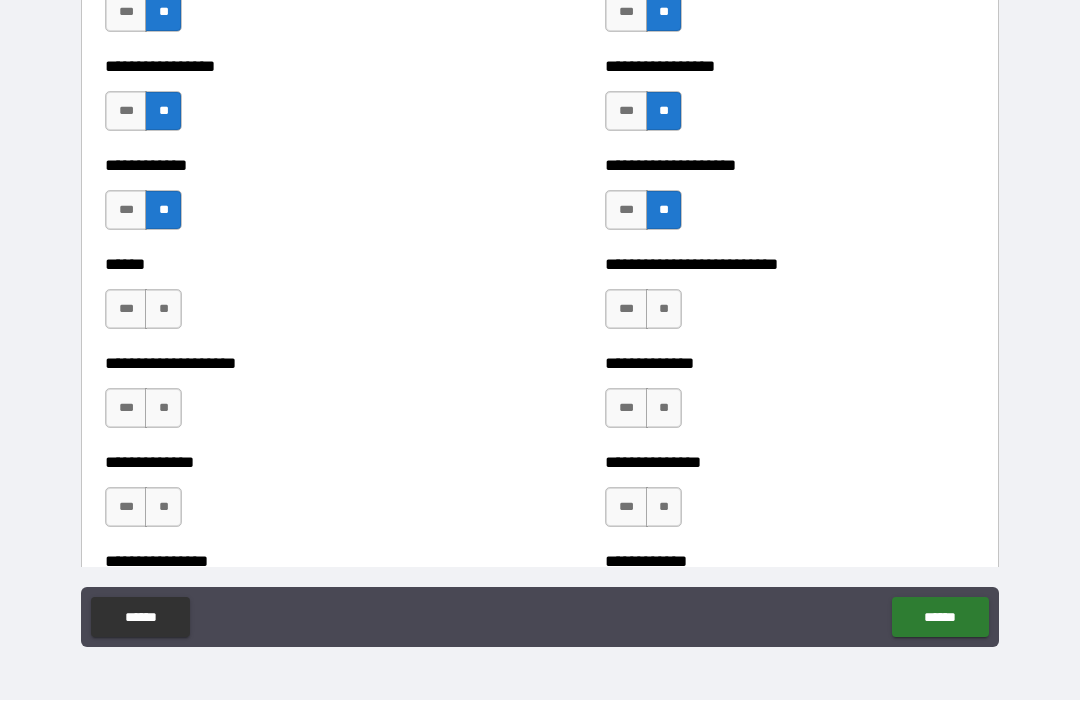 click on "**" at bounding box center [163, 310] 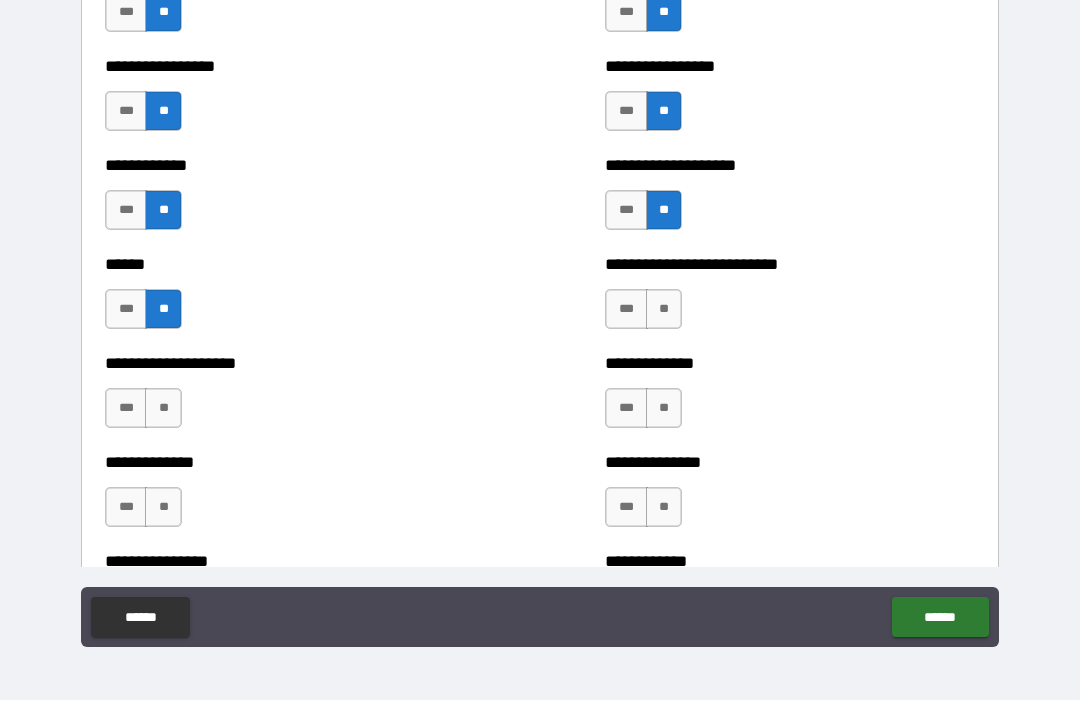 click on "**" at bounding box center (664, 310) 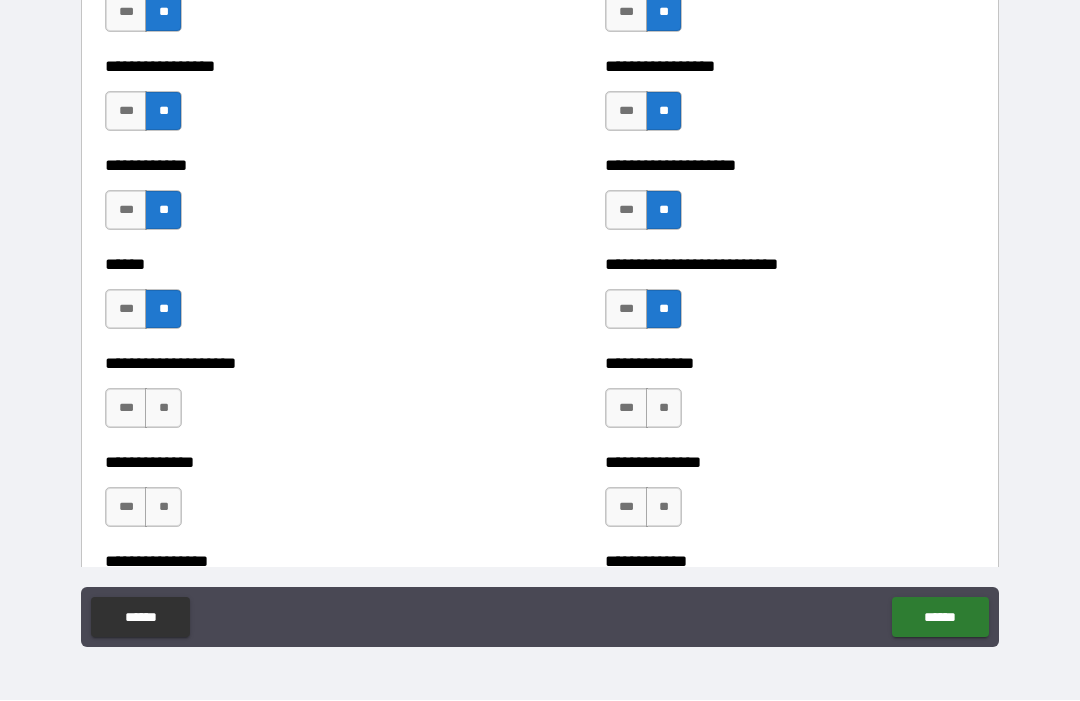 click on "**" at bounding box center (664, 409) 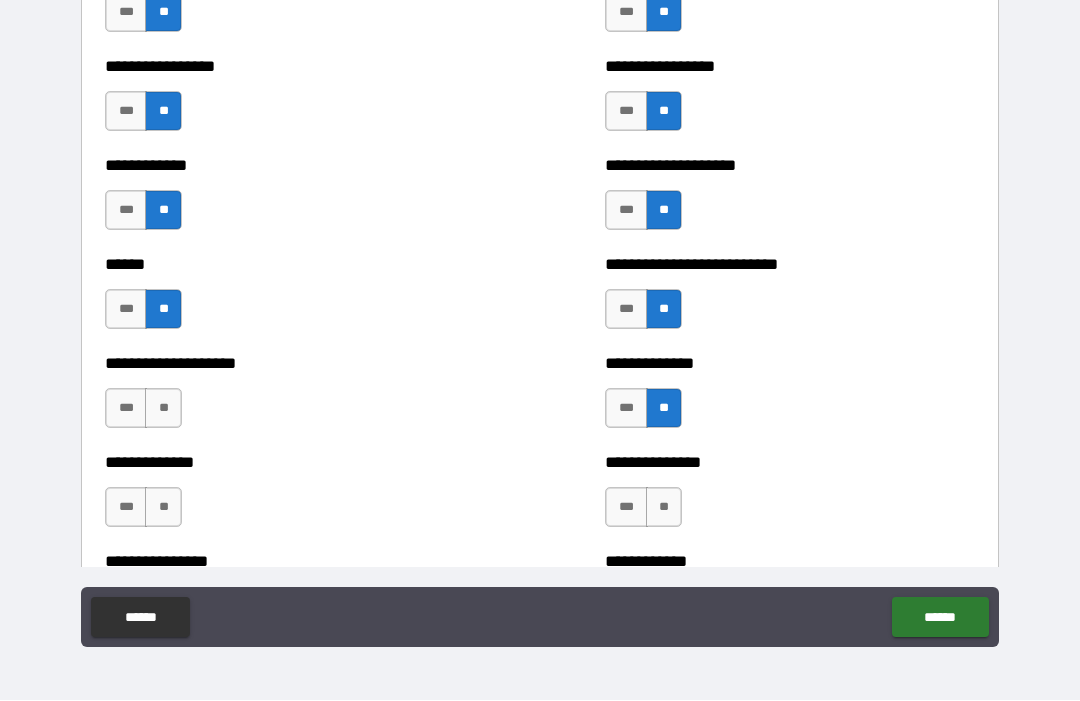click on "**" at bounding box center [163, 409] 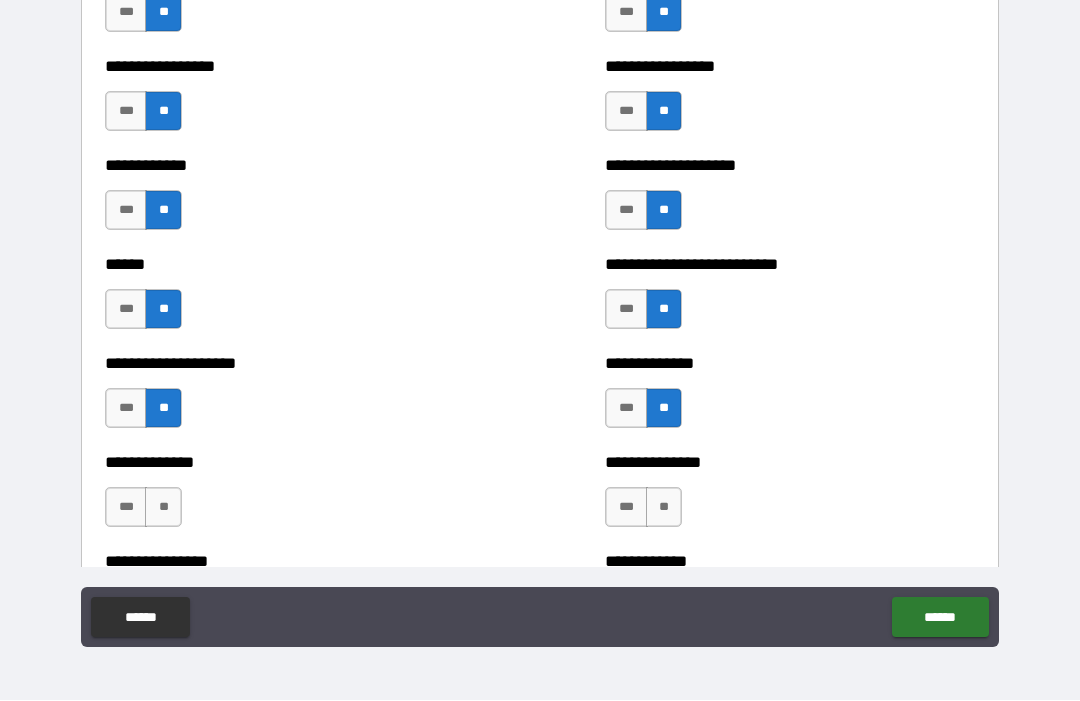 click on "**" at bounding box center [664, 508] 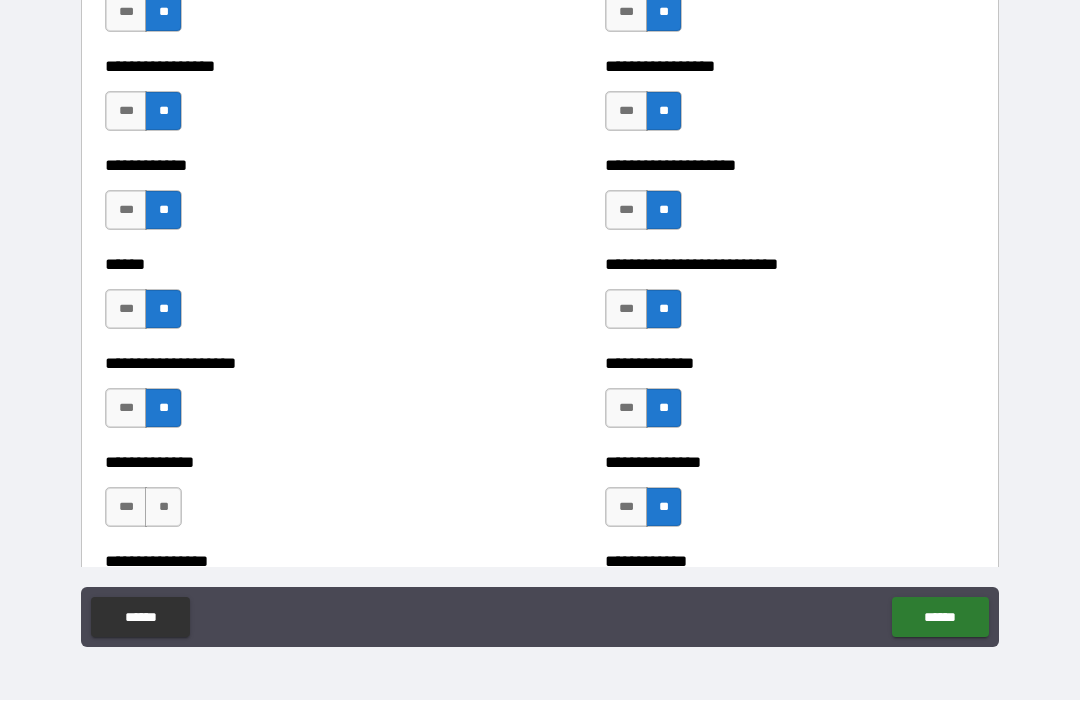 click on "**" at bounding box center (163, 508) 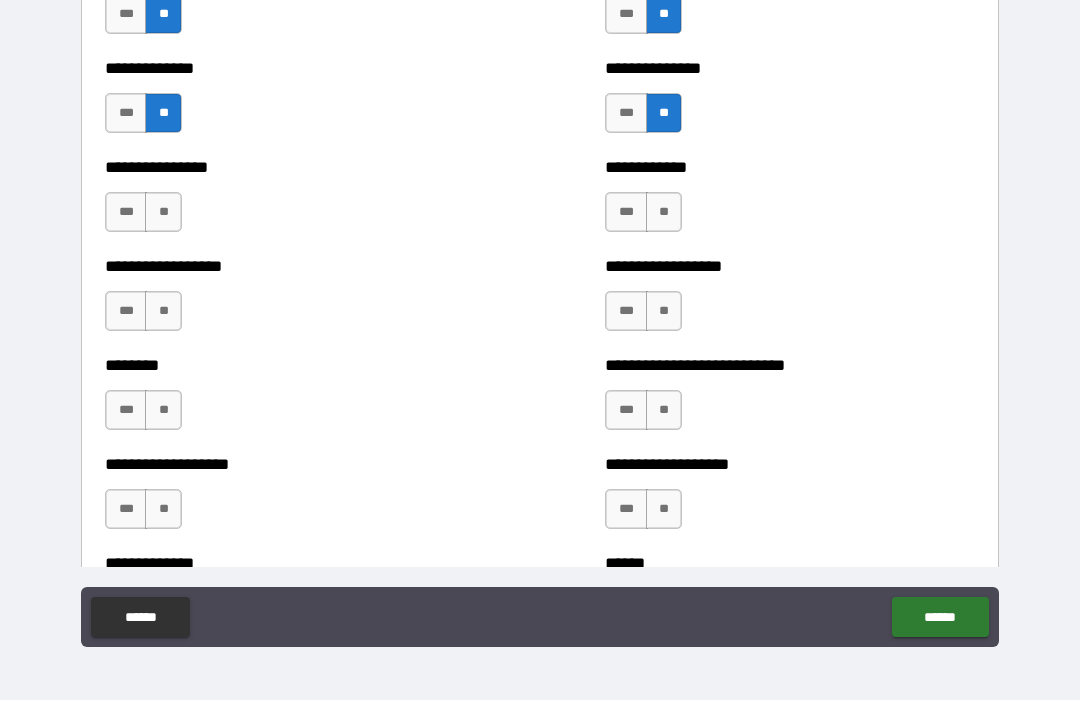 scroll, scrollTop: 4132, scrollLeft: 0, axis: vertical 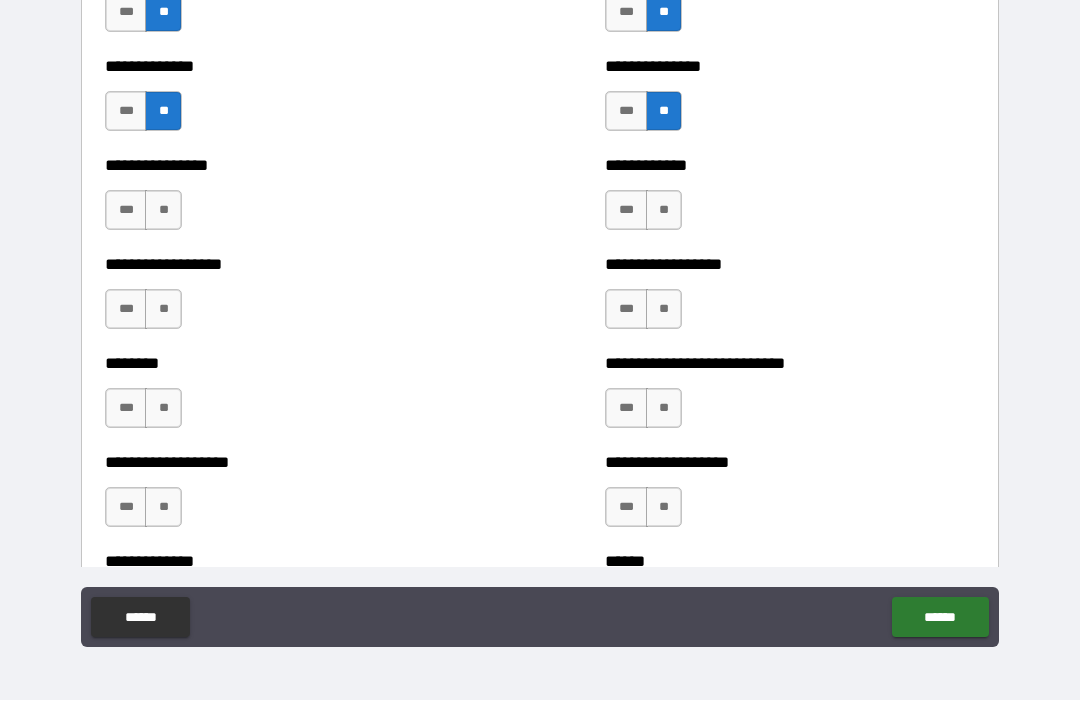 click on "**" at bounding box center (664, 211) 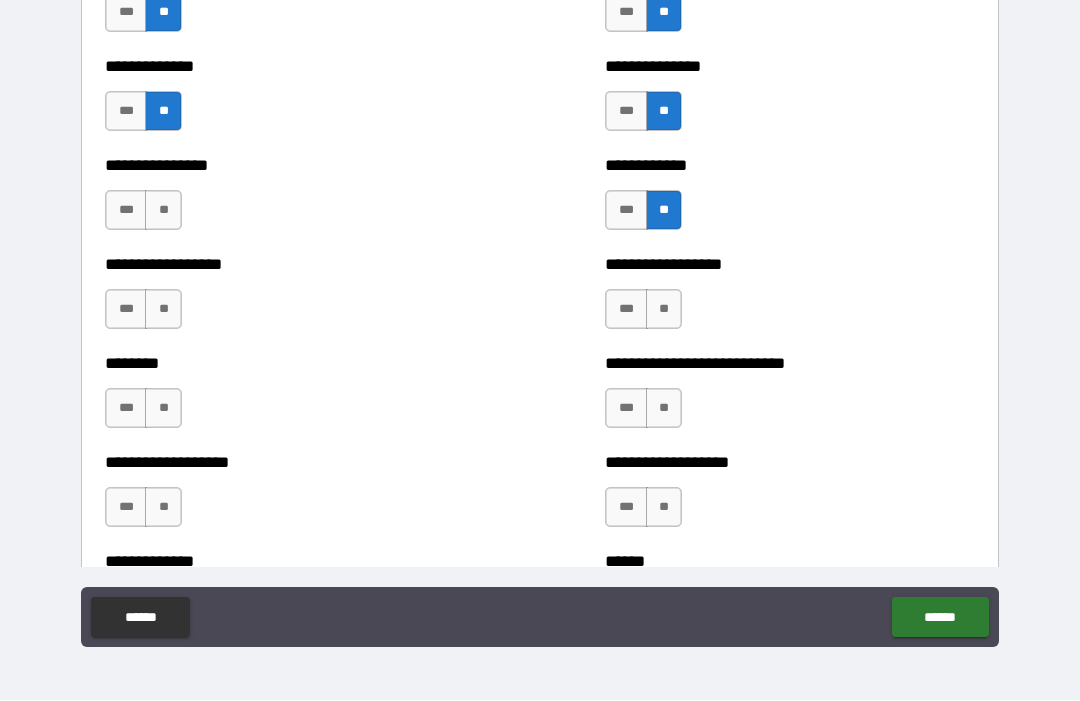 click on "**" at bounding box center [163, 211] 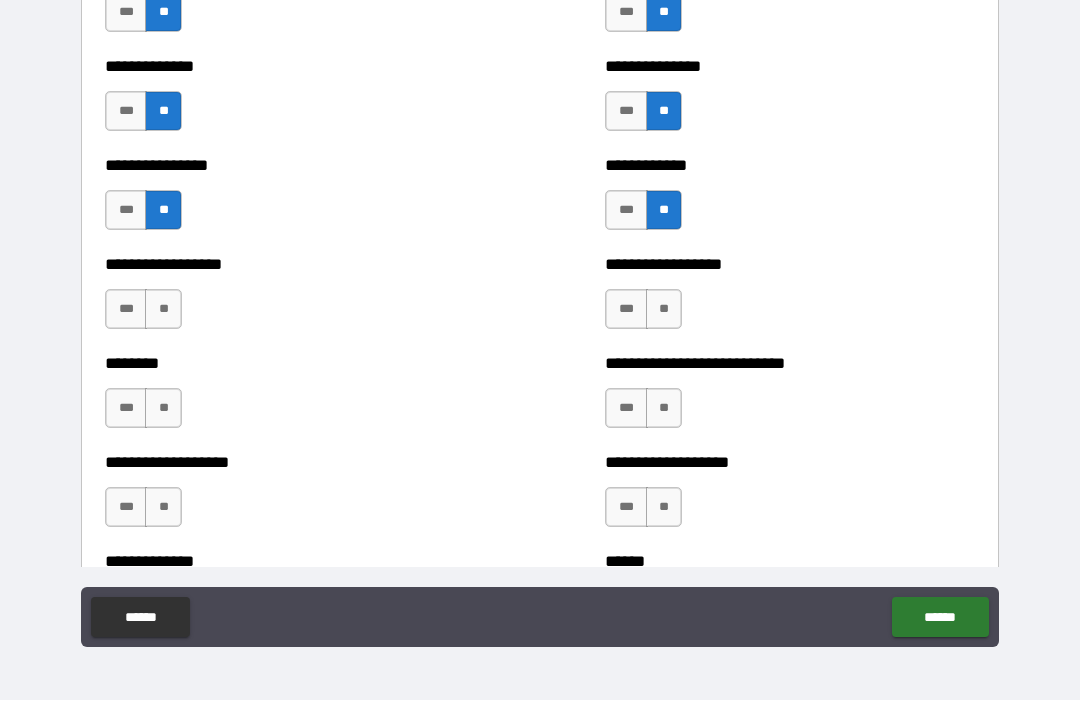 click on "**" at bounding box center [664, 310] 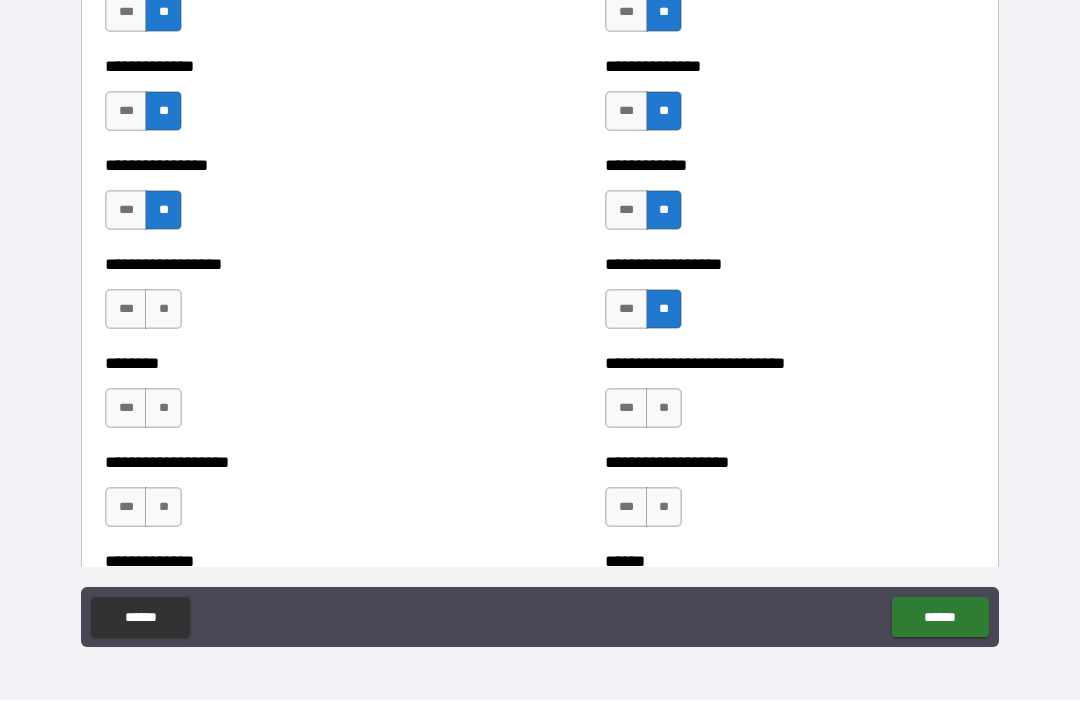 click on "**" at bounding box center (163, 310) 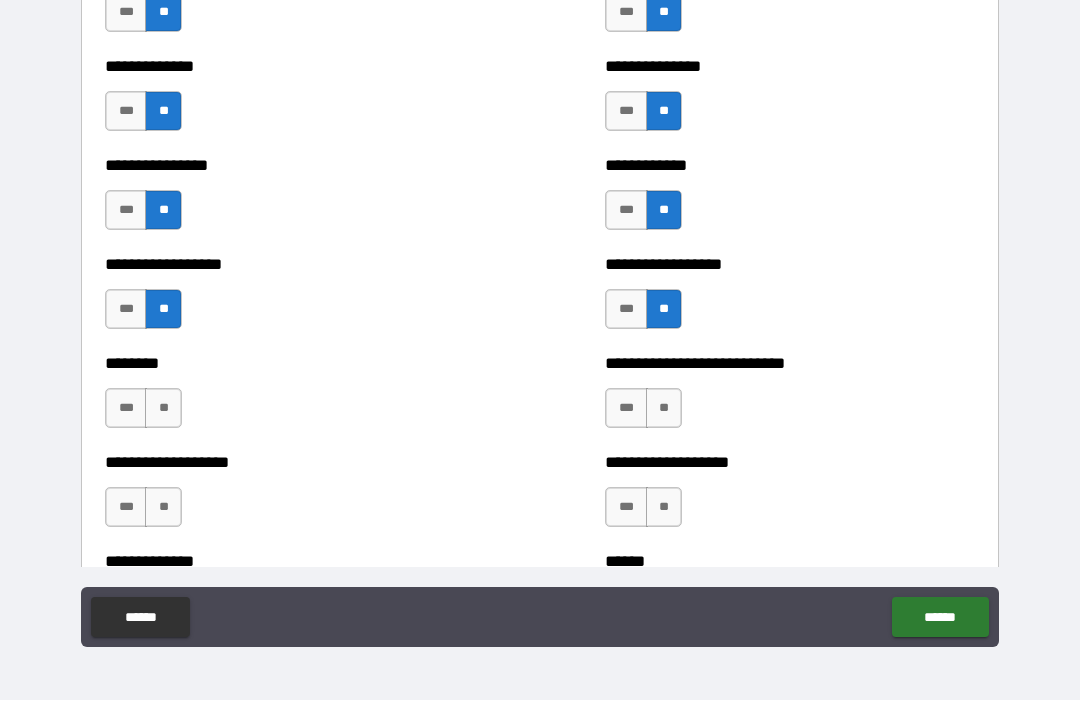 click on "**" at bounding box center [664, 409] 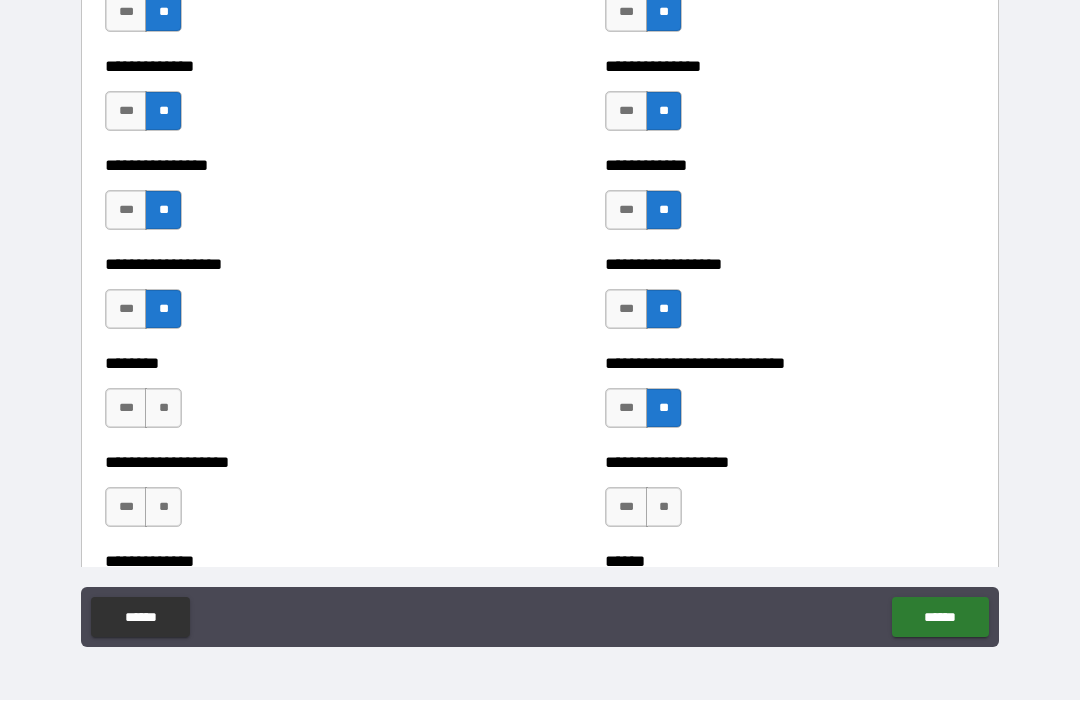 click on "**" at bounding box center [163, 409] 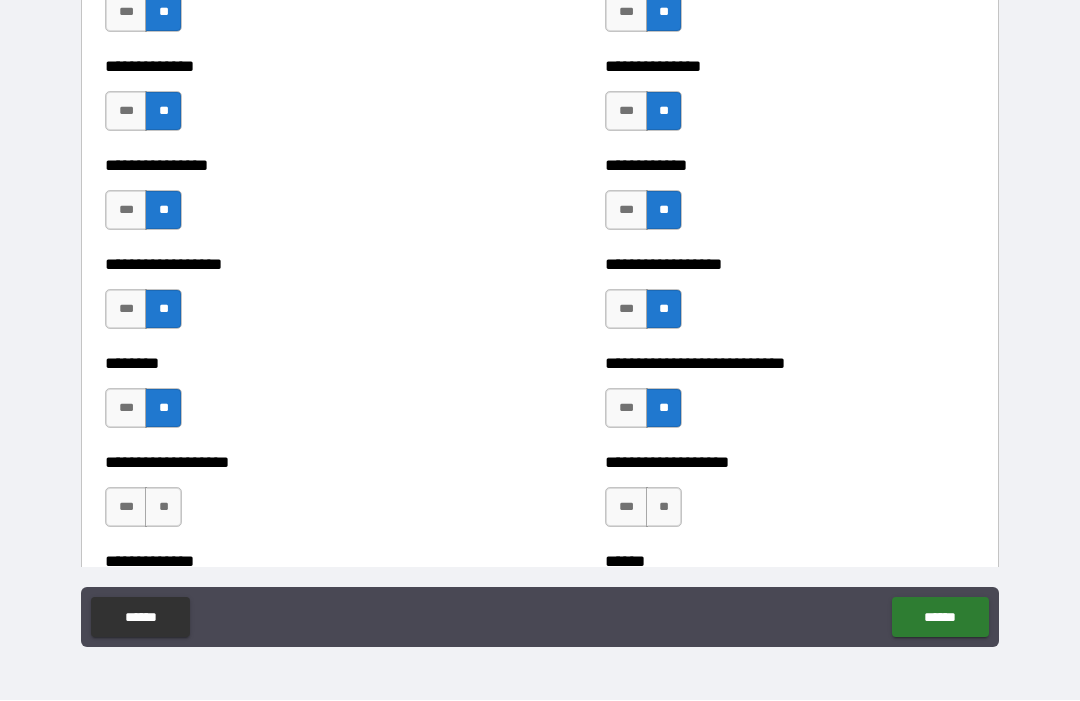 click on "**" at bounding box center [664, 508] 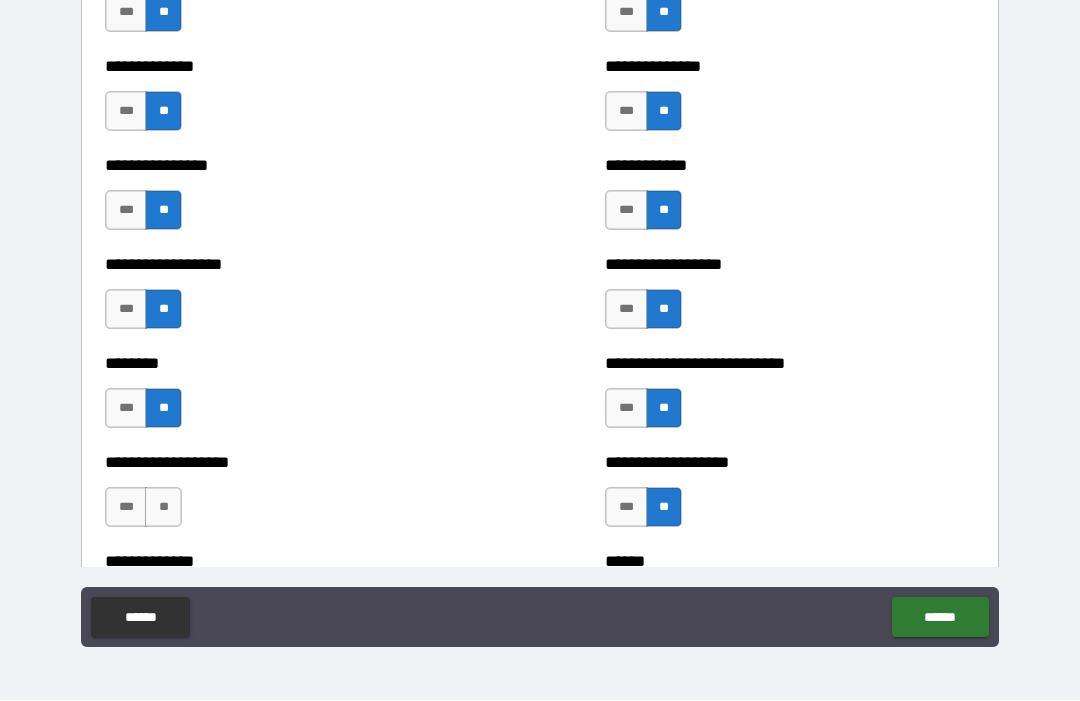 click on "**" at bounding box center (163, 508) 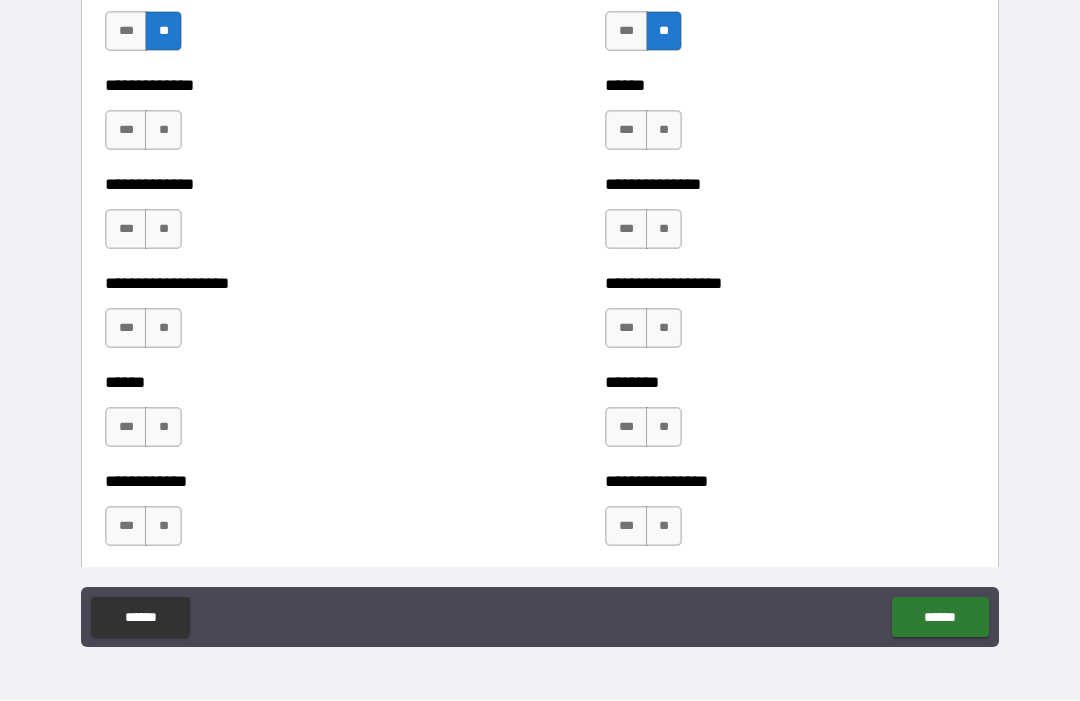 scroll, scrollTop: 4609, scrollLeft: 0, axis: vertical 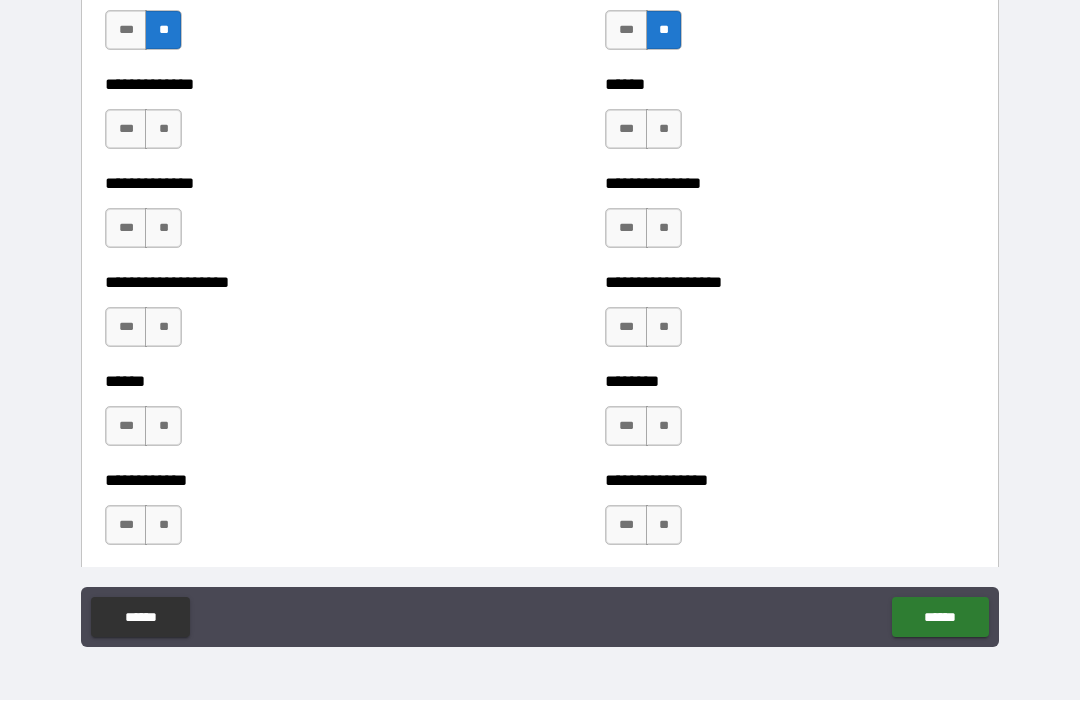 click on "**" at bounding box center [664, 130] 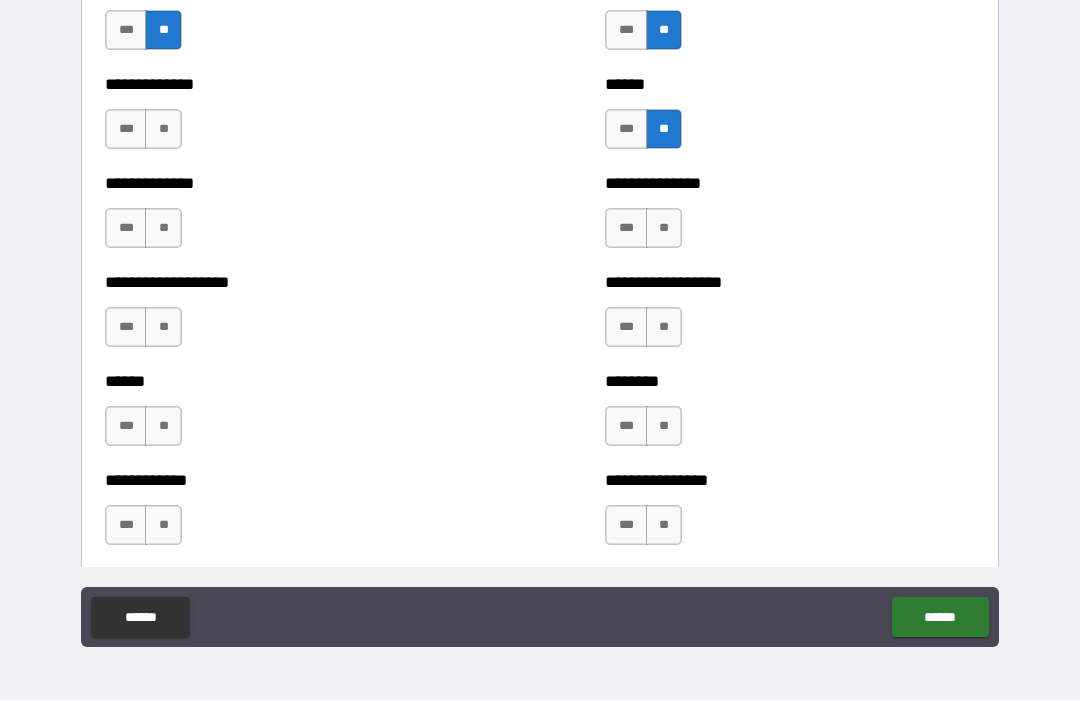 click on "**" at bounding box center [163, 130] 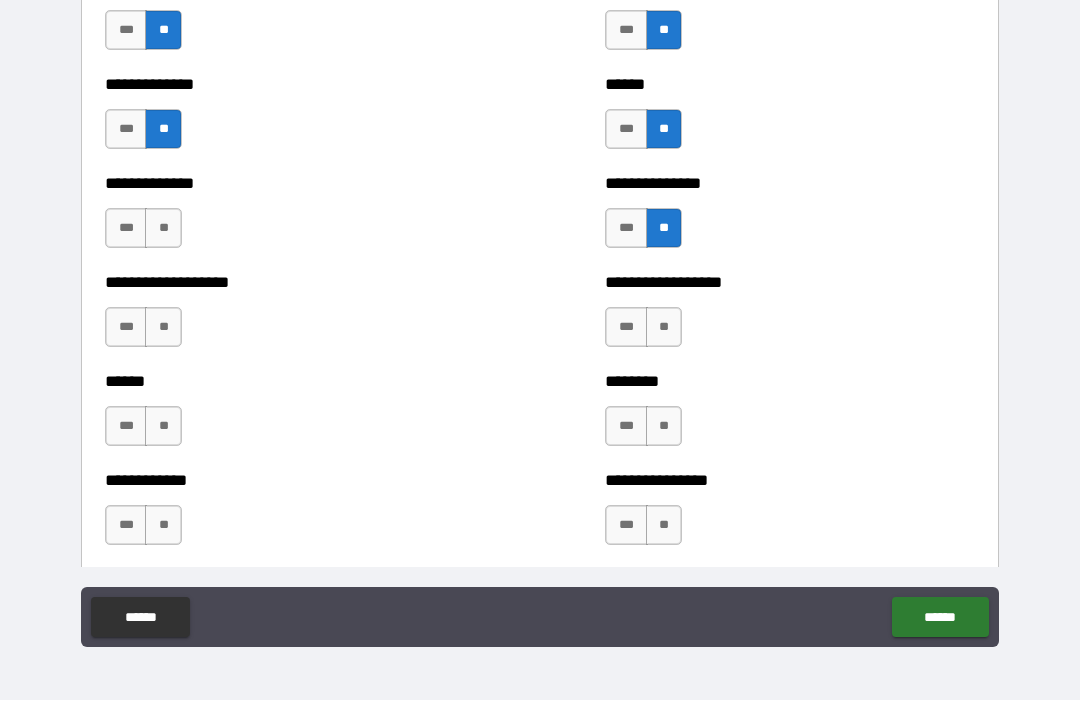 click on "**" at bounding box center (163, 229) 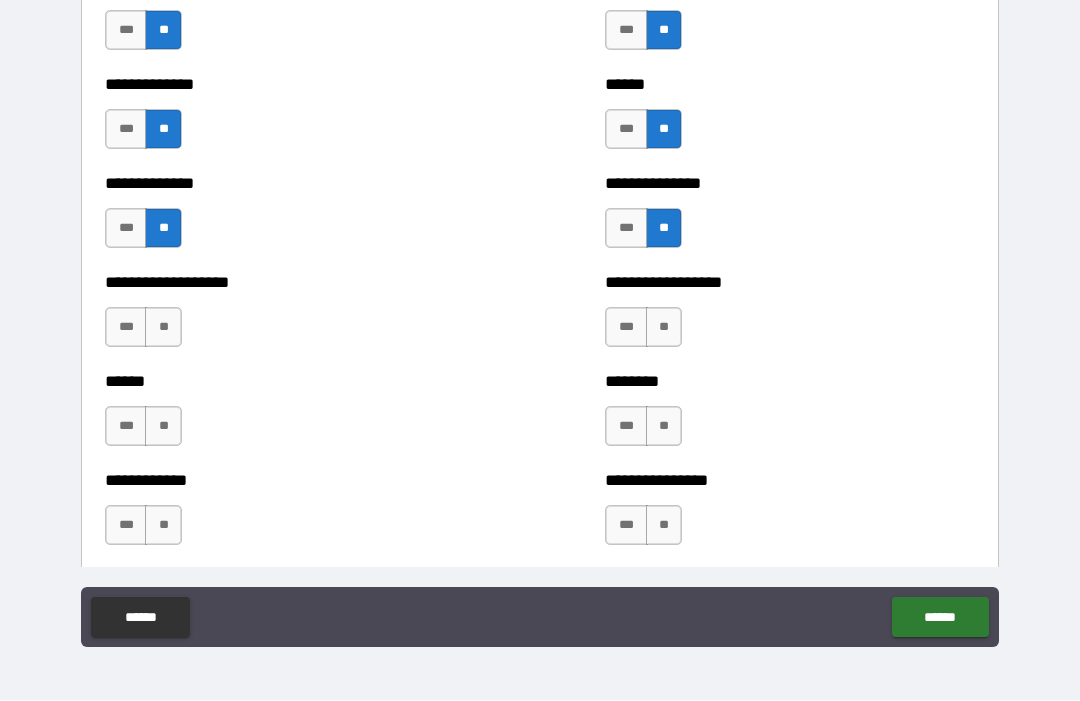 click on "**" at bounding box center [664, 328] 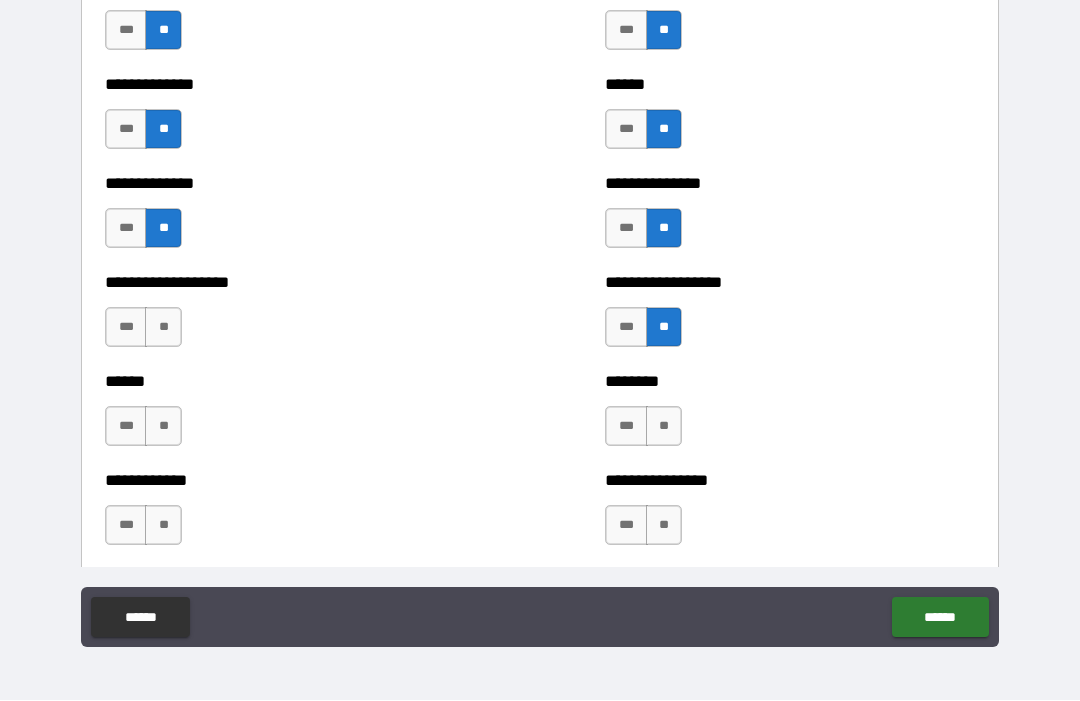 click on "**" at bounding box center [163, 328] 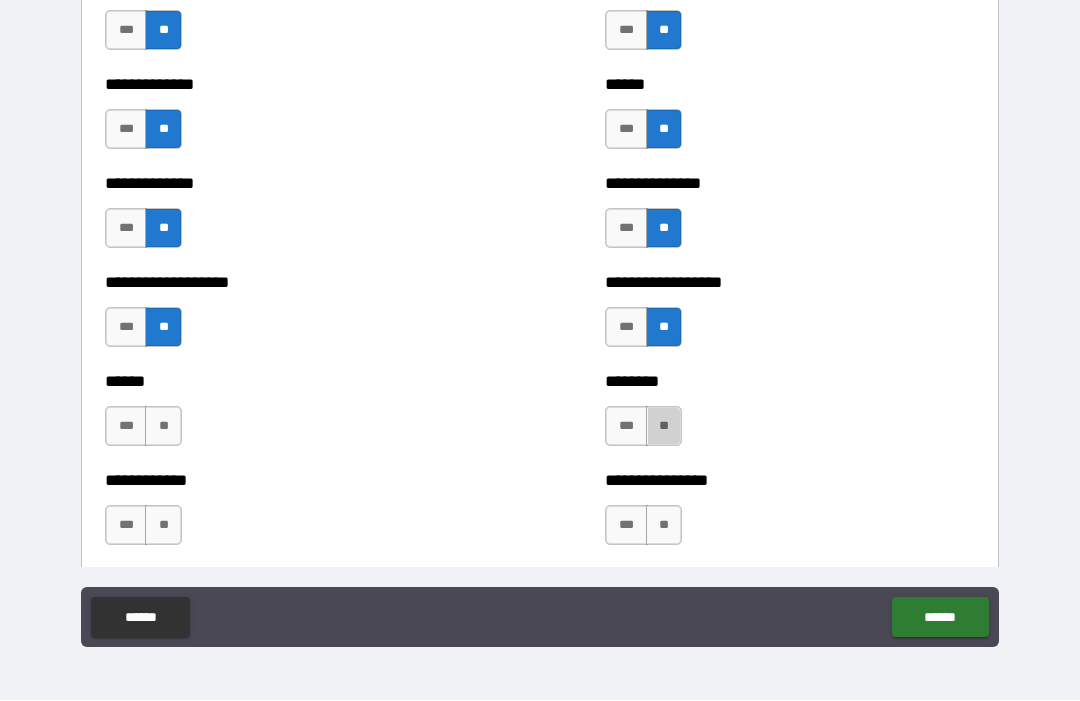 click on "**" at bounding box center [163, 427] 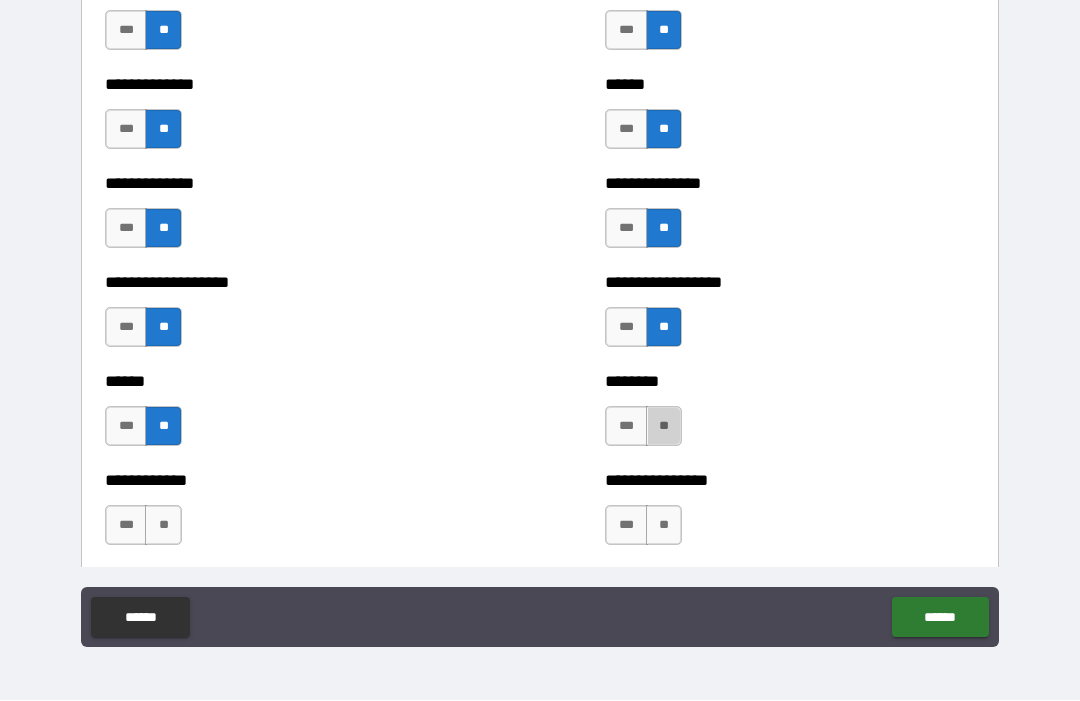 click on "**" at bounding box center [664, 526] 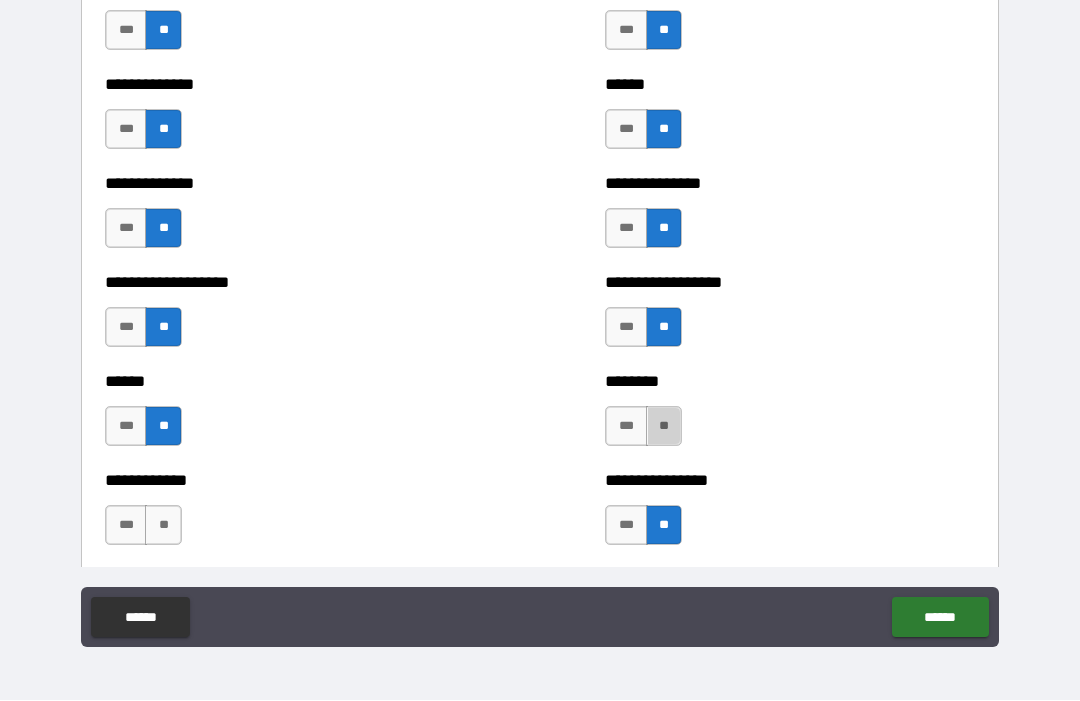 click on "**" at bounding box center (163, 526) 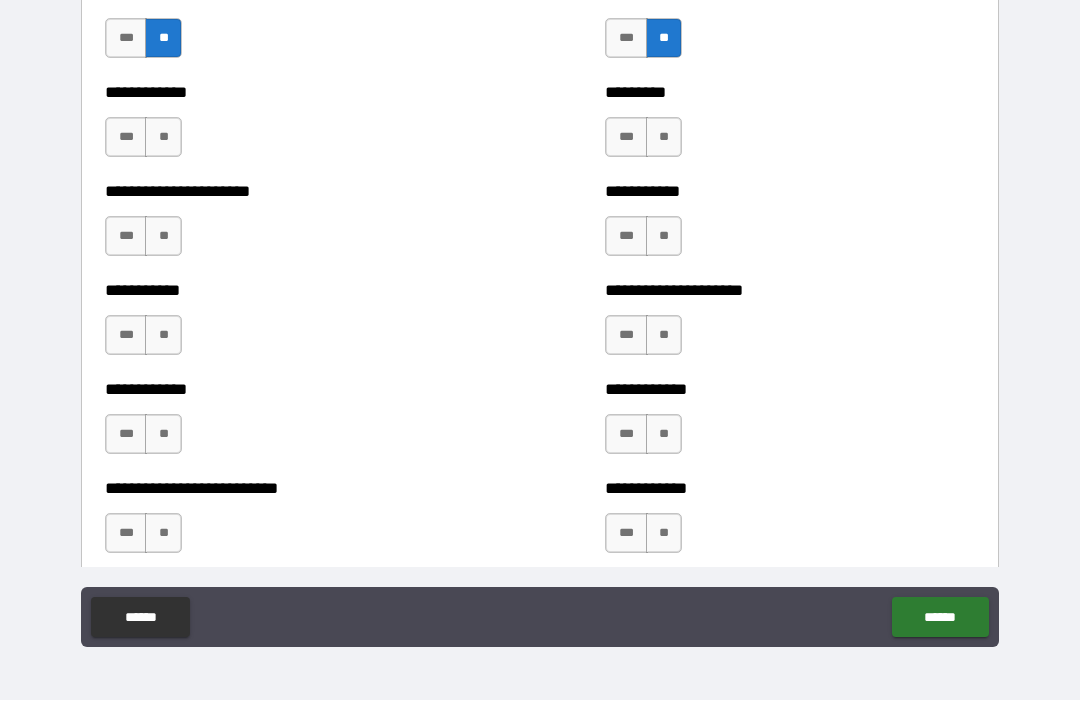 scroll, scrollTop: 5089, scrollLeft: 0, axis: vertical 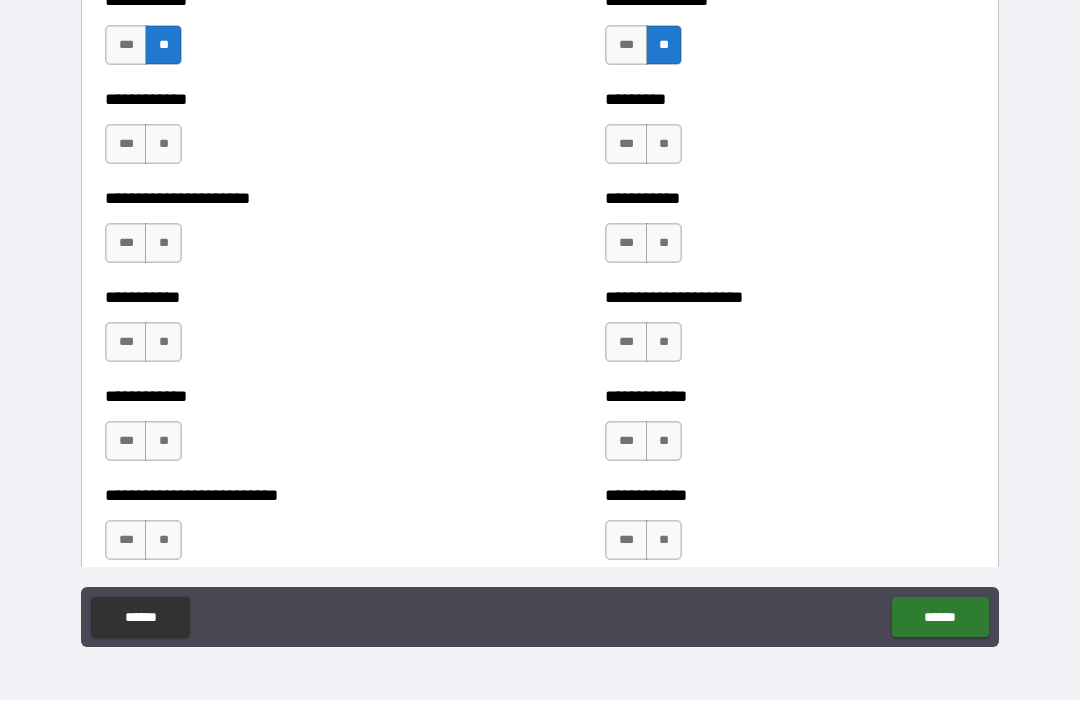 click on "**" at bounding box center [163, 145] 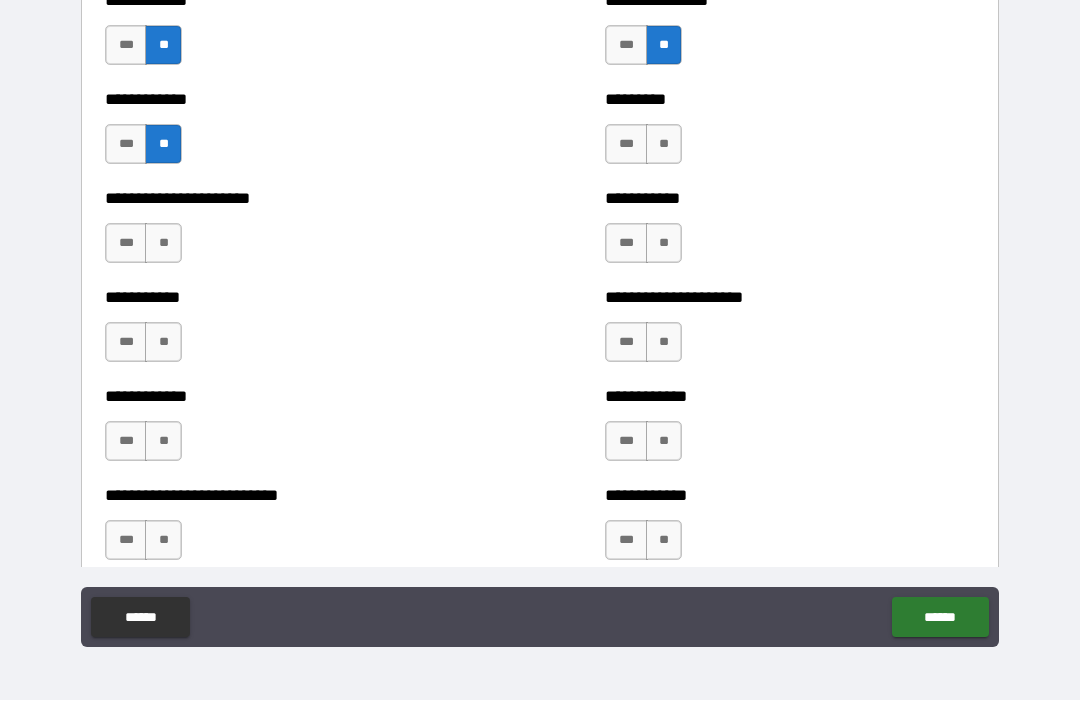 click on "**" at bounding box center [664, 145] 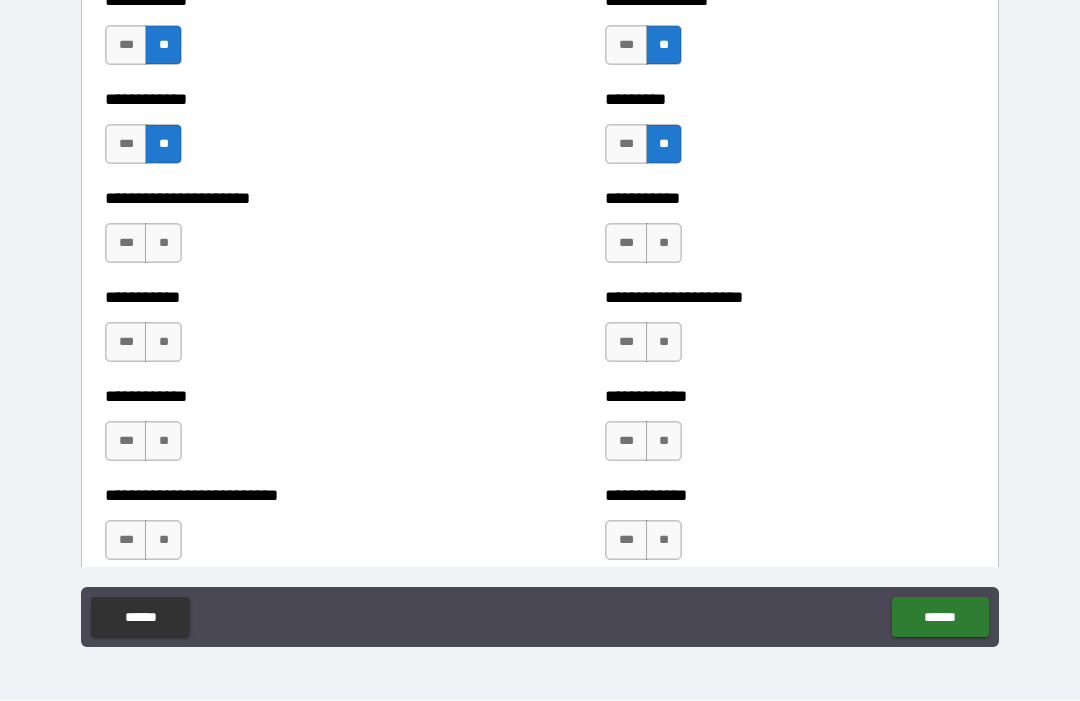click on "**" at bounding box center [664, 244] 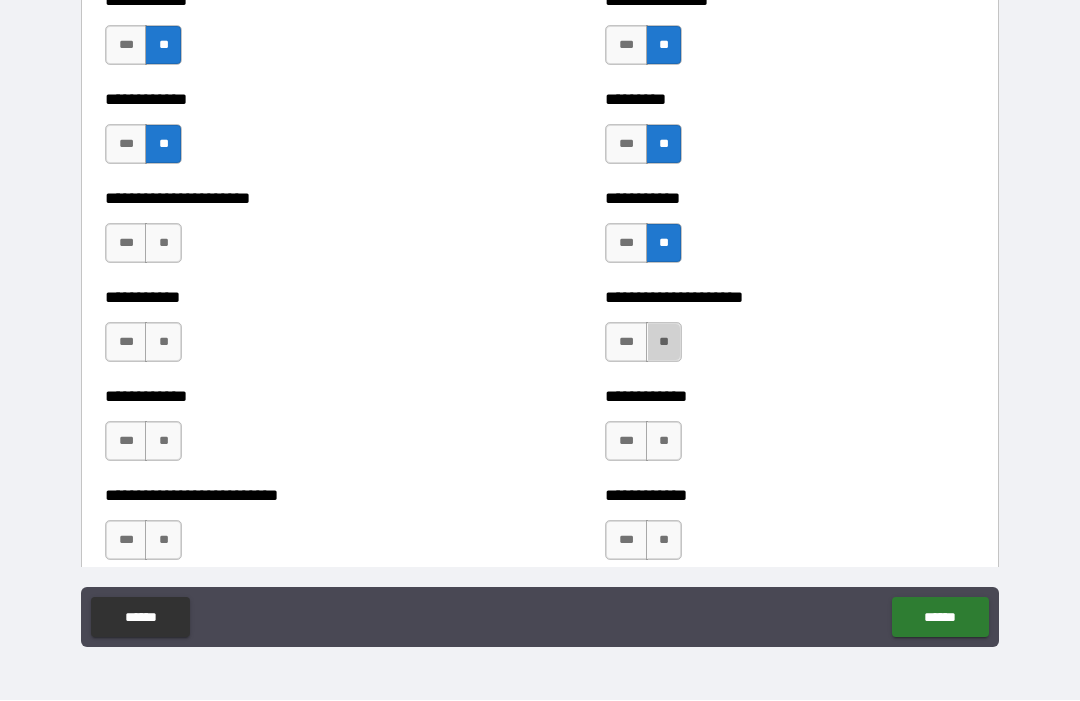 click on "**" at bounding box center (163, 343) 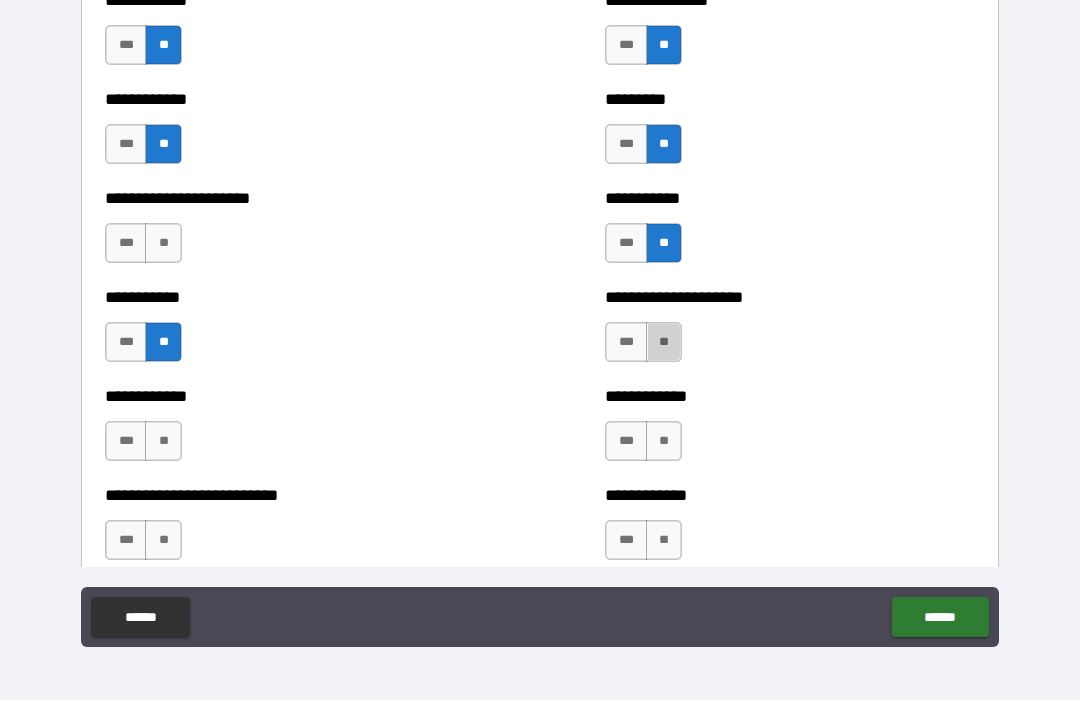click on "**" at bounding box center (664, 343) 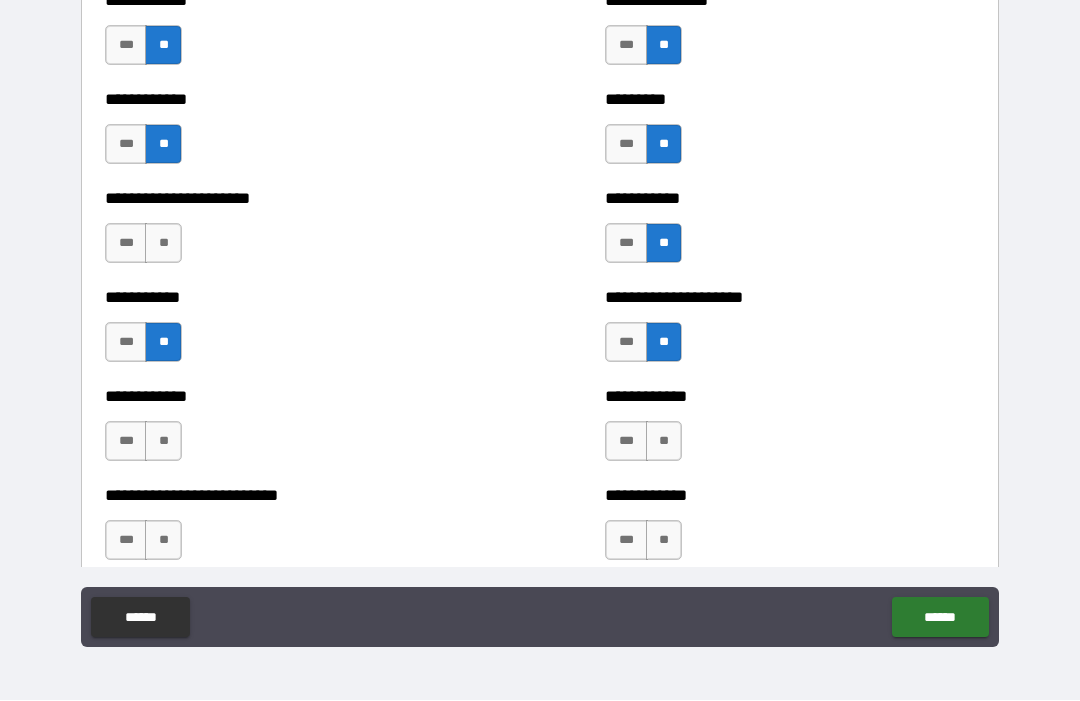 click on "**" at bounding box center [163, 442] 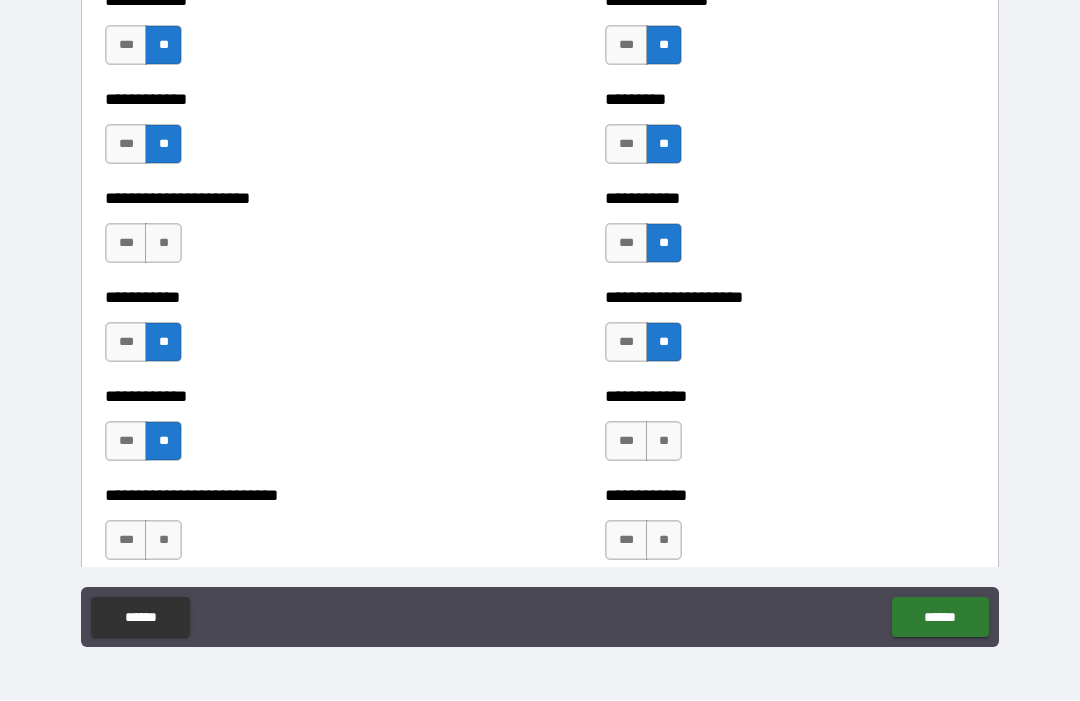 click on "**" at bounding box center (664, 442) 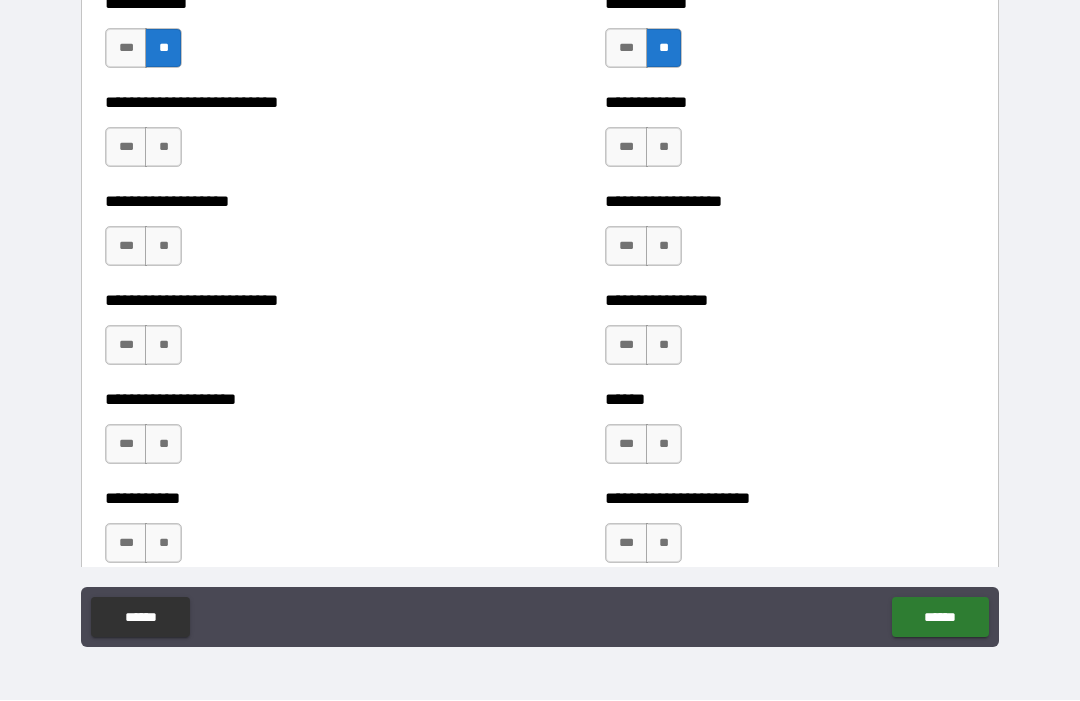 scroll, scrollTop: 5518, scrollLeft: 0, axis: vertical 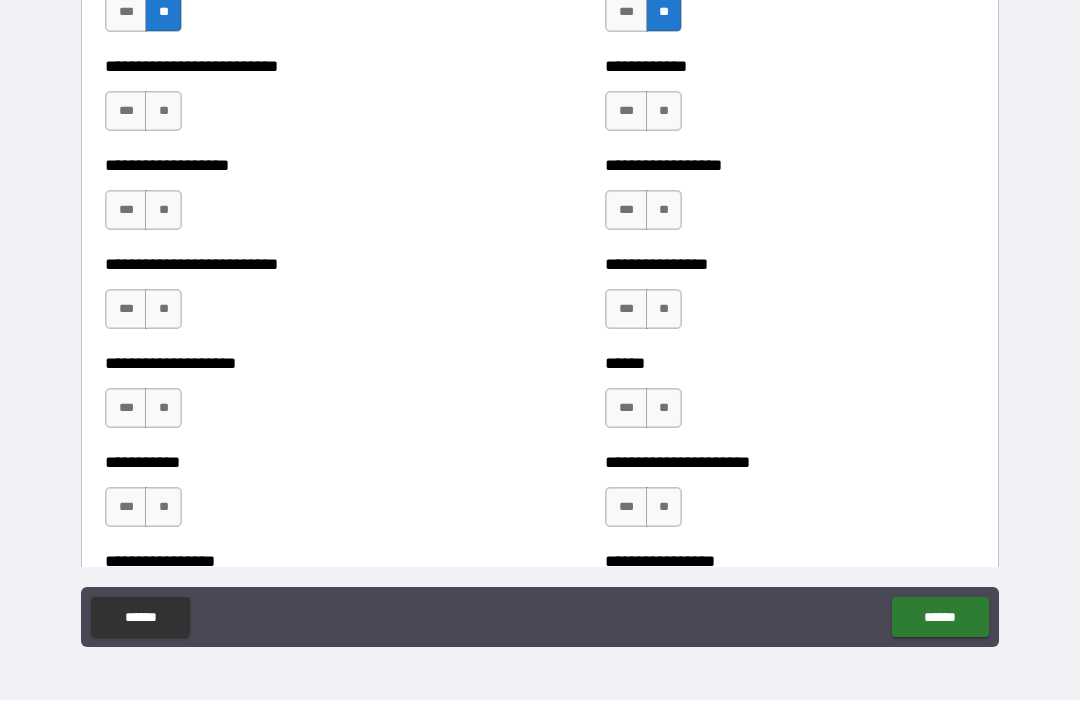 click on "**" at bounding box center [163, 112] 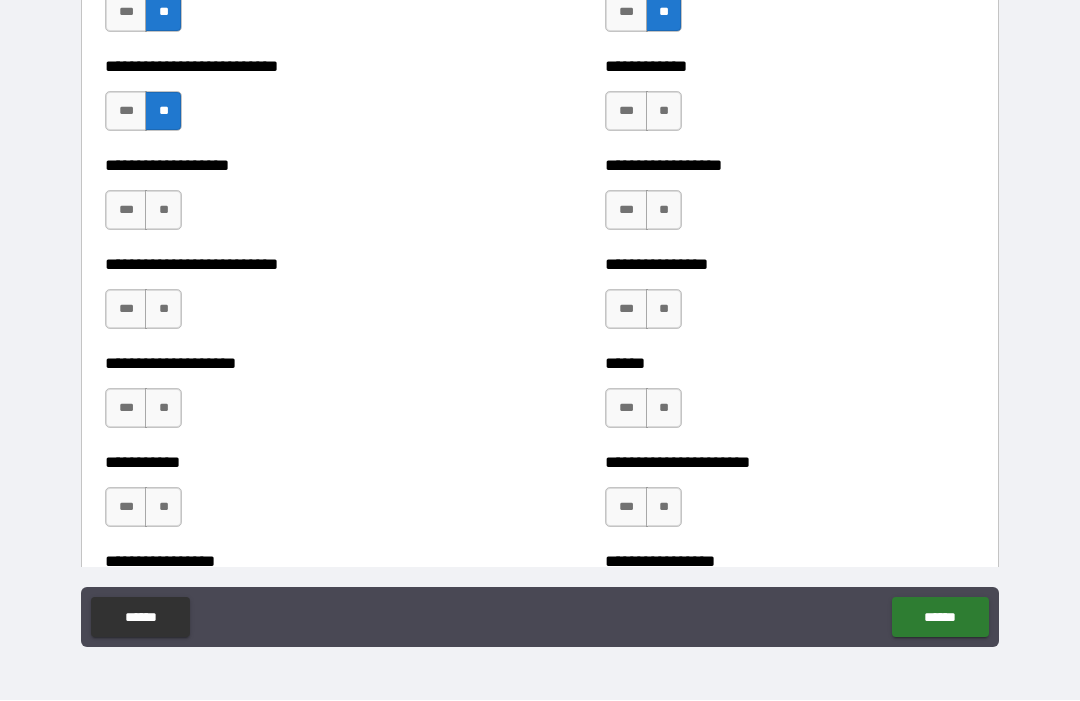 click on "**" at bounding box center [664, 112] 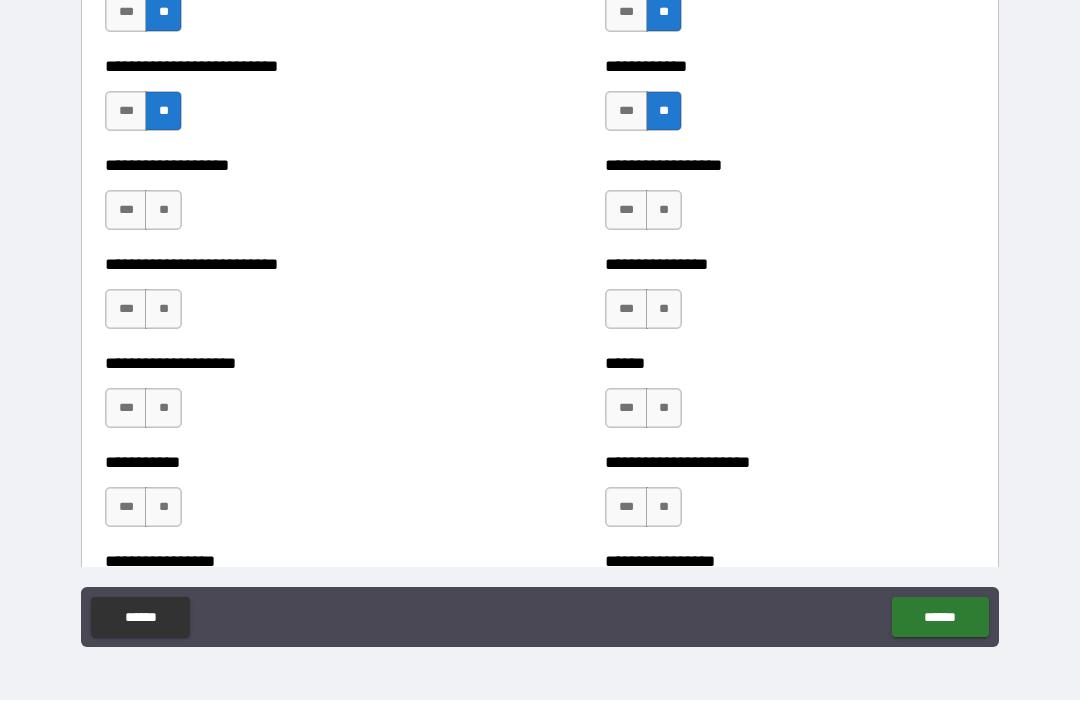click on "**" at bounding box center [163, 211] 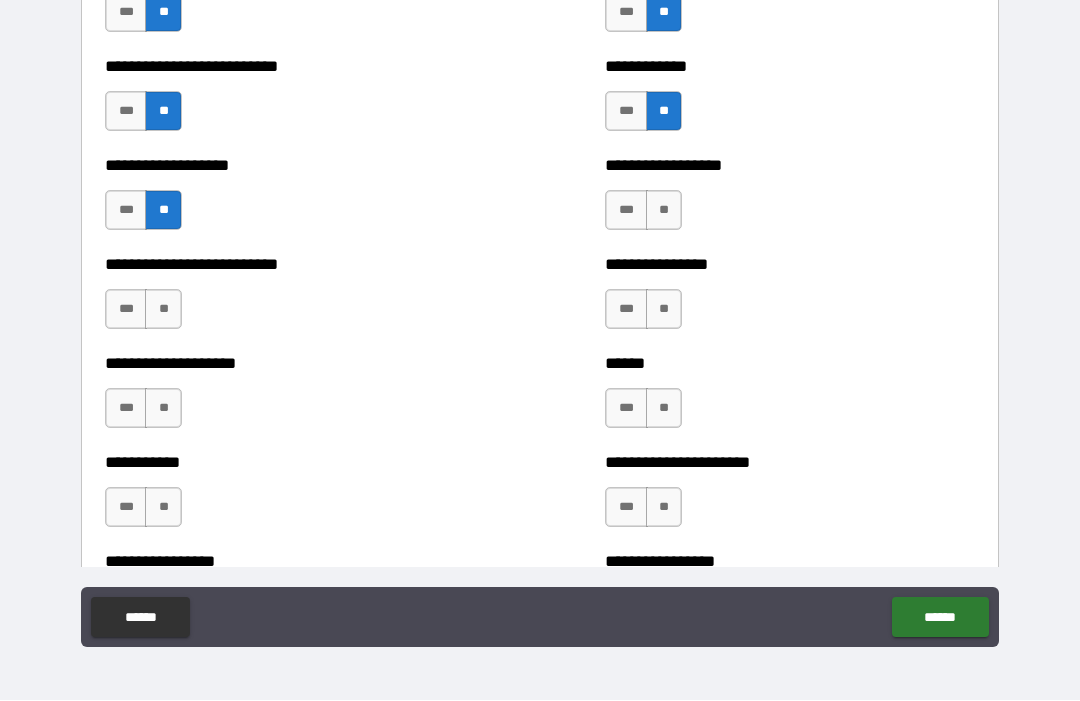 click on "**" at bounding box center (664, 211) 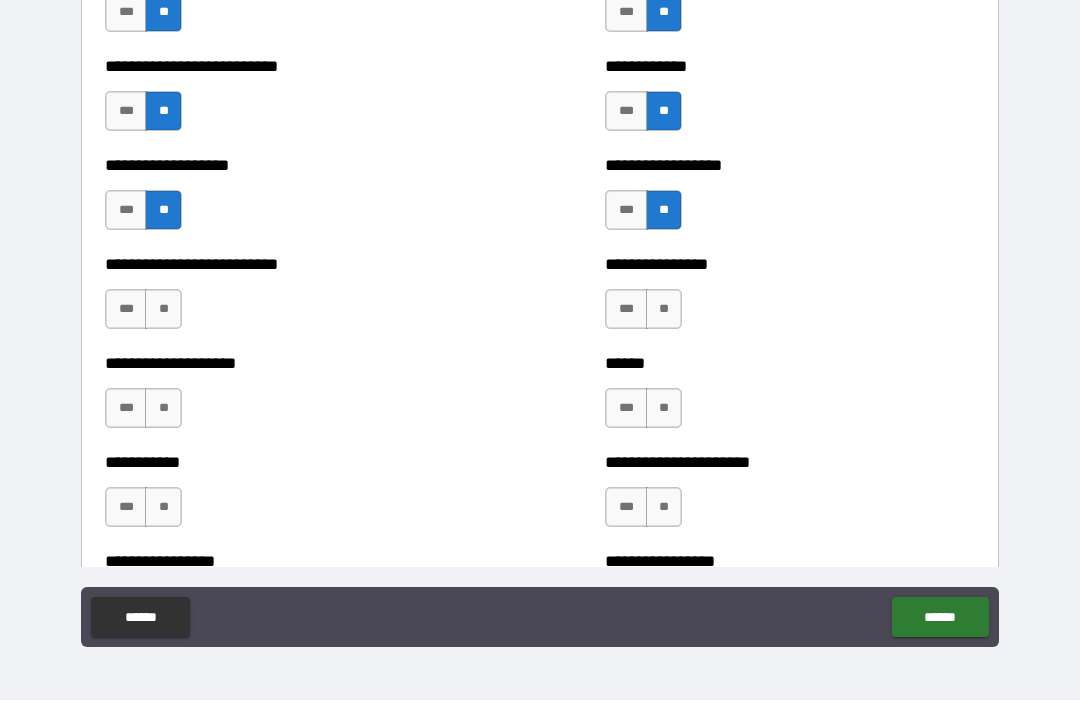 click on "**" at bounding box center [664, 310] 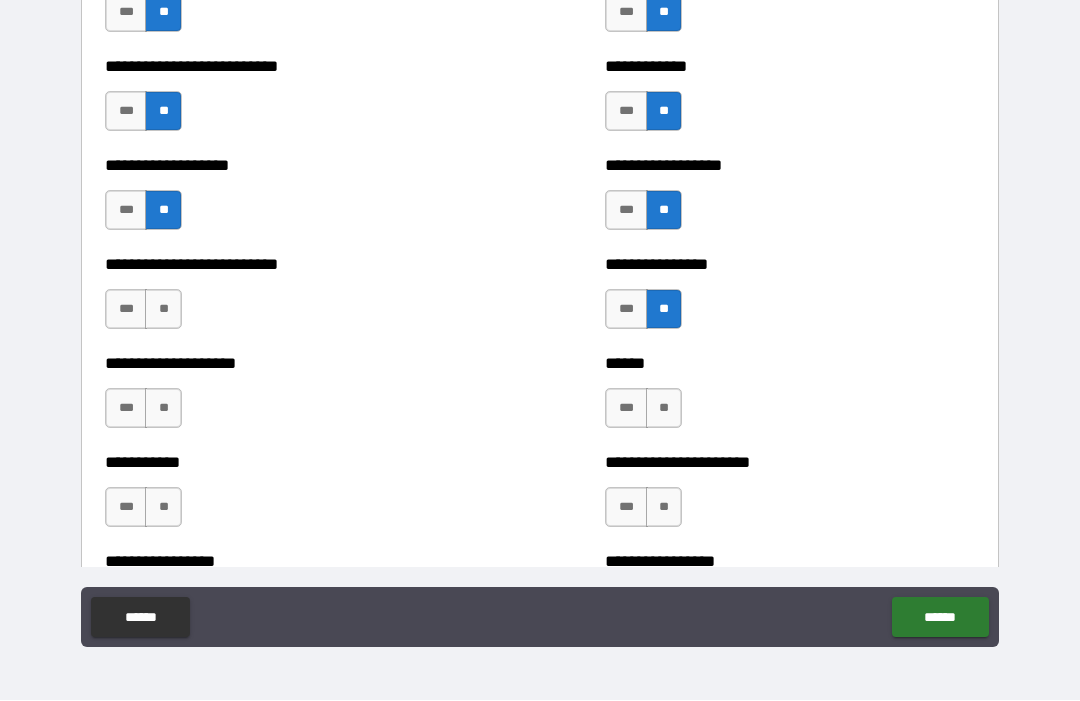 click on "**" at bounding box center (163, 310) 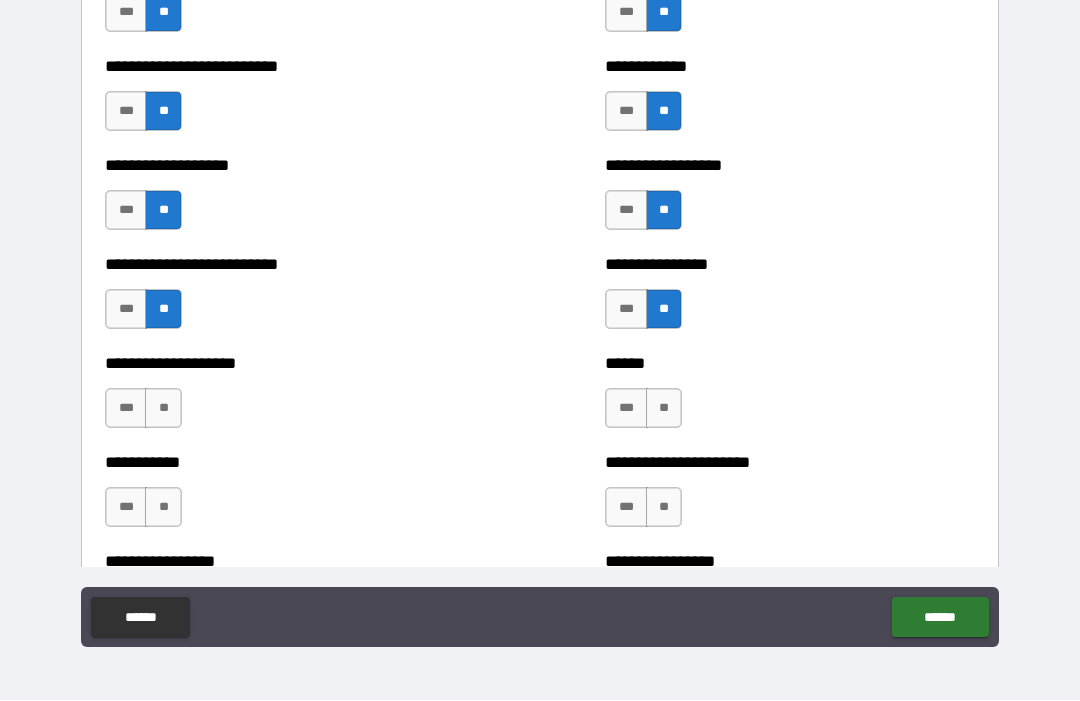 click on "**" at bounding box center (664, 409) 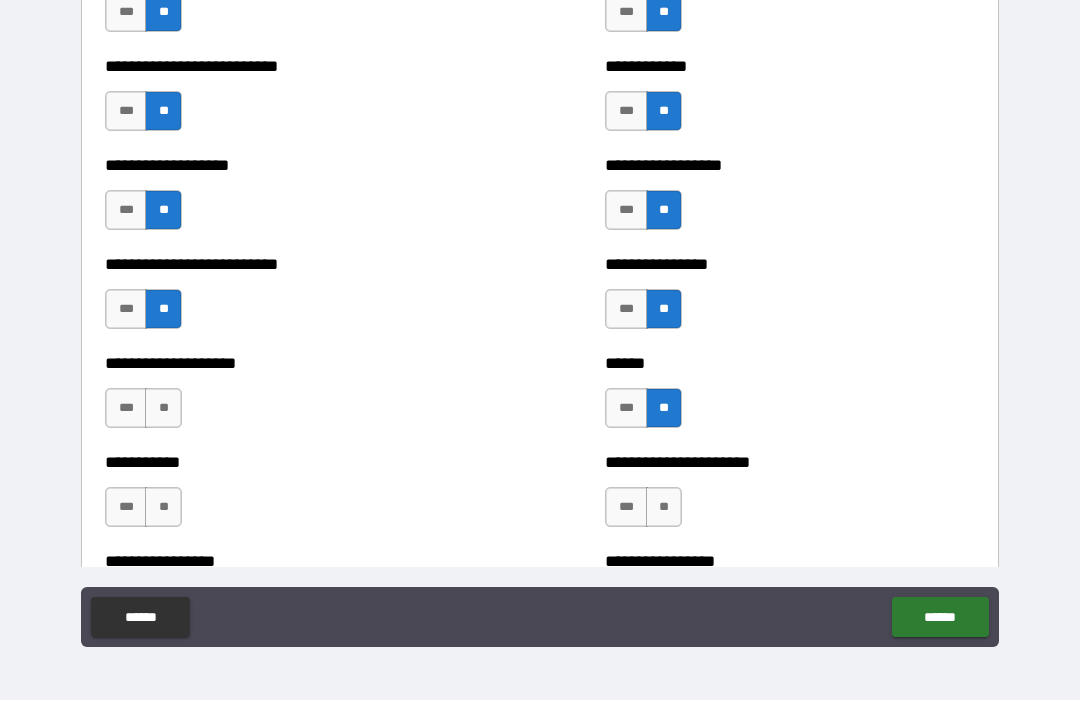 click on "**" at bounding box center (163, 409) 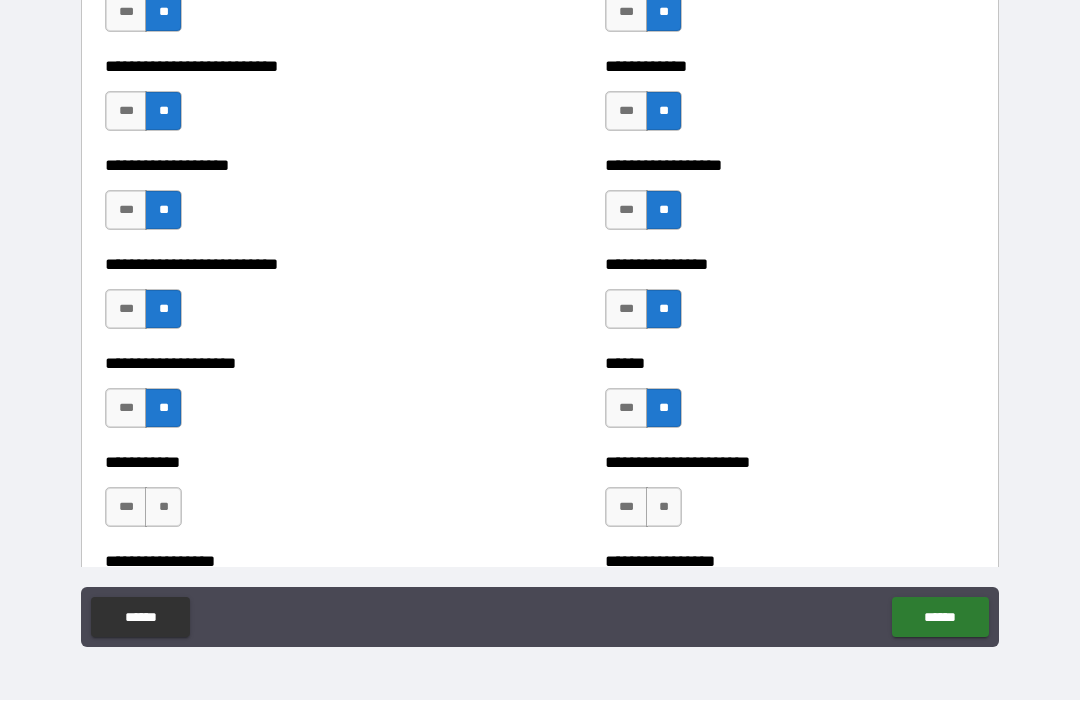 click on "**" at bounding box center (664, 508) 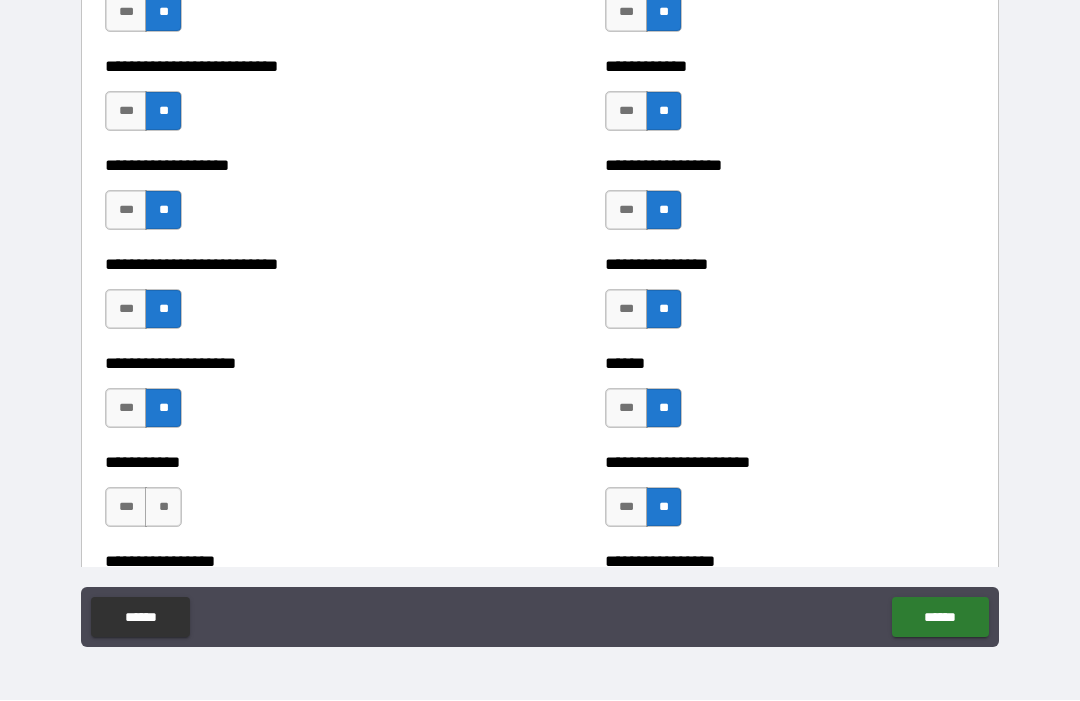 click on "**" at bounding box center (163, 508) 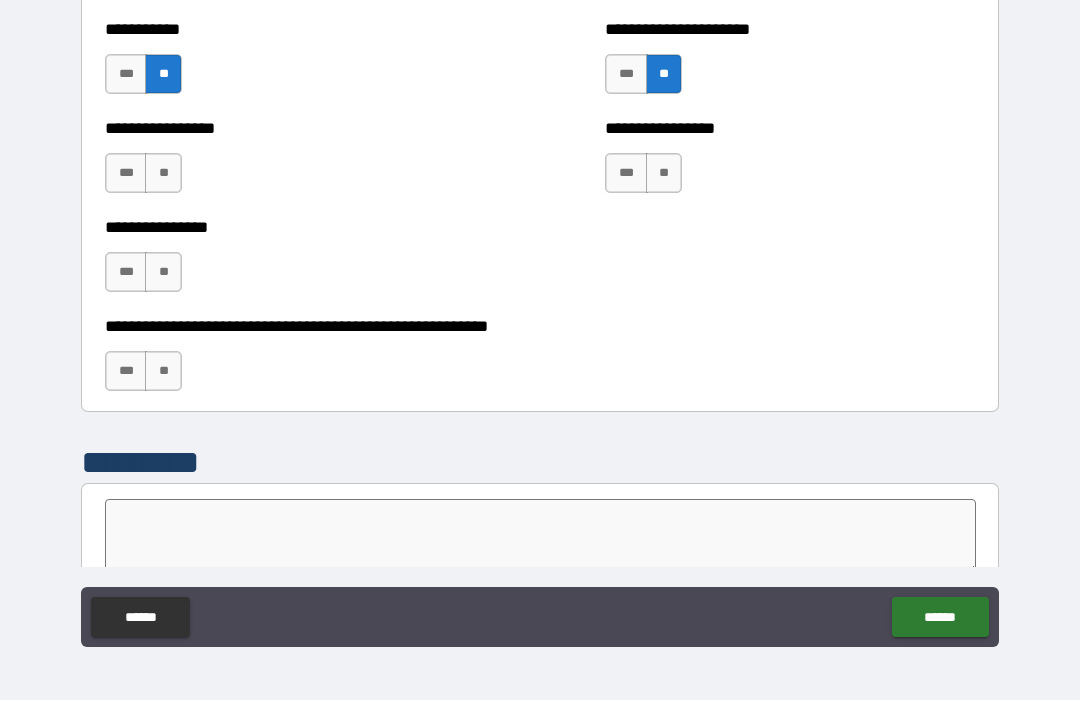 scroll, scrollTop: 5952, scrollLeft: 0, axis: vertical 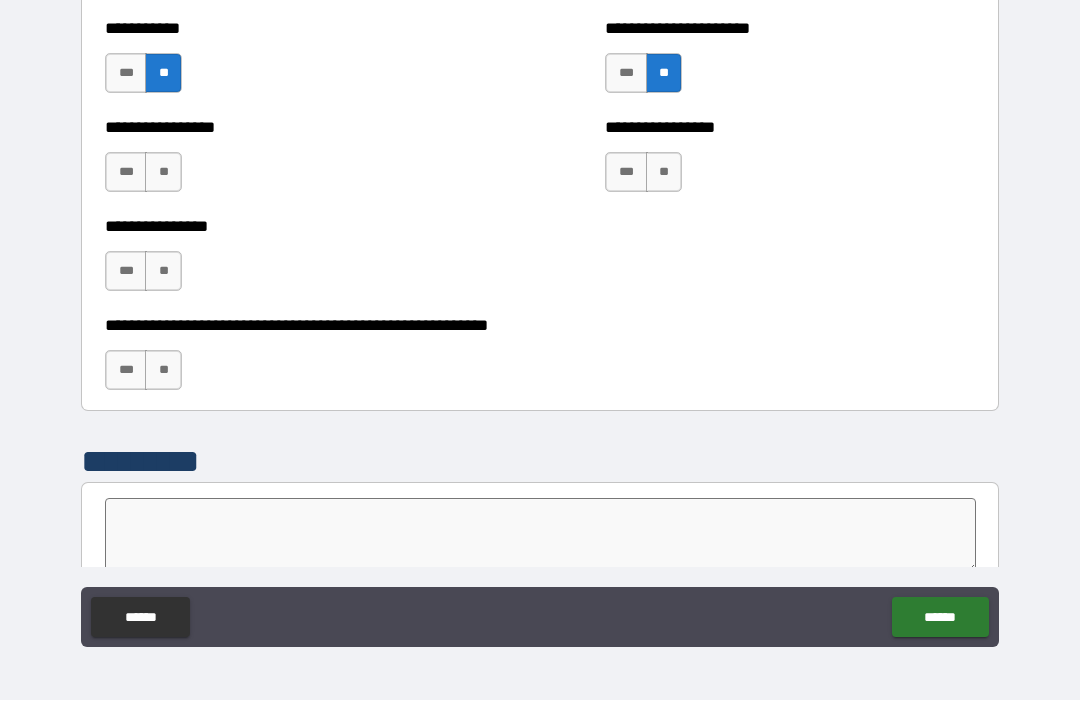 click on "**" at bounding box center (664, 173) 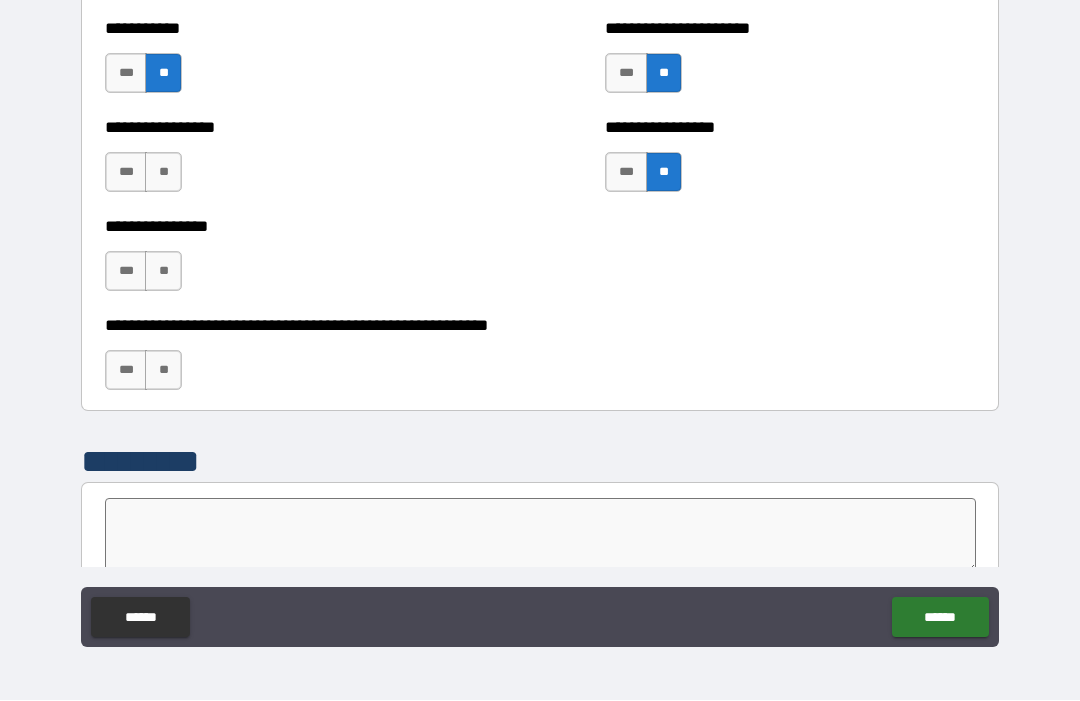 click on "**" at bounding box center (163, 173) 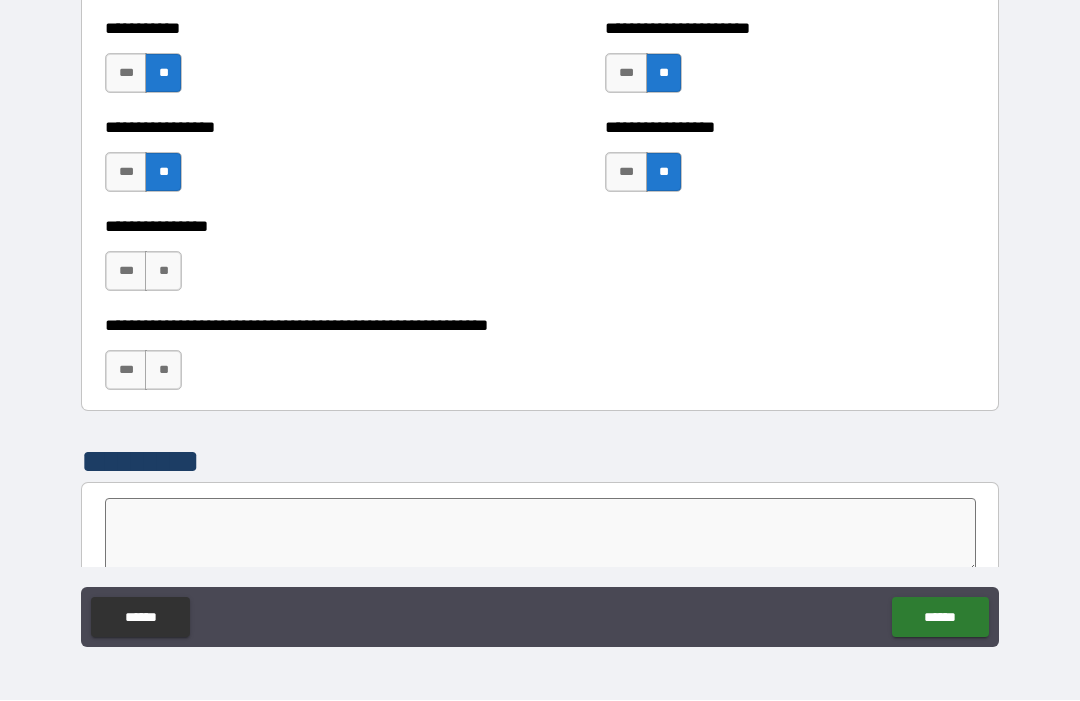 click on "**" at bounding box center [163, 272] 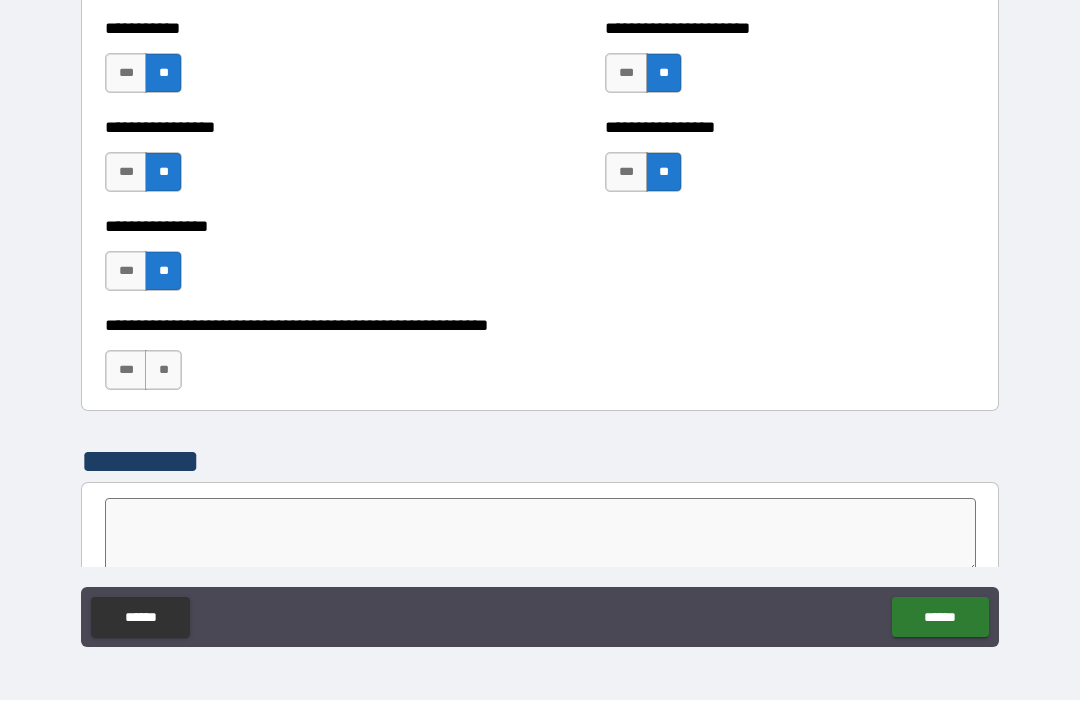 click on "**" at bounding box center (163, 371) 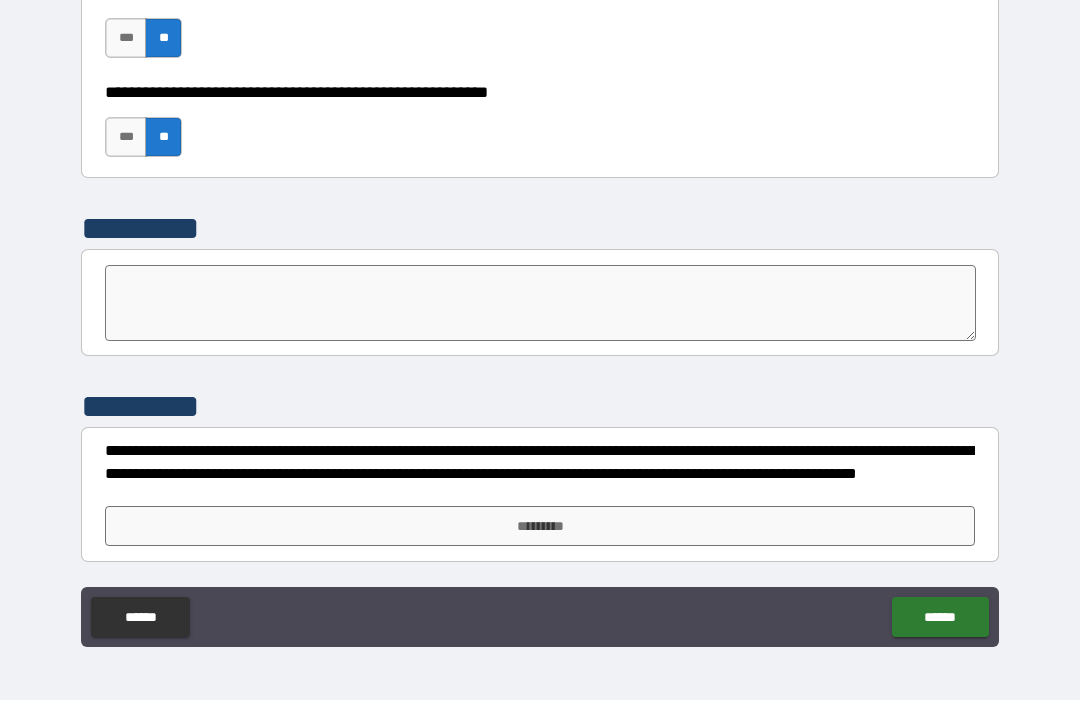 scroll, scrollTop: 6185, scrollLeft: 0, axis: vertical 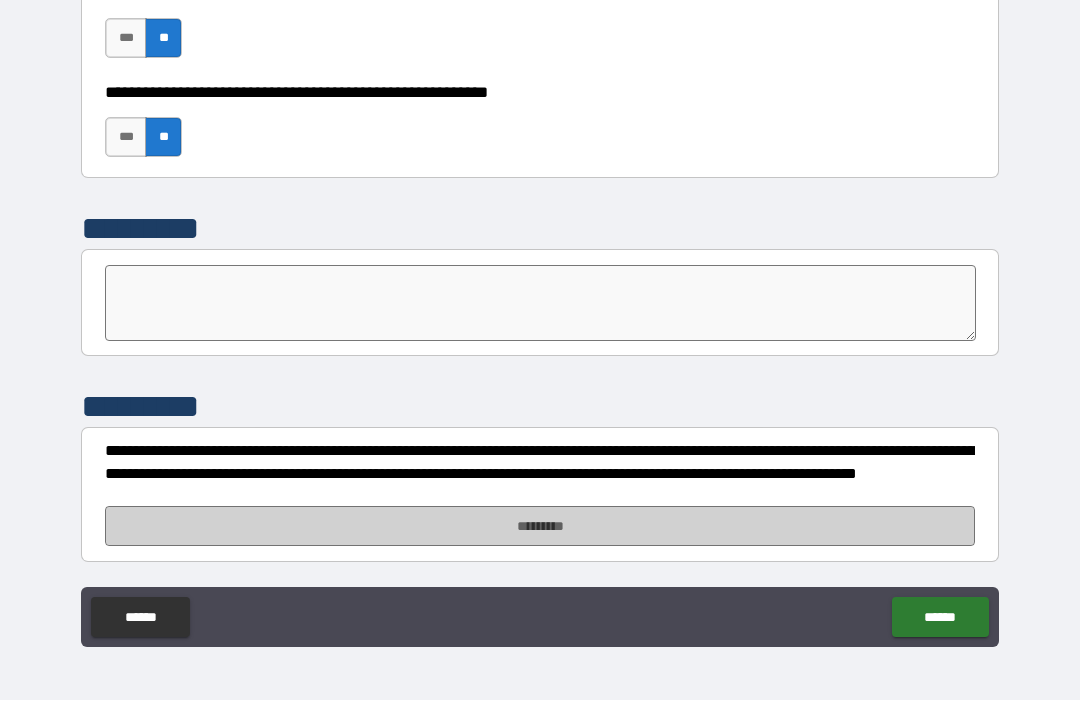 click on "*********" at bounding box center [540, 527] 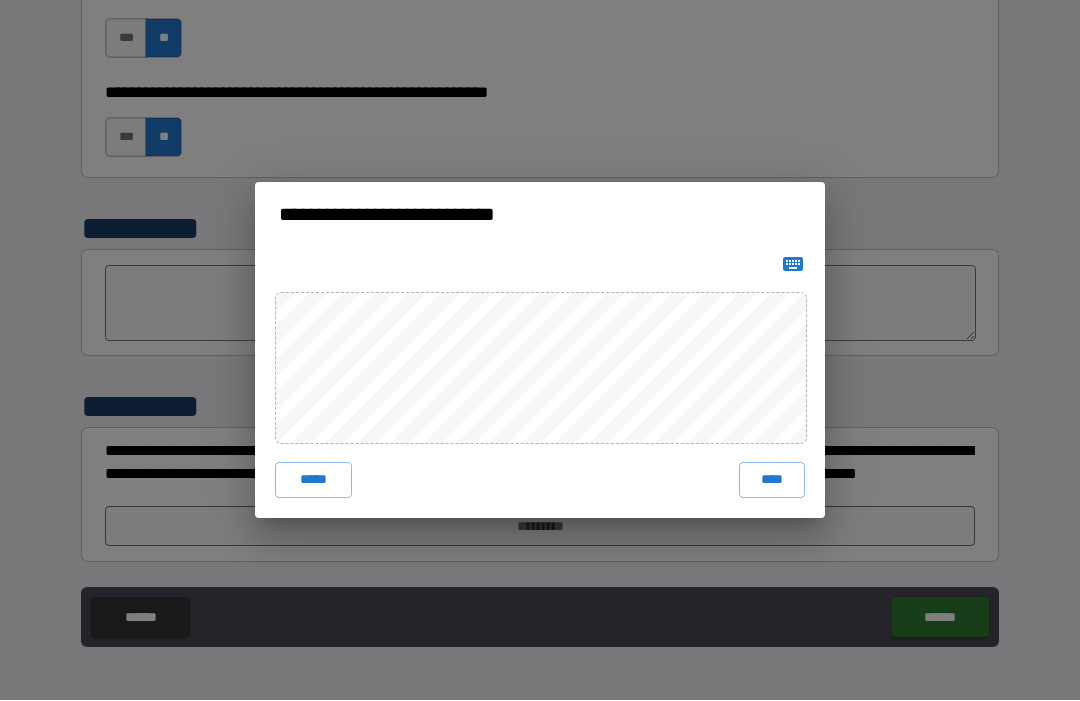 click on "****" at bounding box center [772, 481] 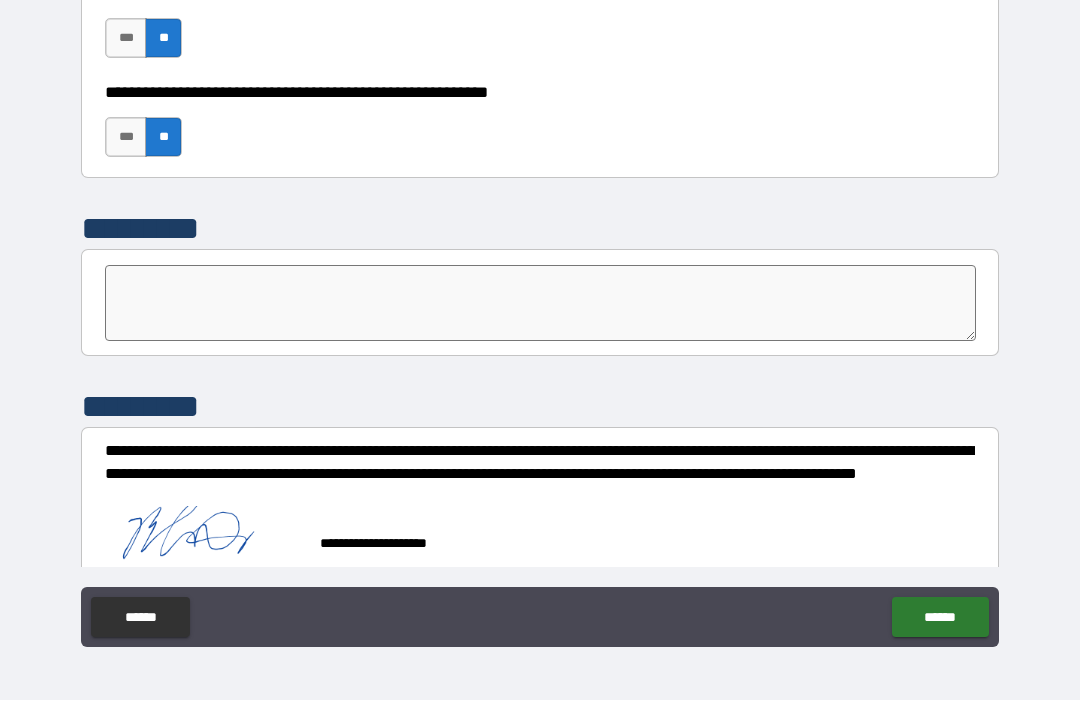 scroll, scrollTop: 6175, scrollLeft: 0, axis: vertical 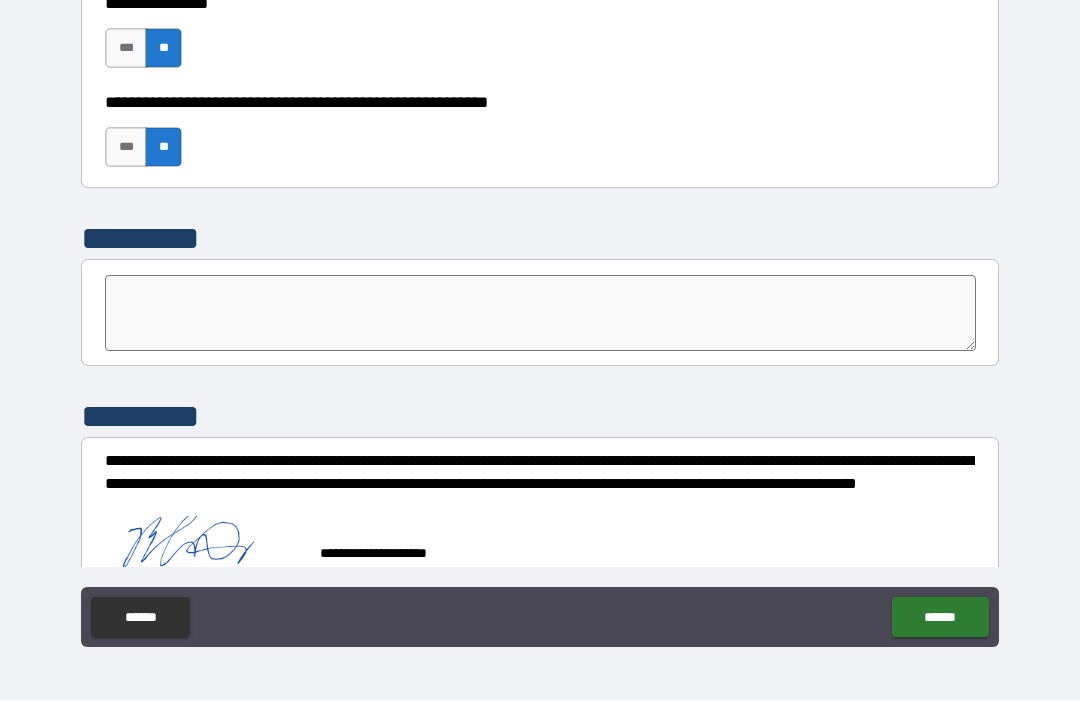 click on "******" at bounding box center [940, 618] 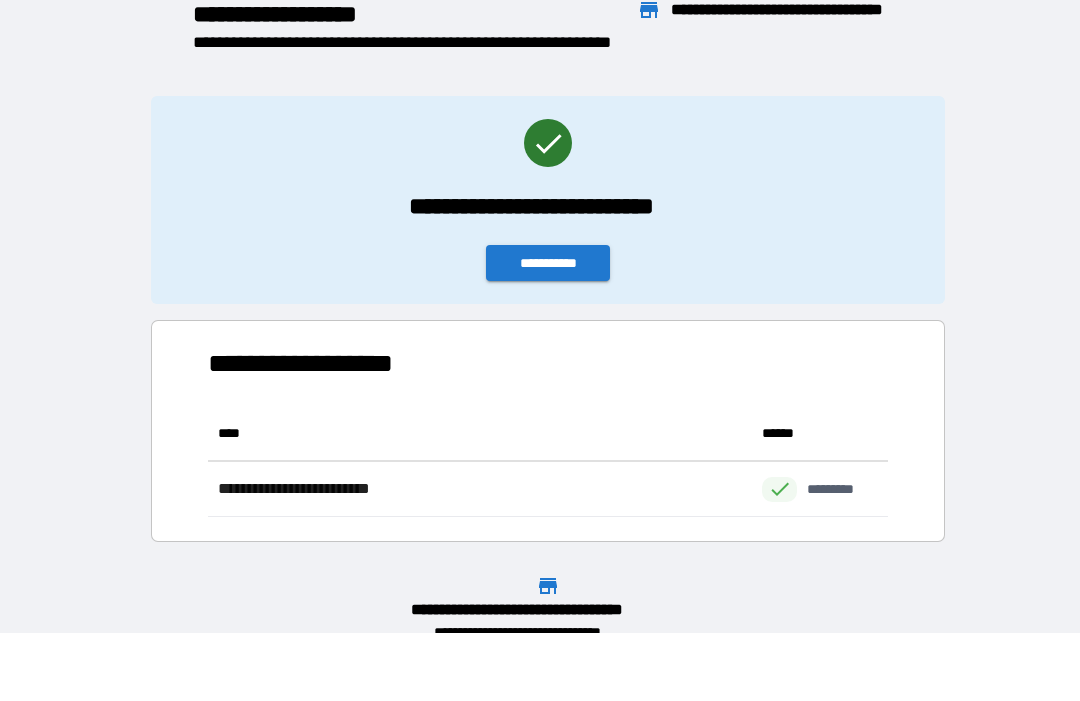 scroll, scrollTop: 1, scrollLeft: 1, axis: both 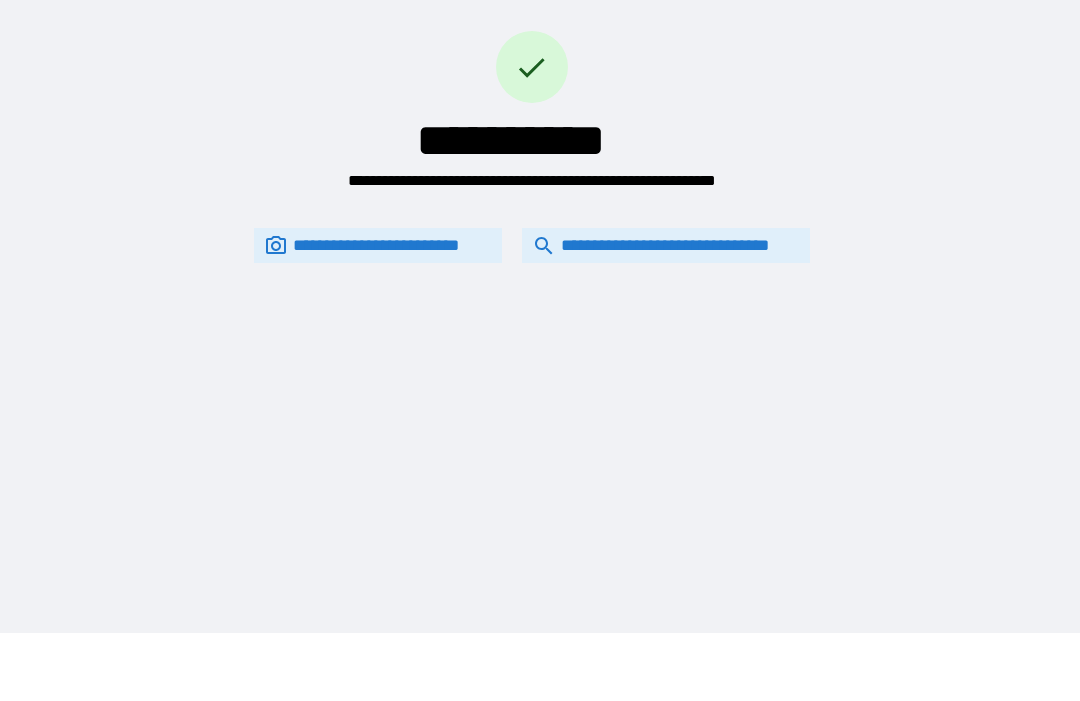 click on "**********" at bounding box center [666, 246] 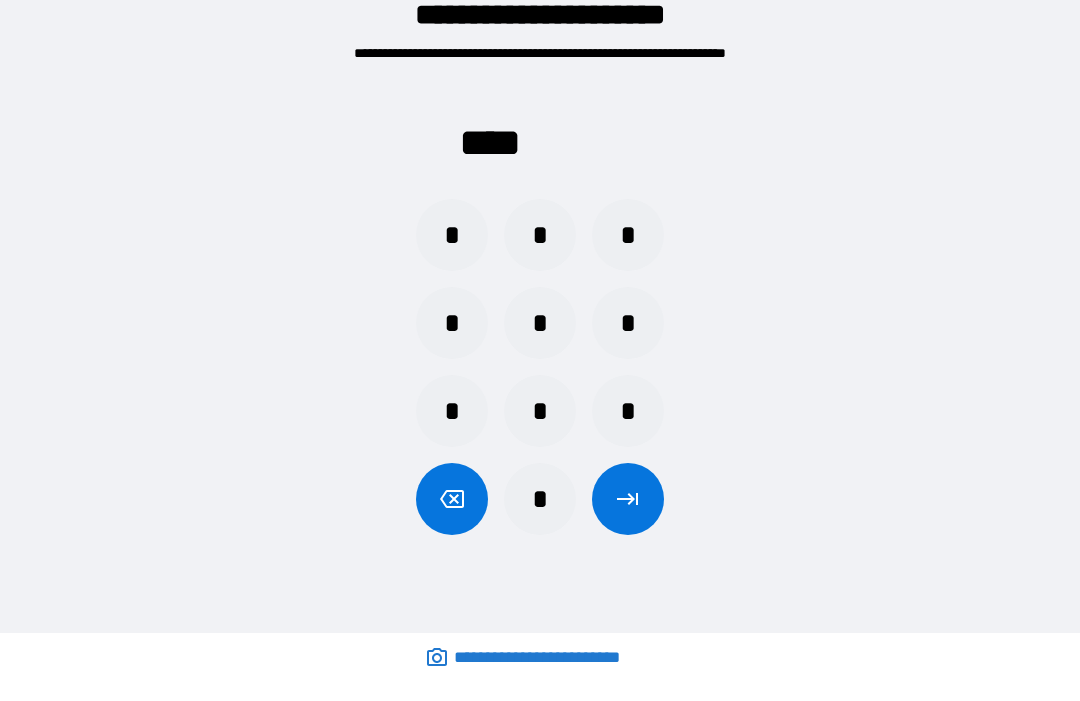 click on "*" at bounding box center (452, 236) 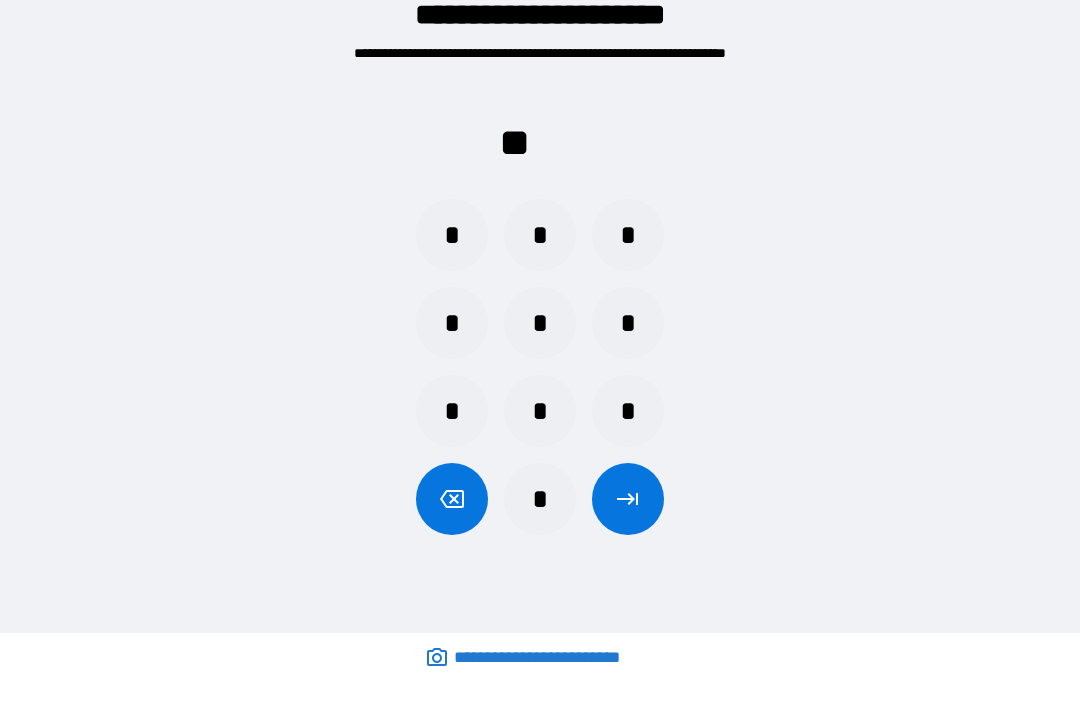 click on "*" at bounding box center (540, 500) 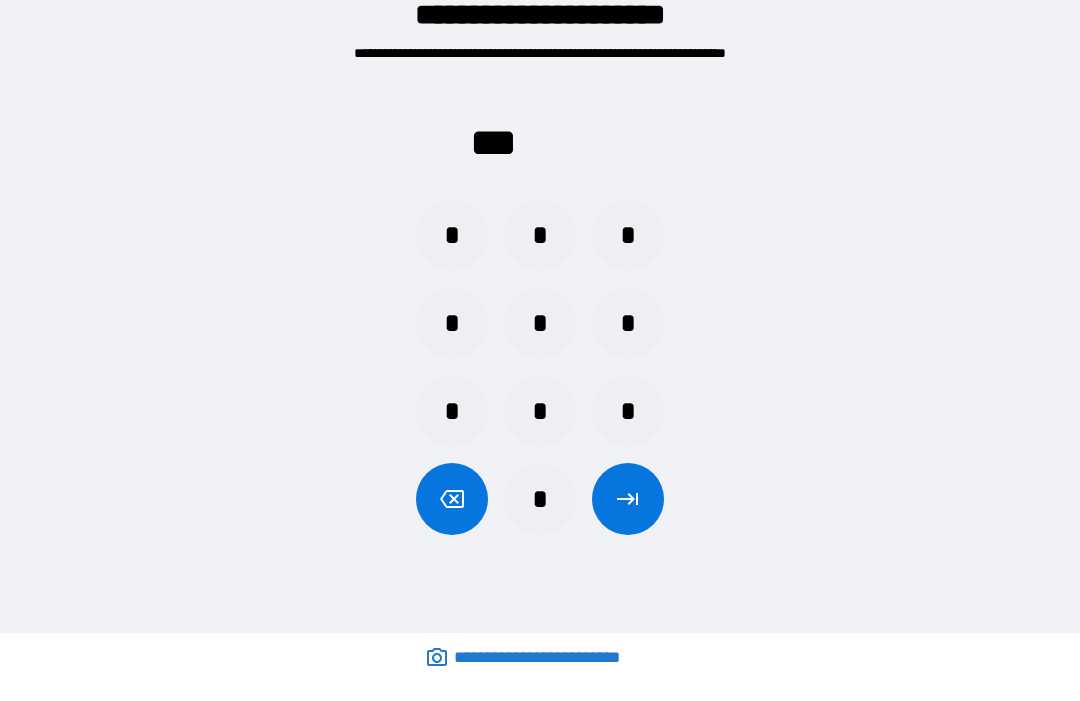 click on "*" at bounding box center [452, 412] 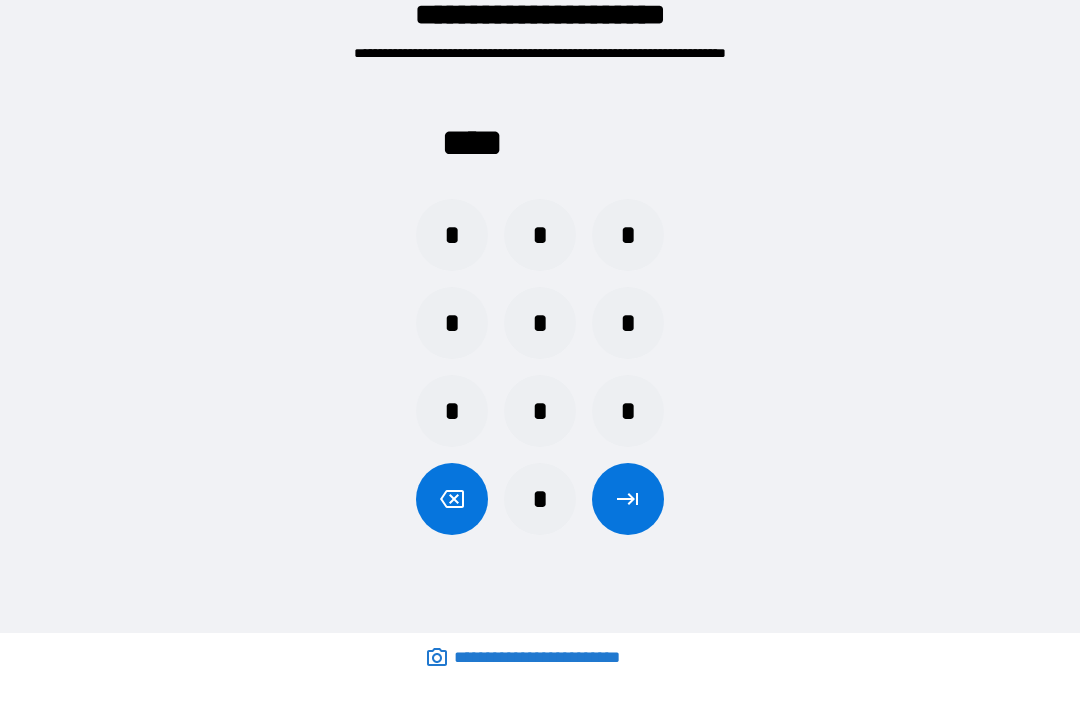 click at bounding box center [628, 500] 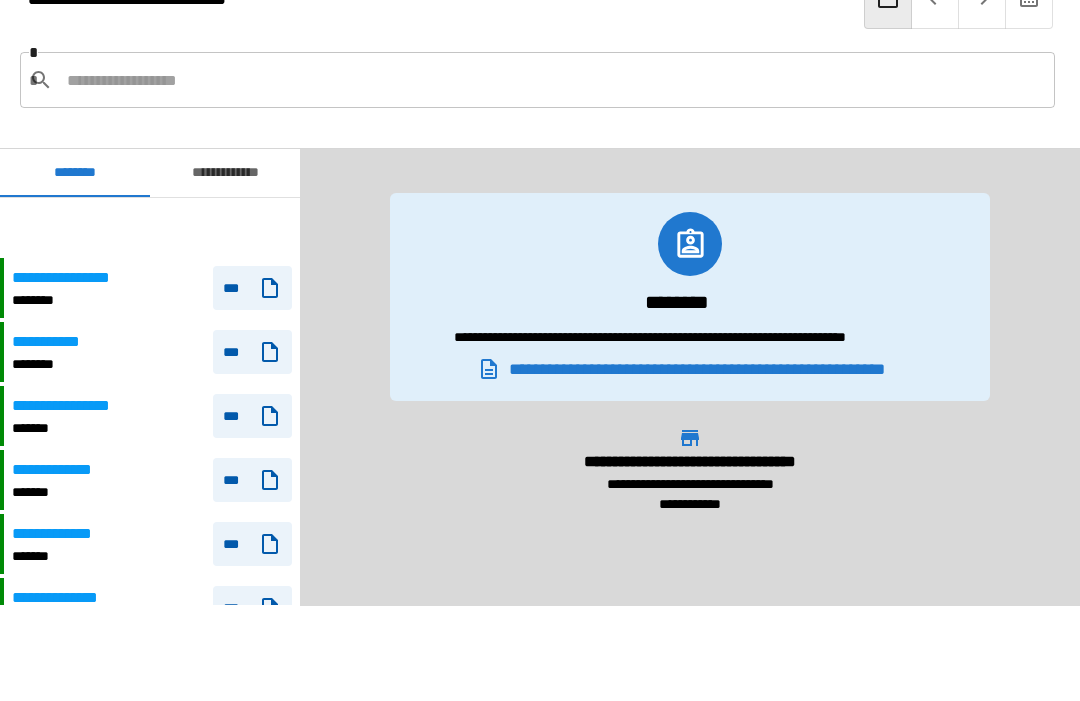 scroll, scrollTop: 60, scrollLeft: 0, axis: vertical 